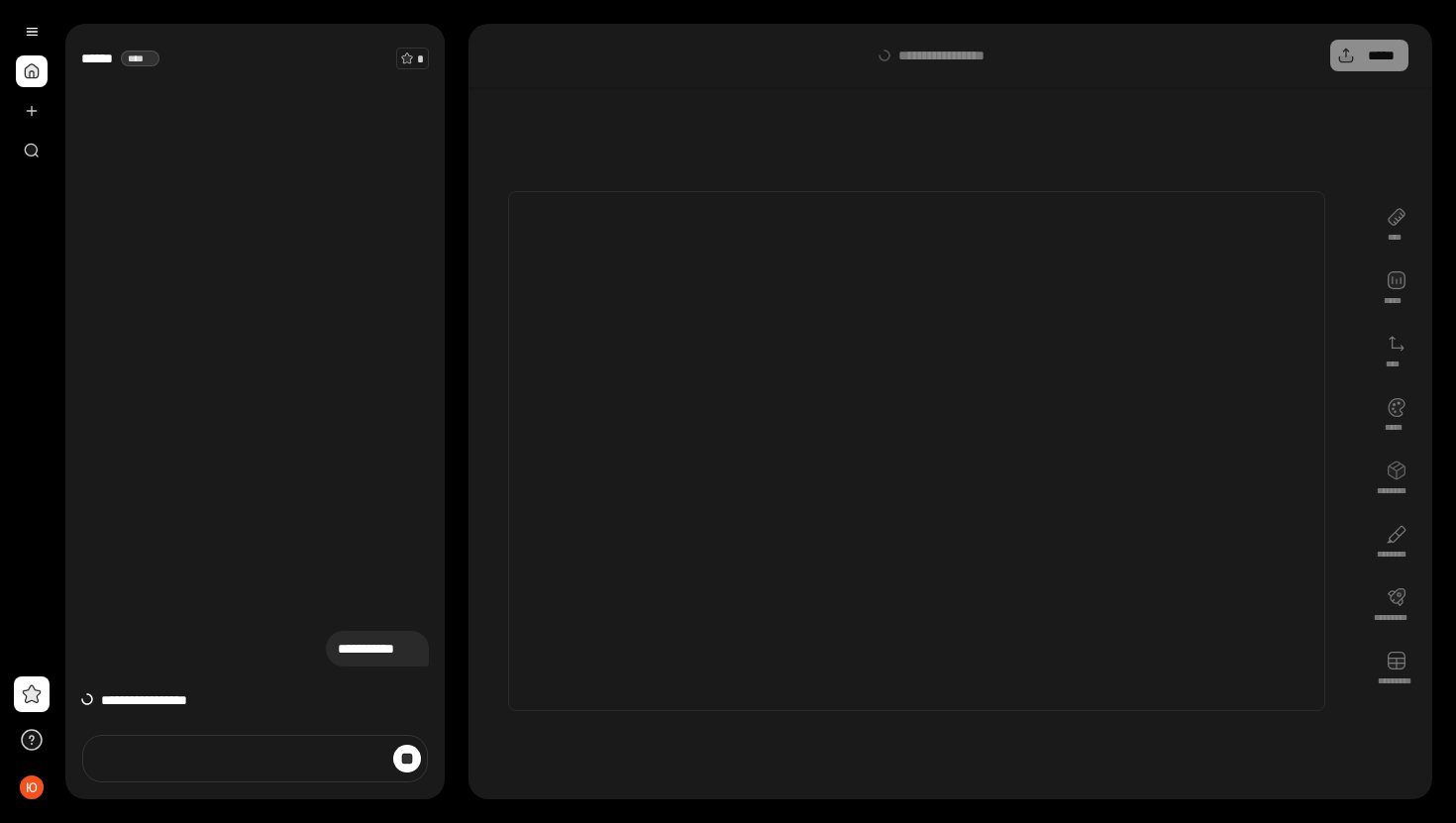 scroll, scrollTop: 0, scrollLeft: 0, axis: both 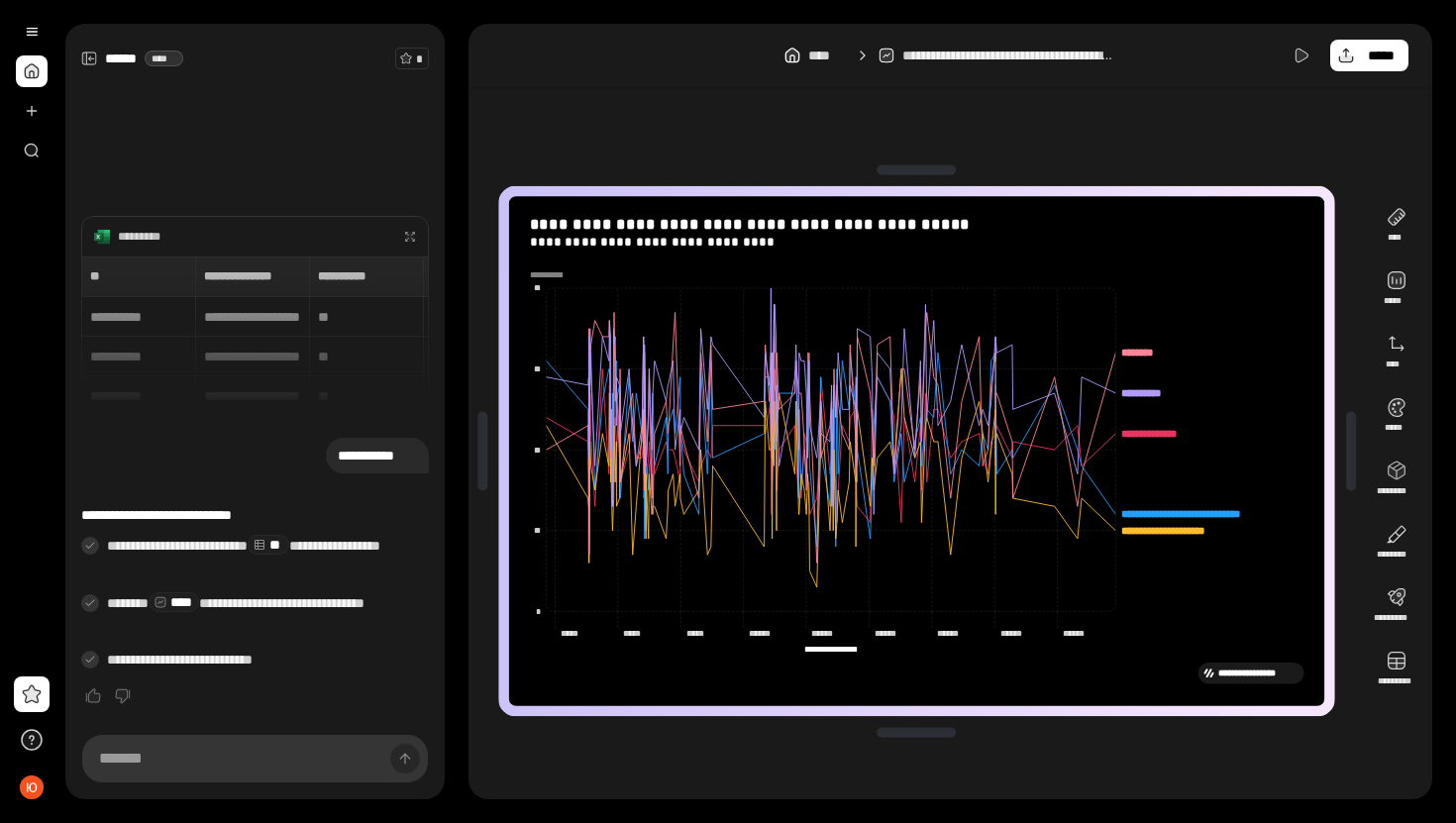 click on "******** ********" 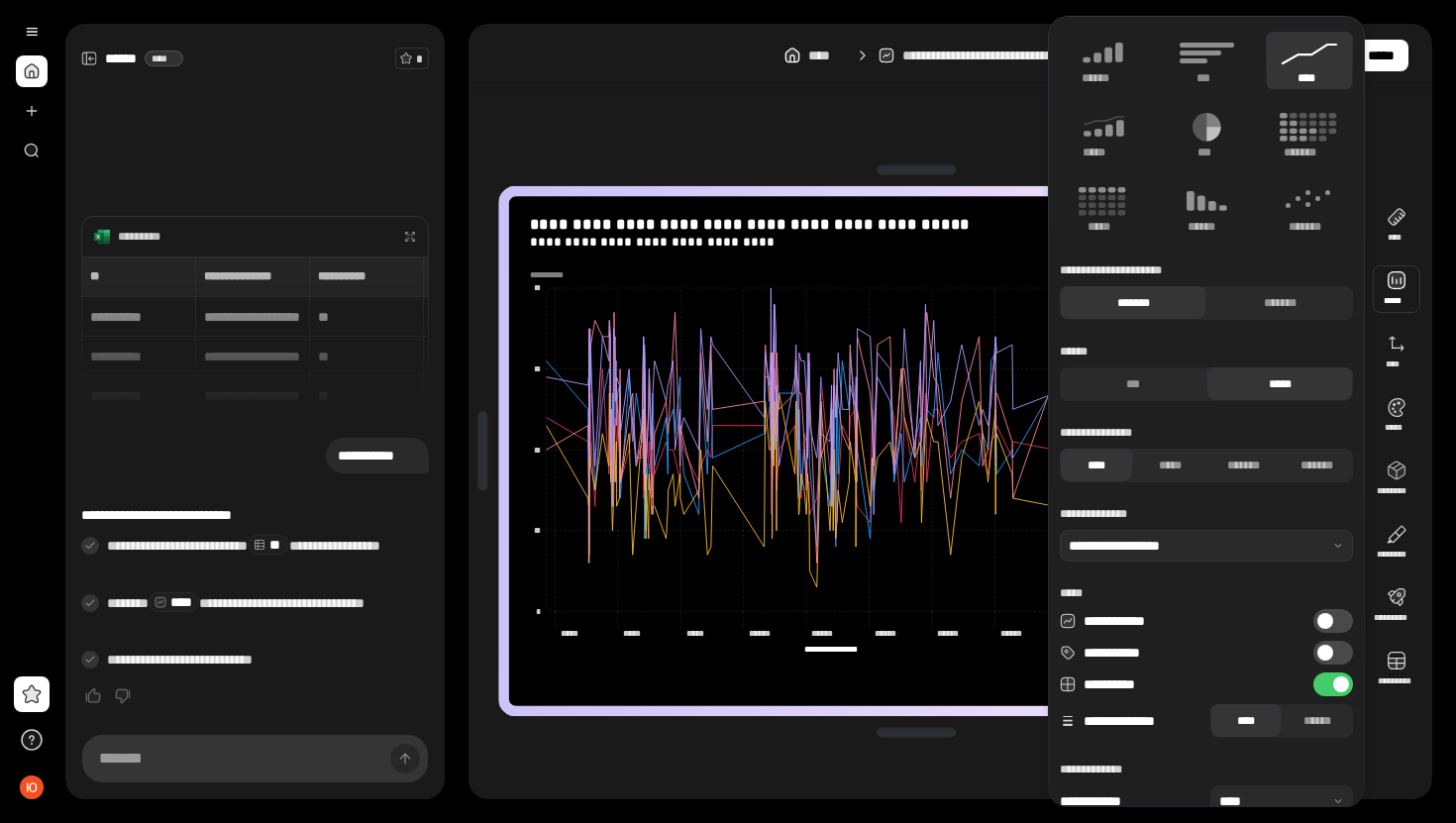 scroll, scrollTop: 67, scrollLeft: 0, axis: vertical 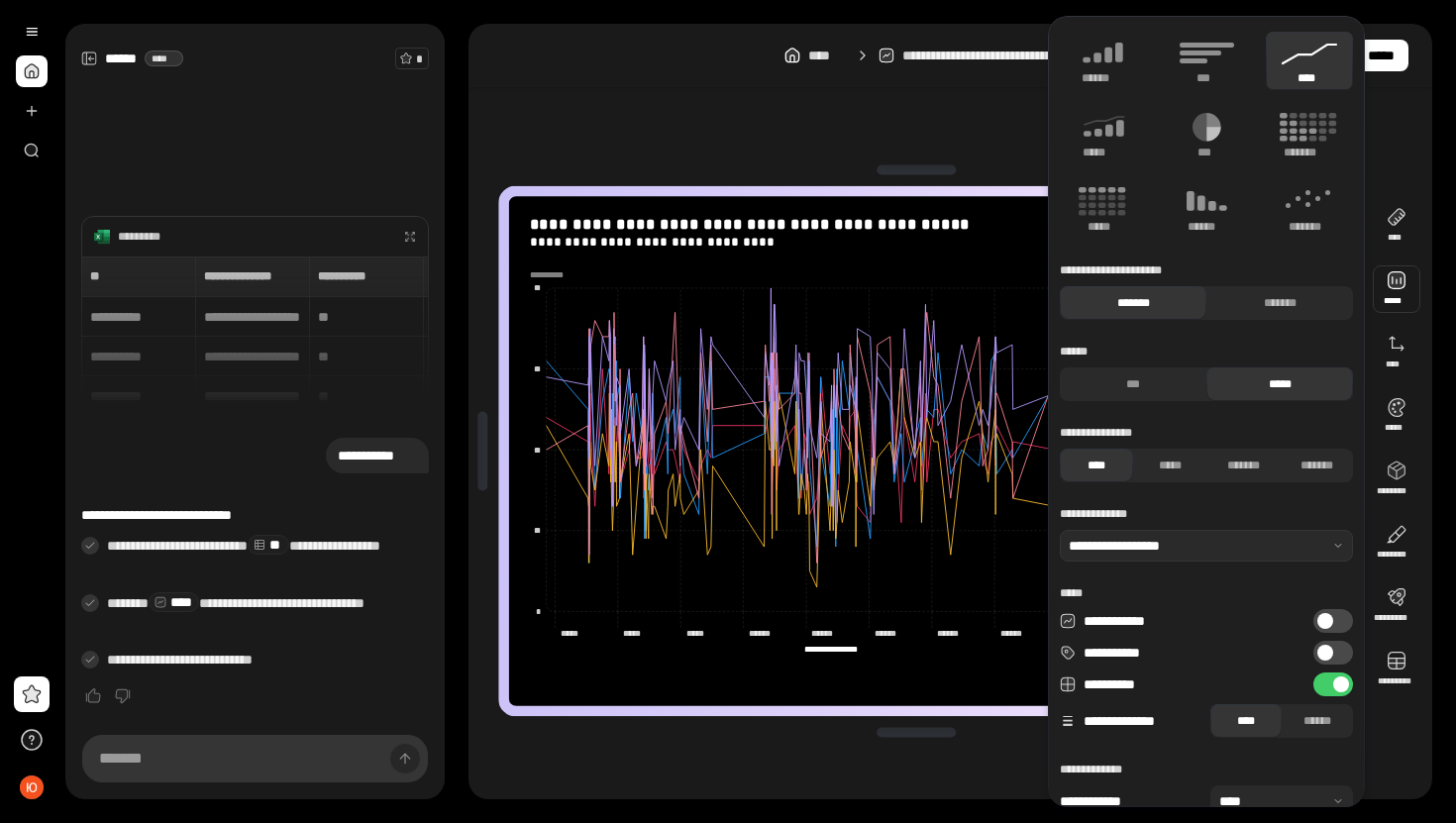 click on "**********" at bounding box center [916, 451] 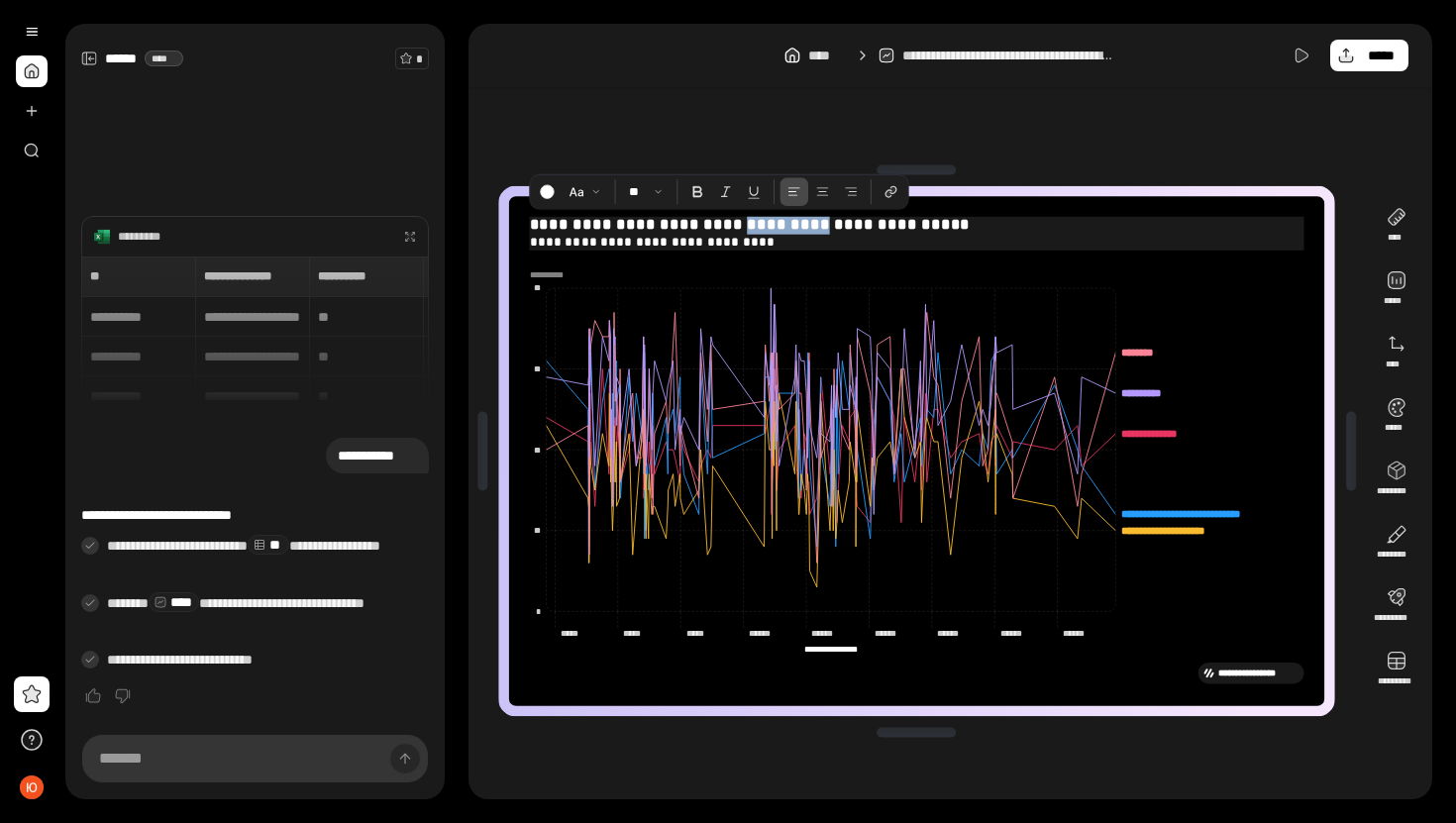 drag, startPoint x: 755, startPoint y: 225, endPoint x: 840, endPoint y: 225, distance: 85 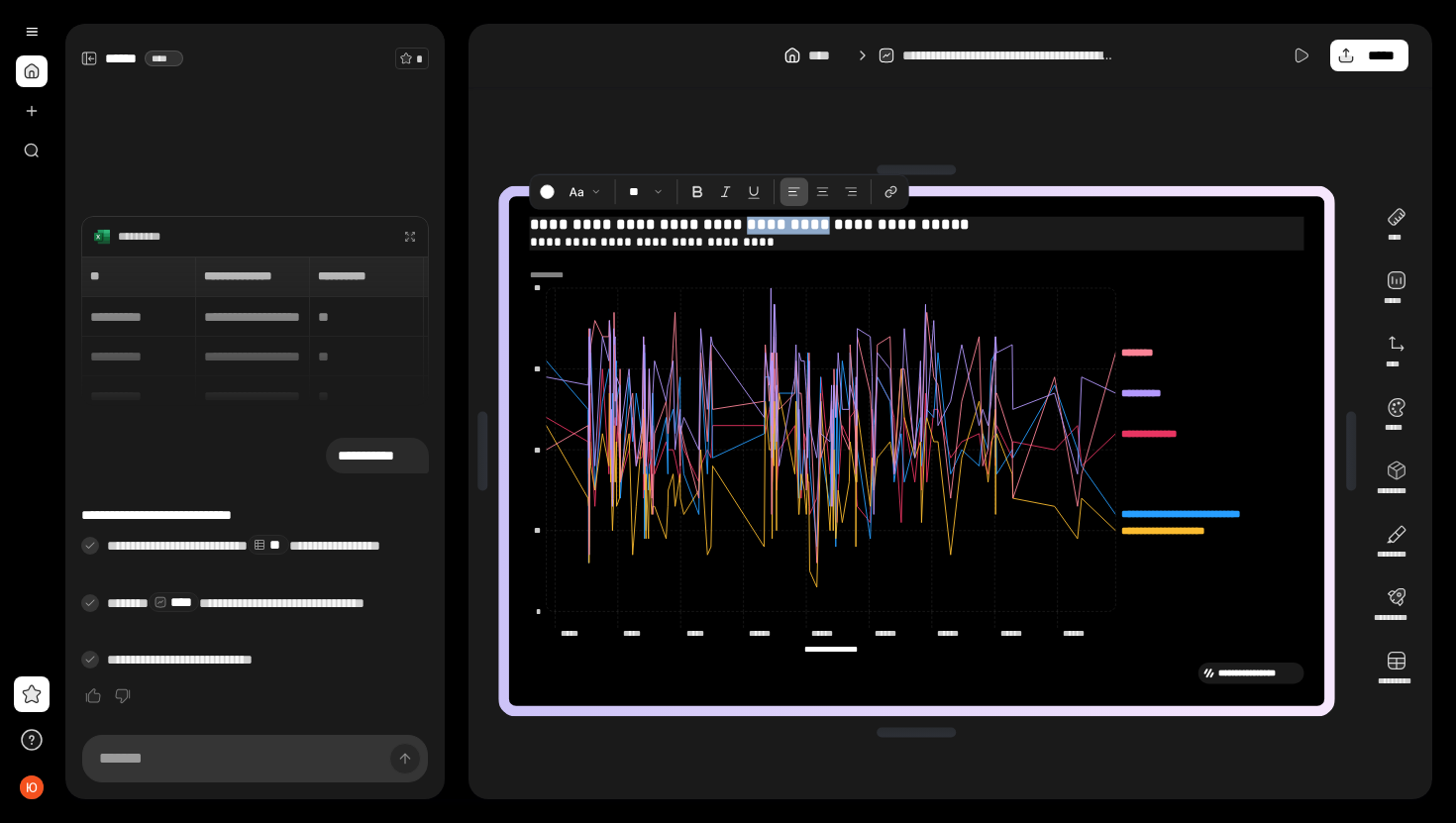 click on "**********" at bounding box center (917, 226) 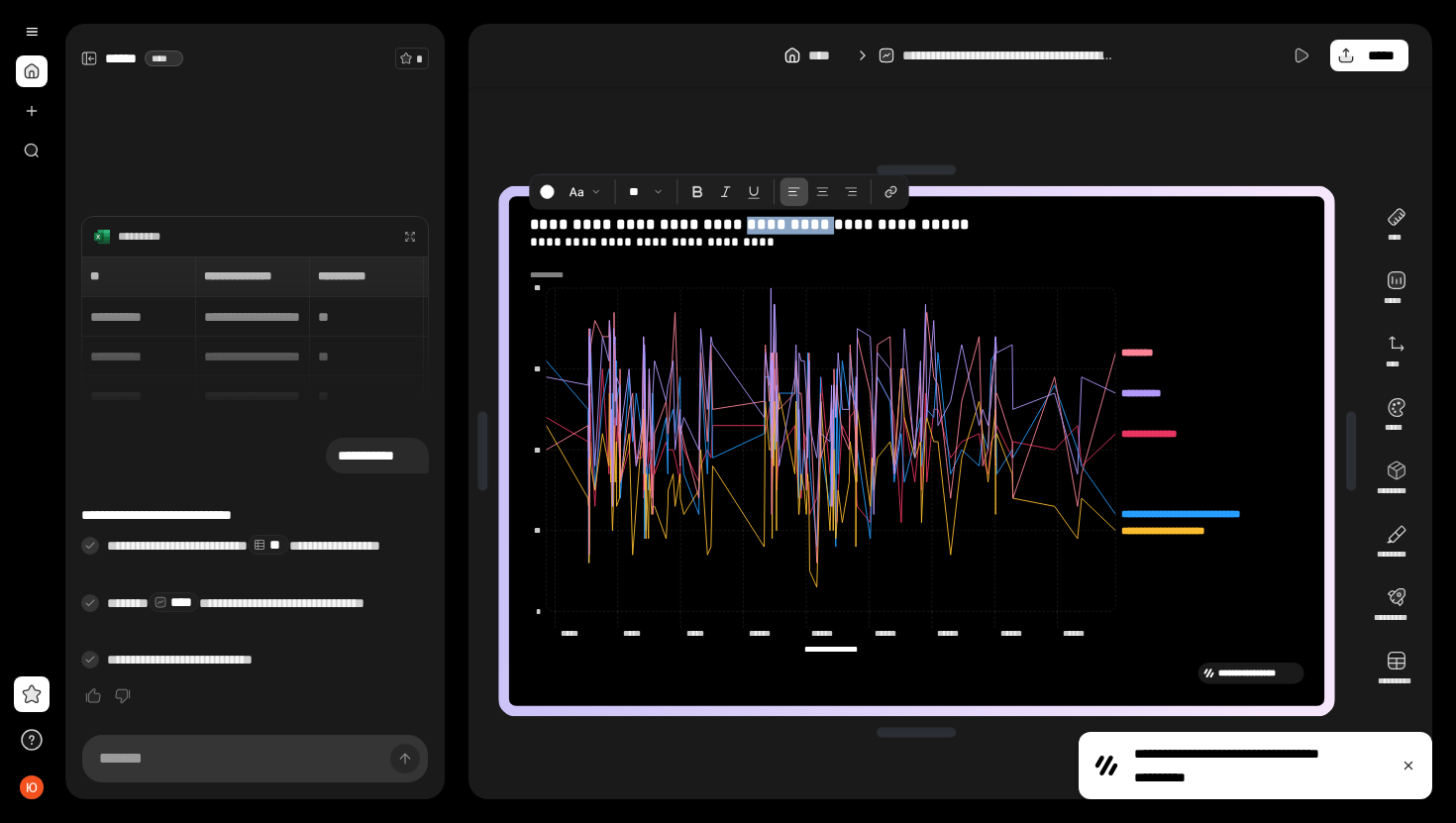 click at bounding box center [32, 71] 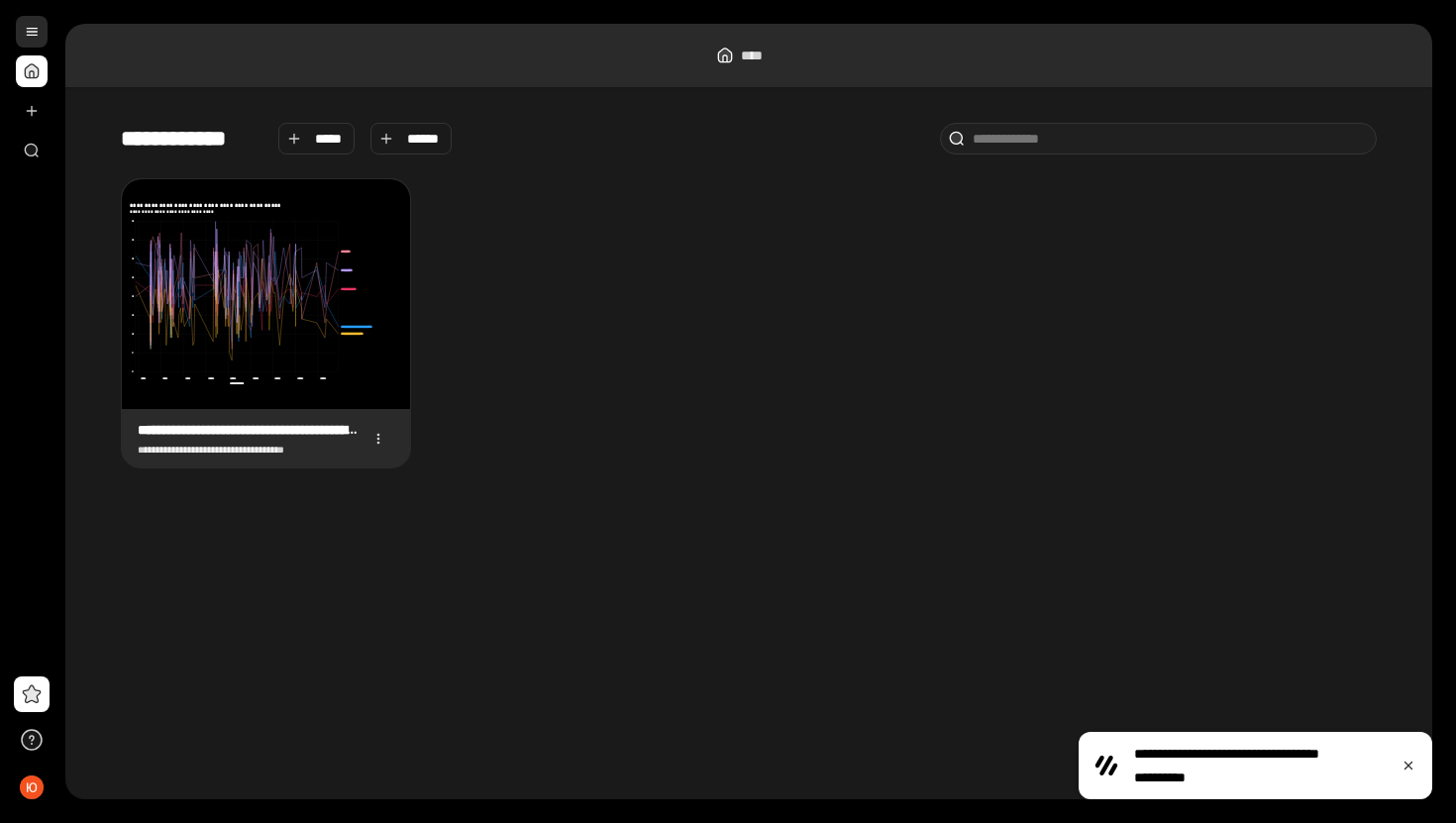 click at bounding box center (32, 32) 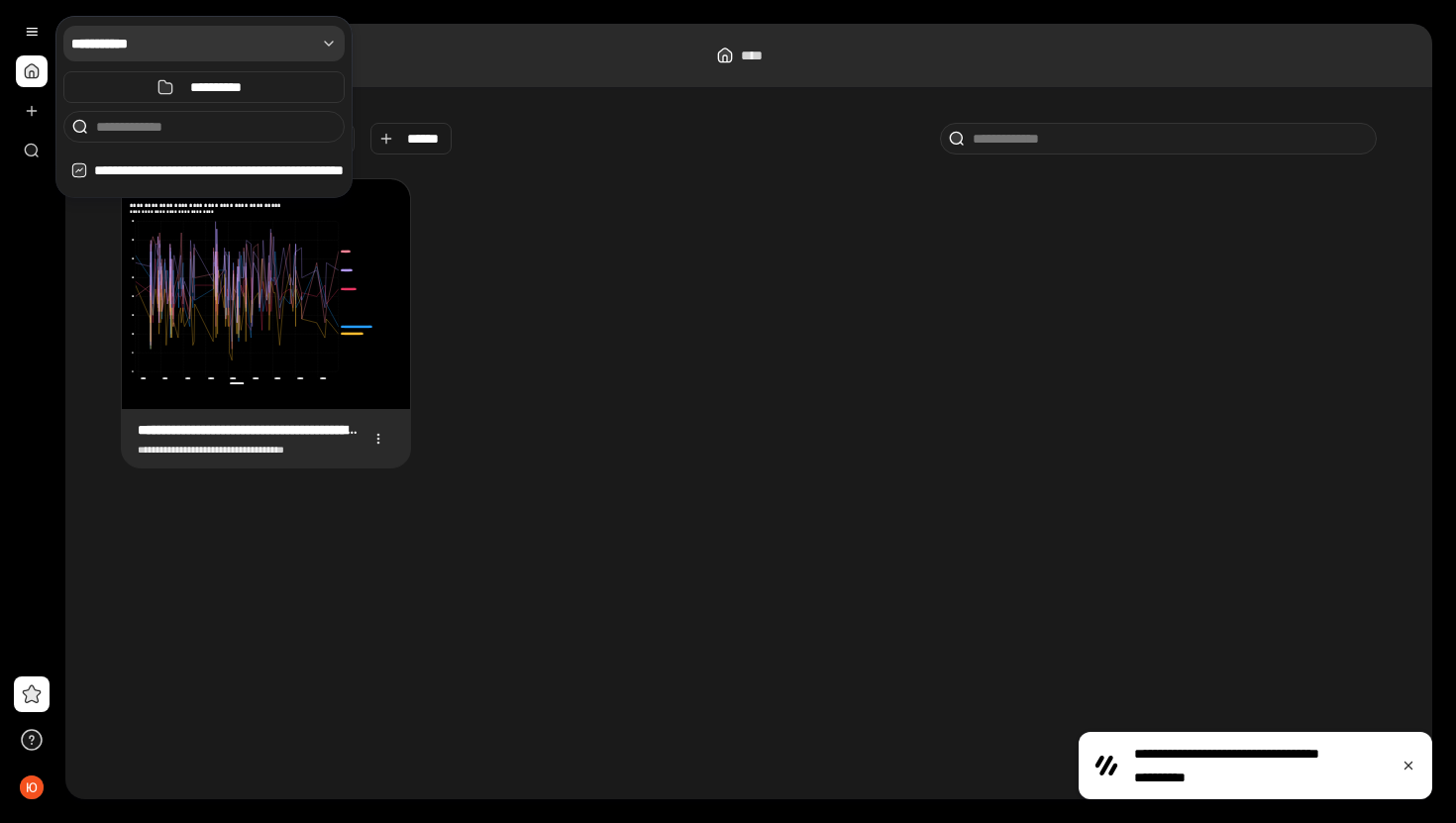 click on "**********" at bounding box center [193, 44] 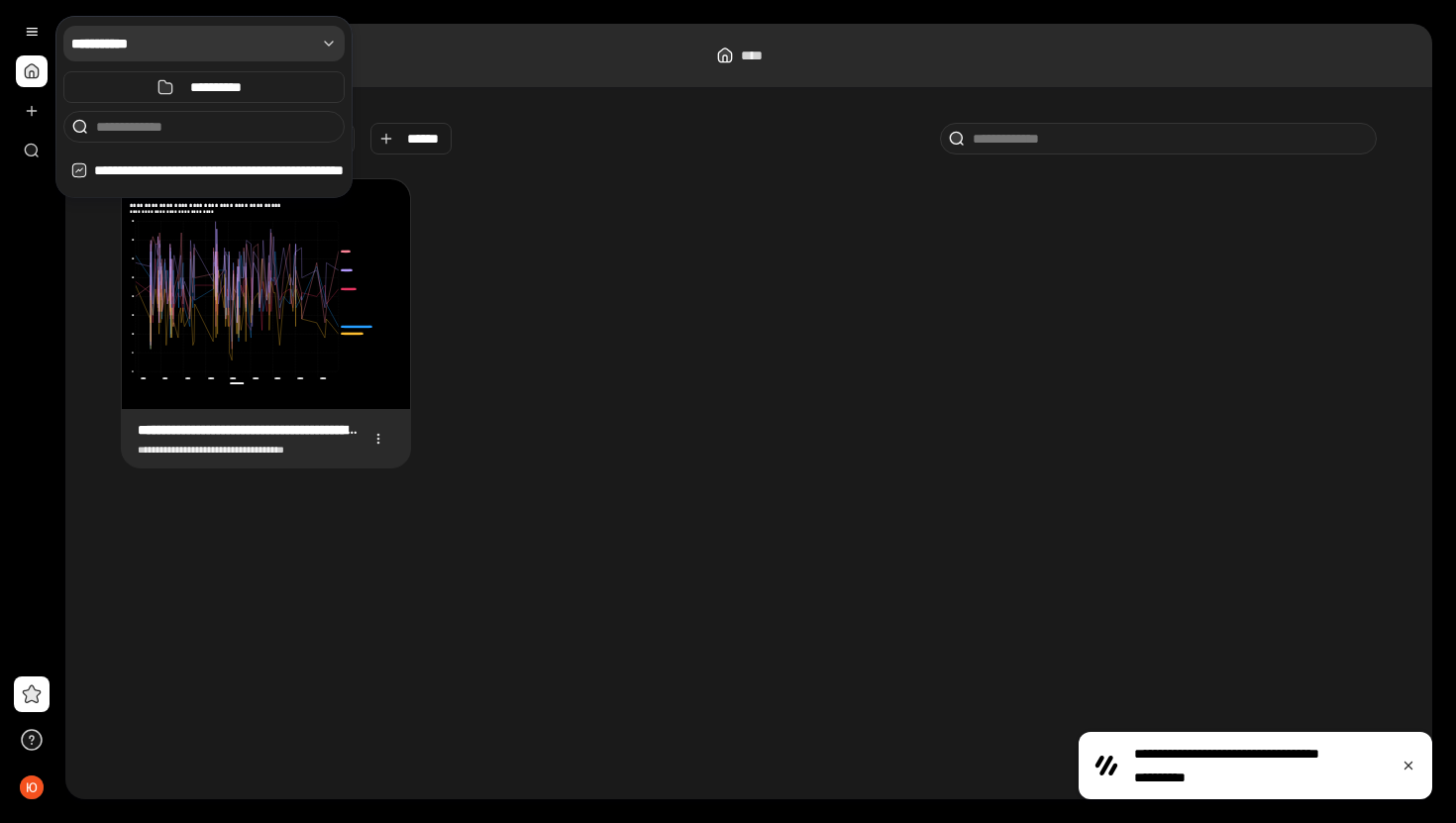 click on "****" at bounding box center (749, 55) 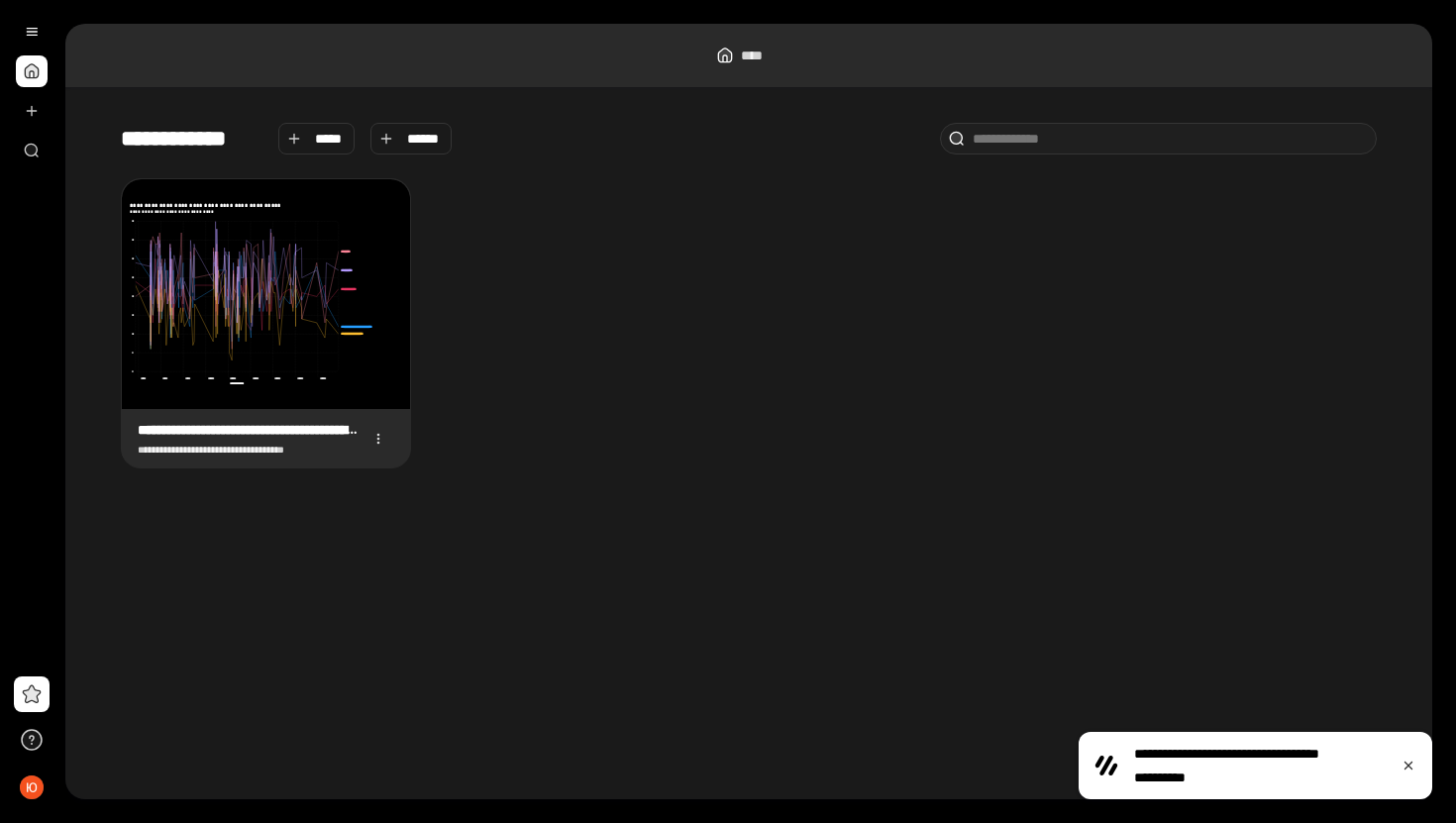 click on "****" at bounding box center [749, 55] 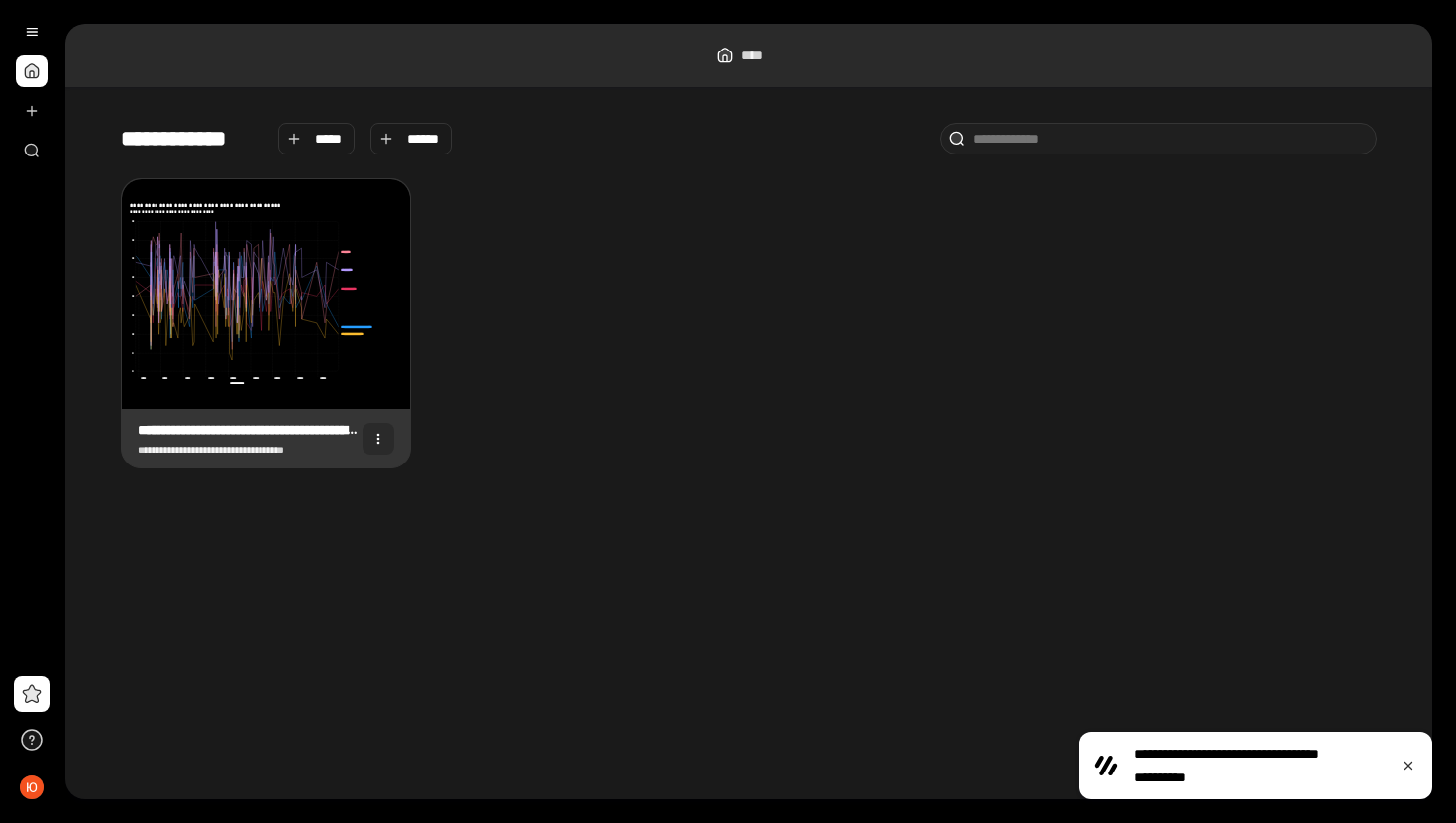 click at bounding box center [378, 439] 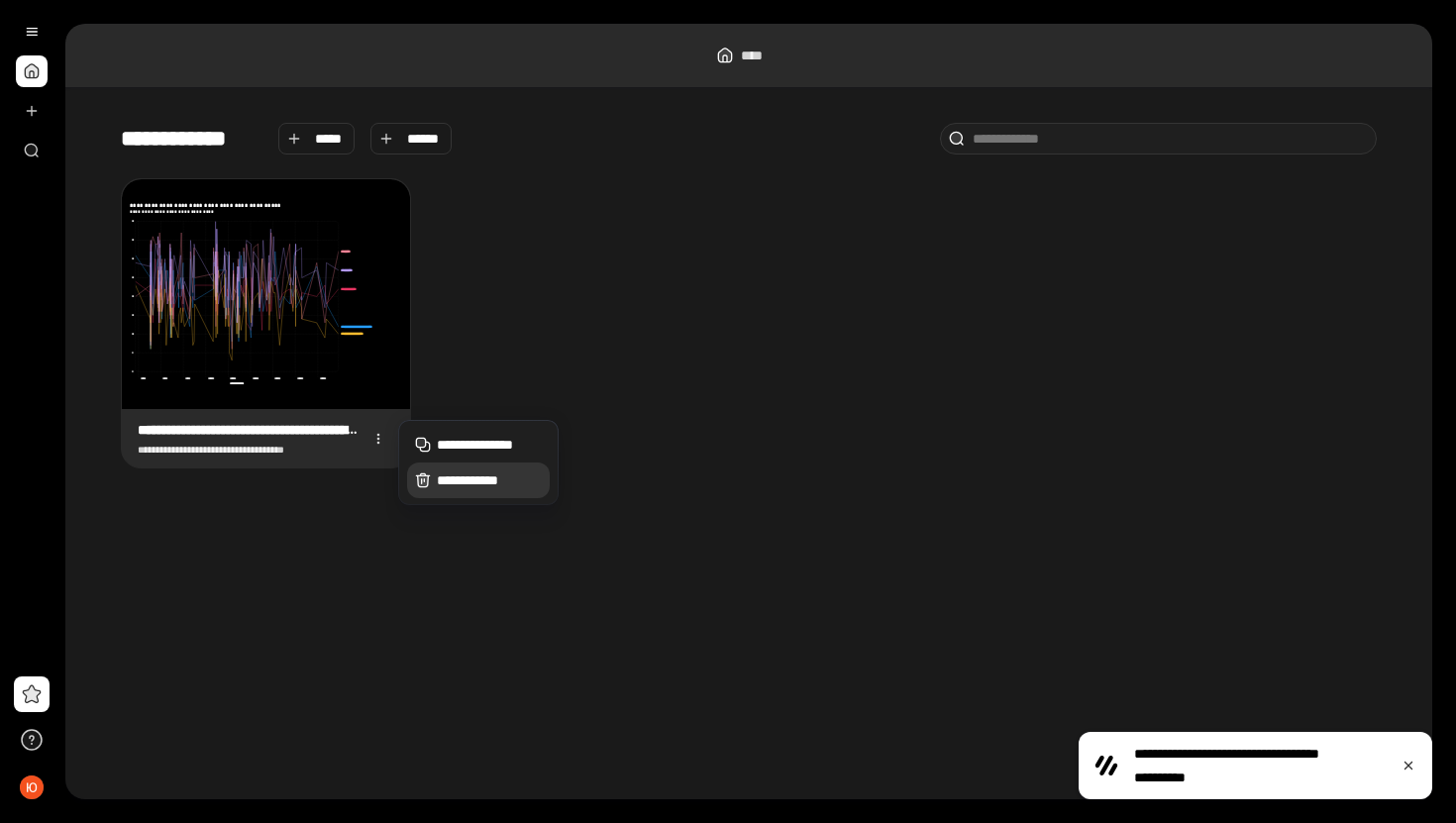 click on "**********" at bounding box center [489, 480] 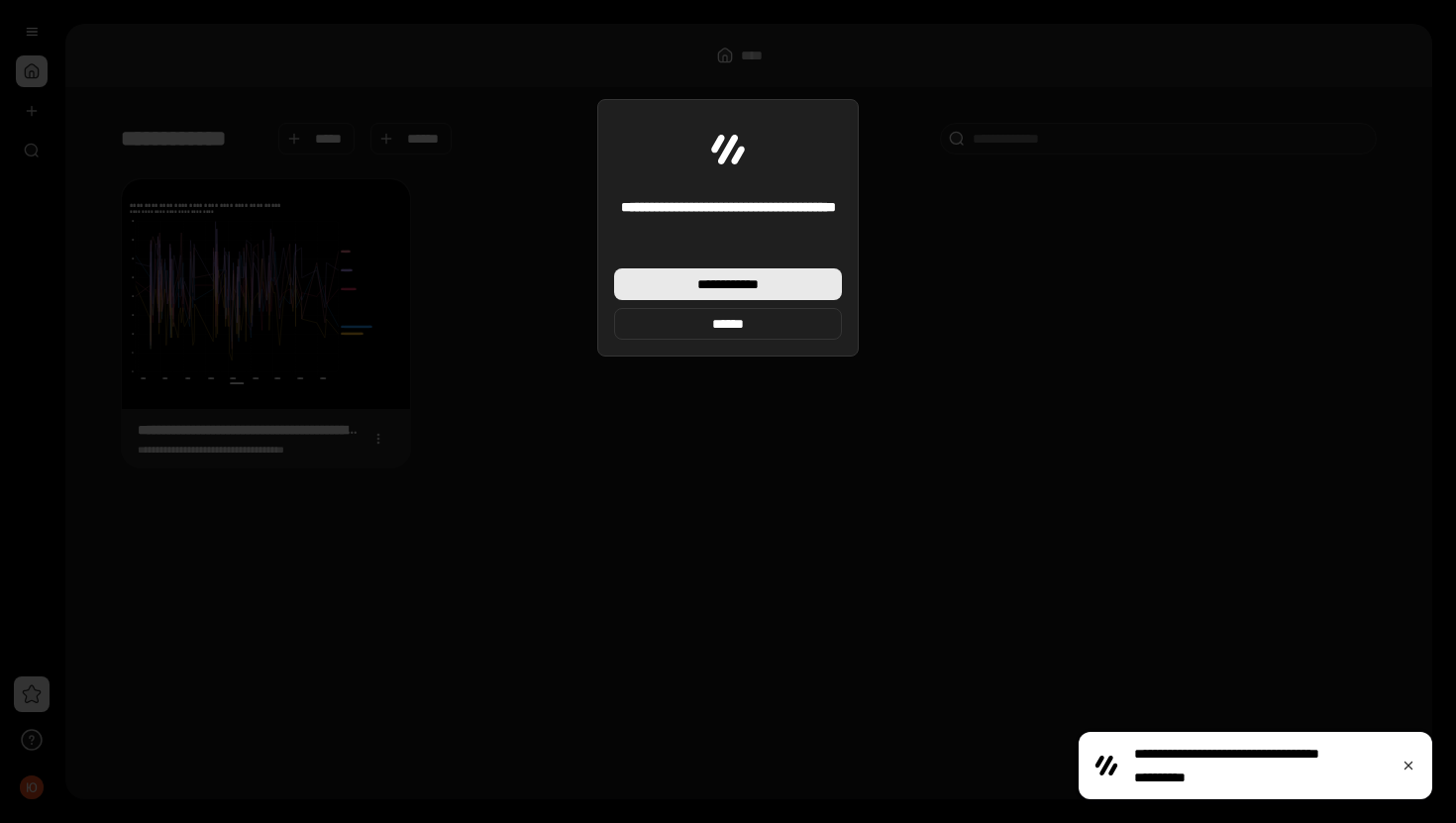 click on "**********" at bounding box center (728, 284) 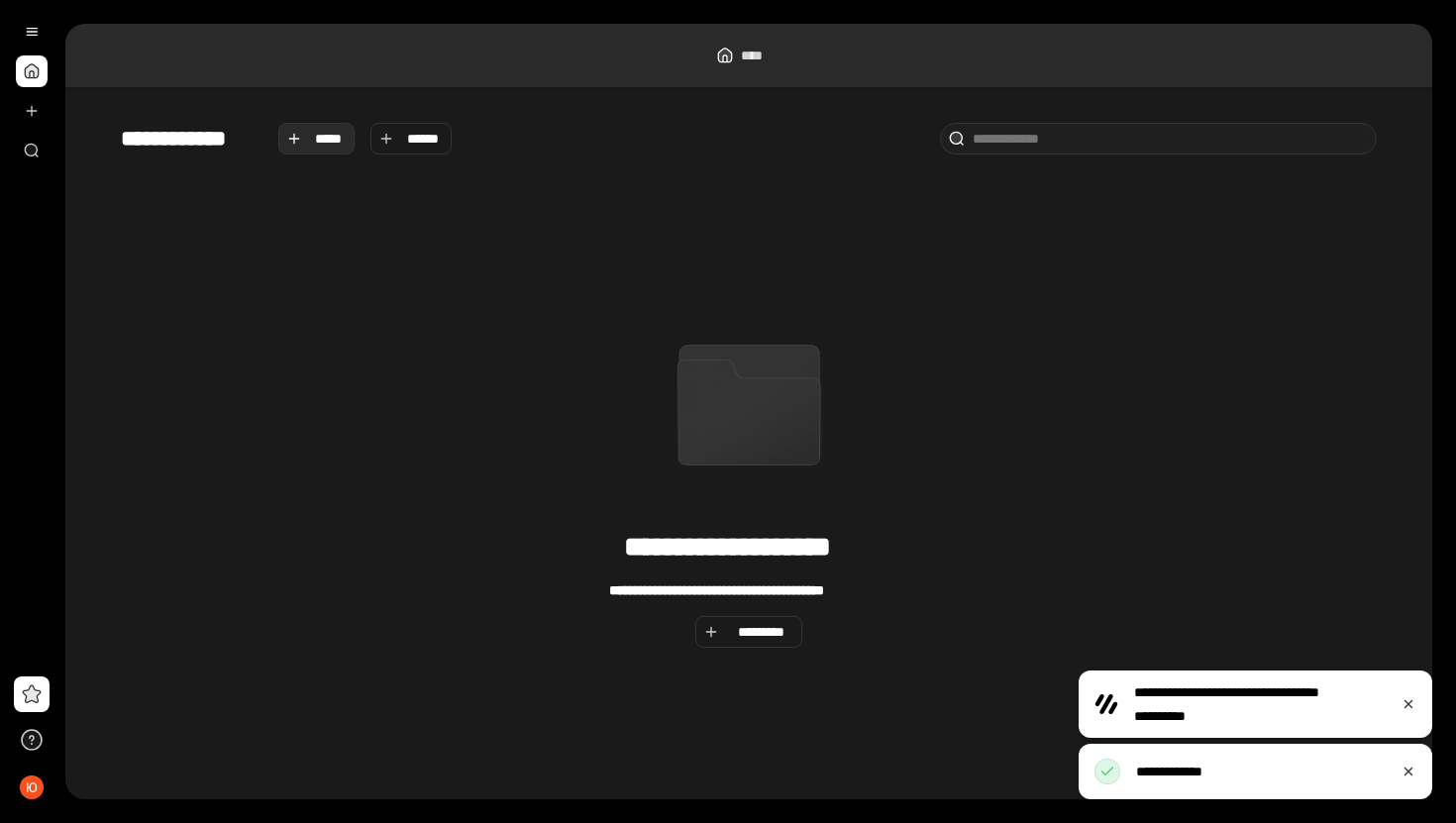 click on "*****" at bounding box center (317, 139) 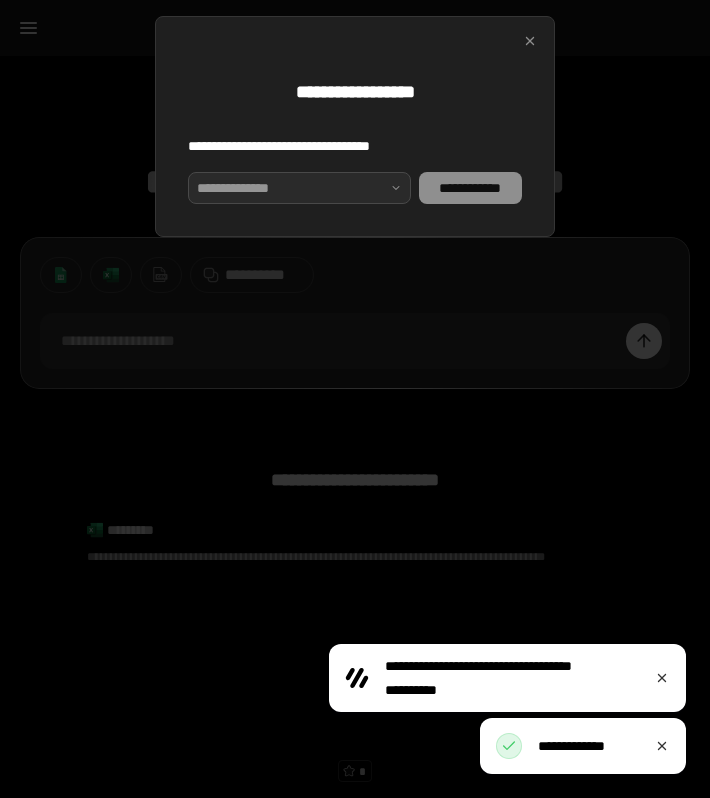 click on "**********" at bounding box center [299, 188] 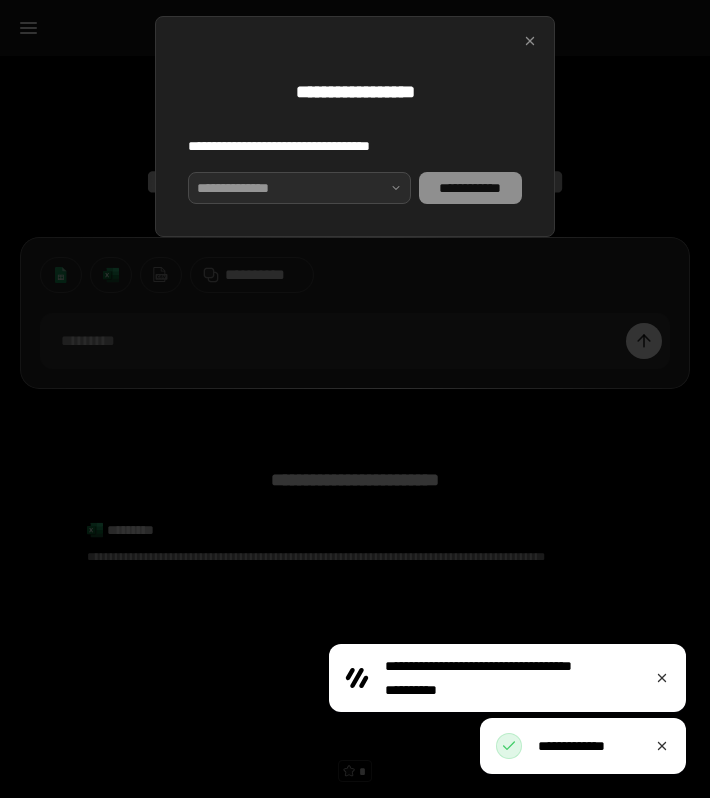 select on "**********" 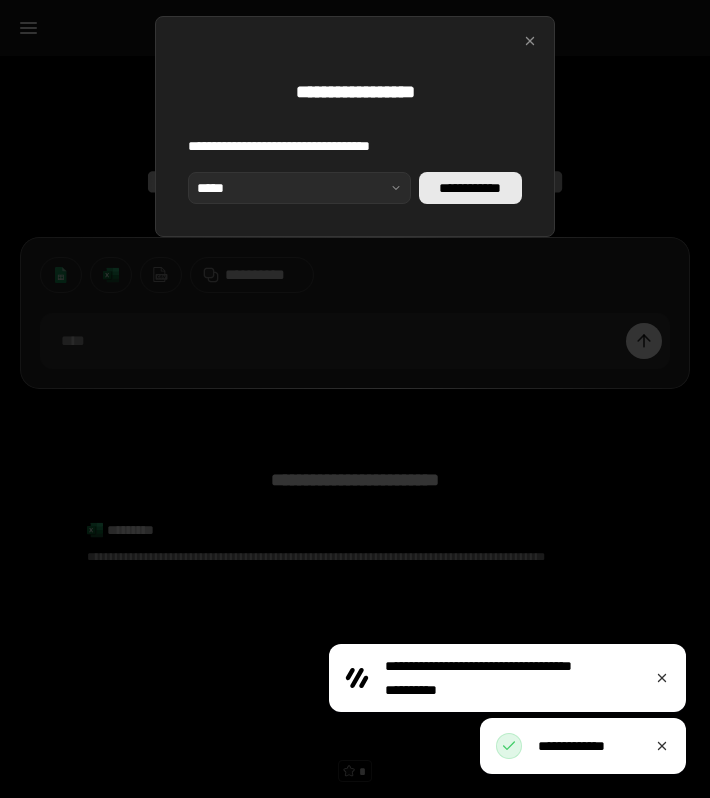 click on "**********" at bounding box center (470, 188) 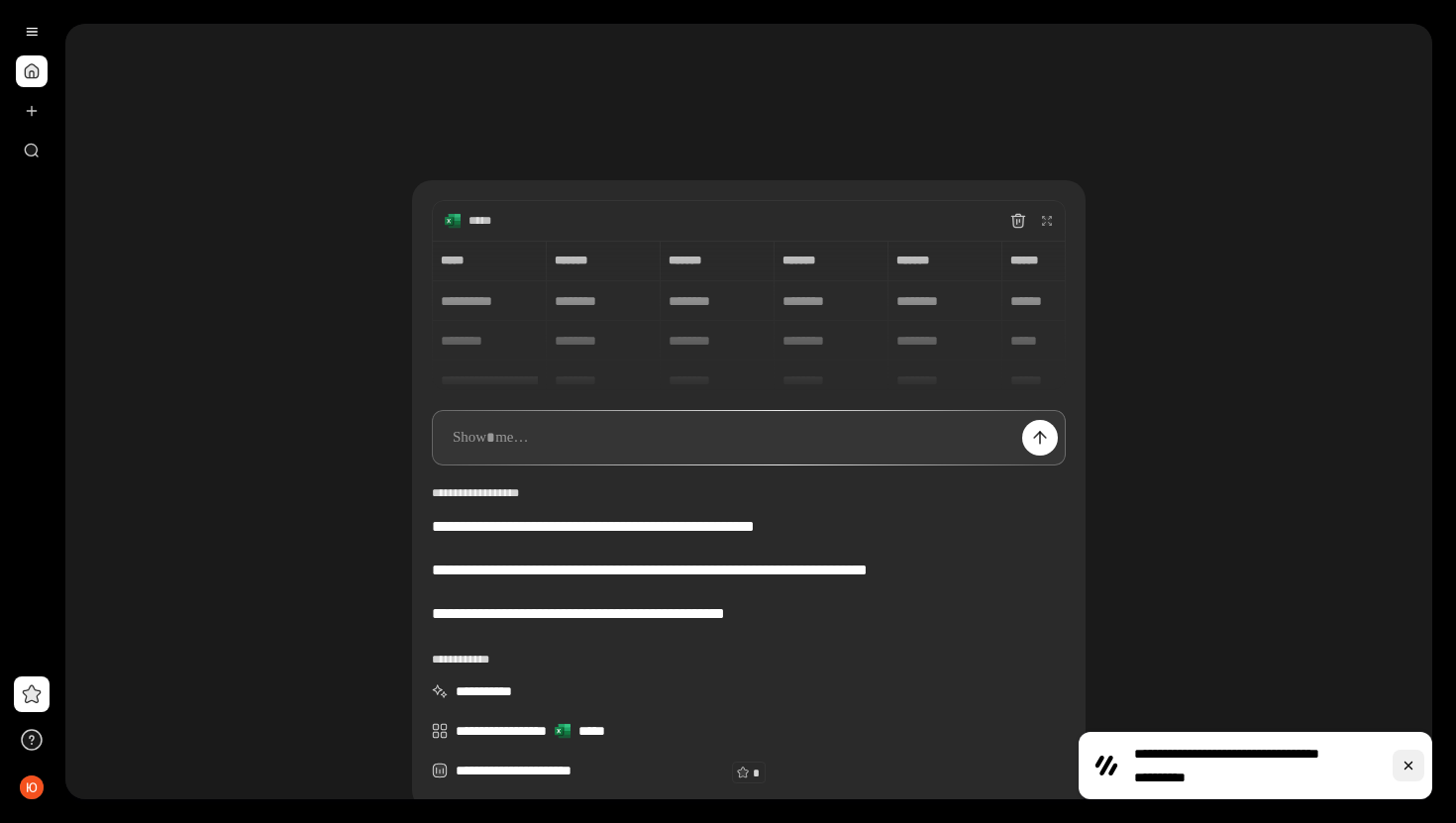 click at bounding box center (1408, 766) 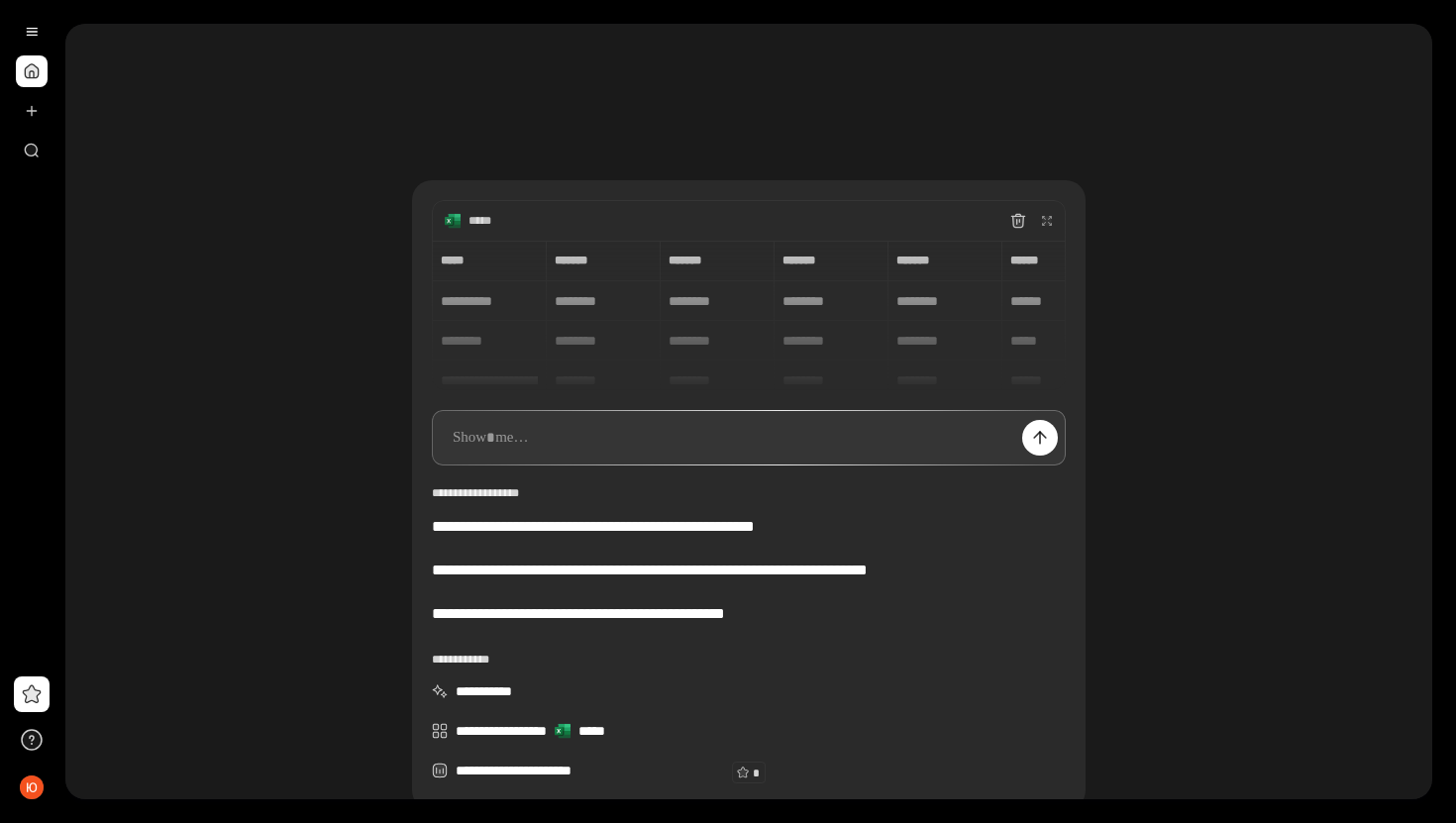 scroll, scrollTop: 130, scrollLeft: 0, axis: vertical 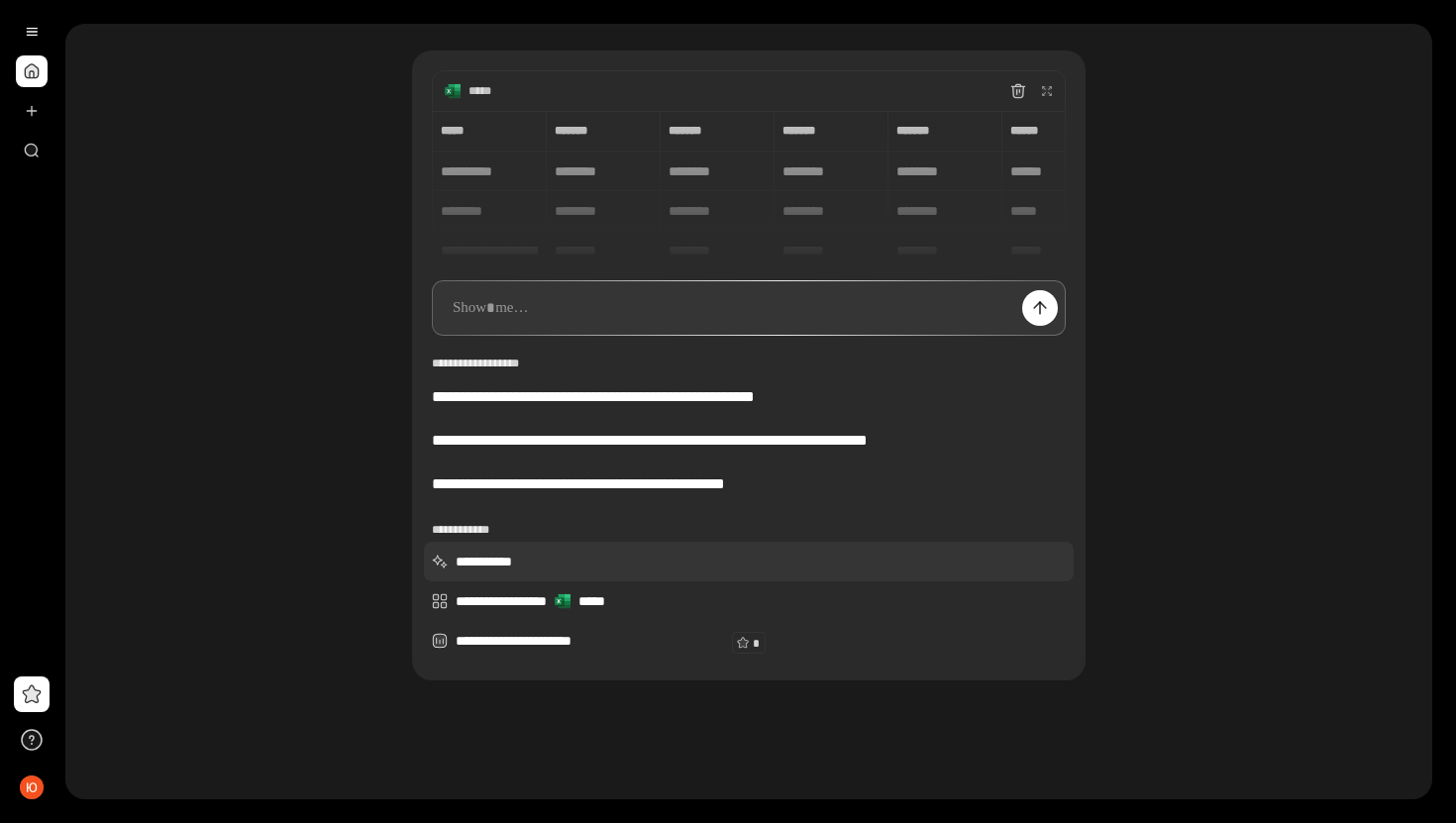 click on "**********" at bounding box center [749, 562] 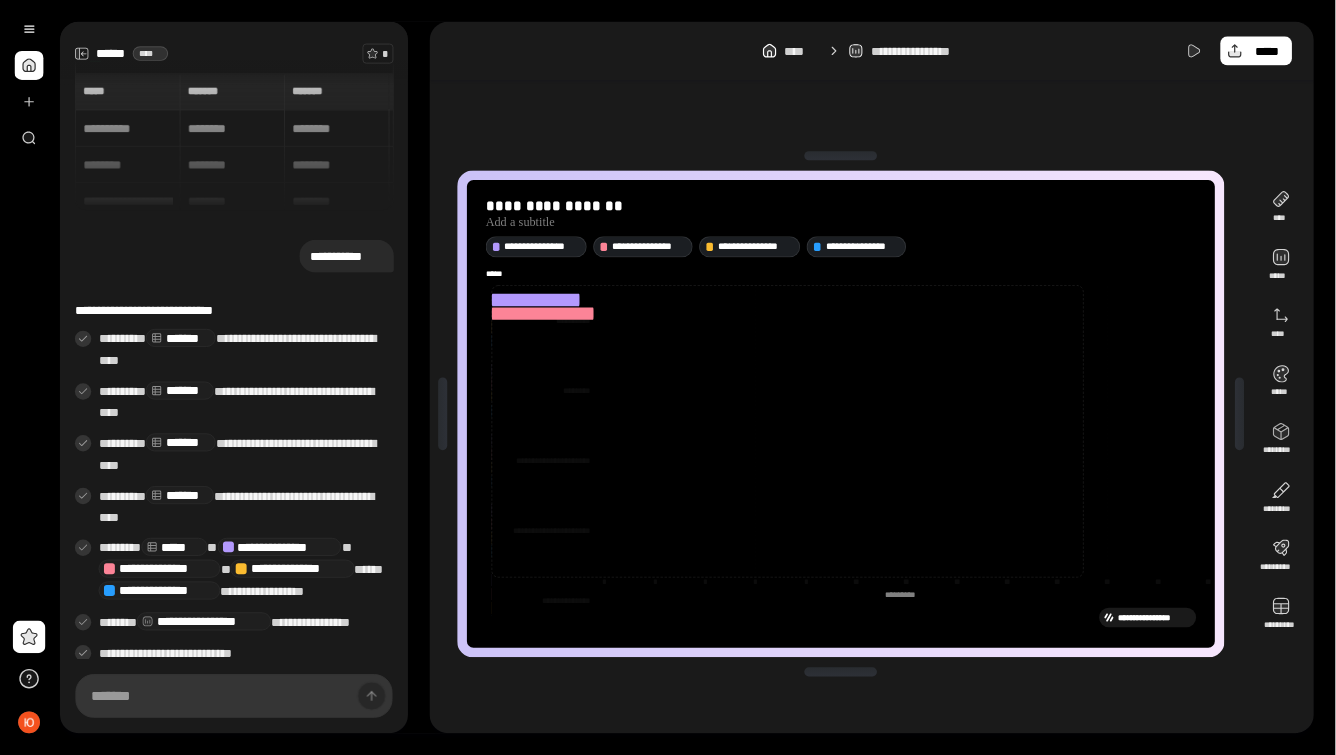 scroll, scrollTop: 51, scrollLeft: 0, axis: vertical 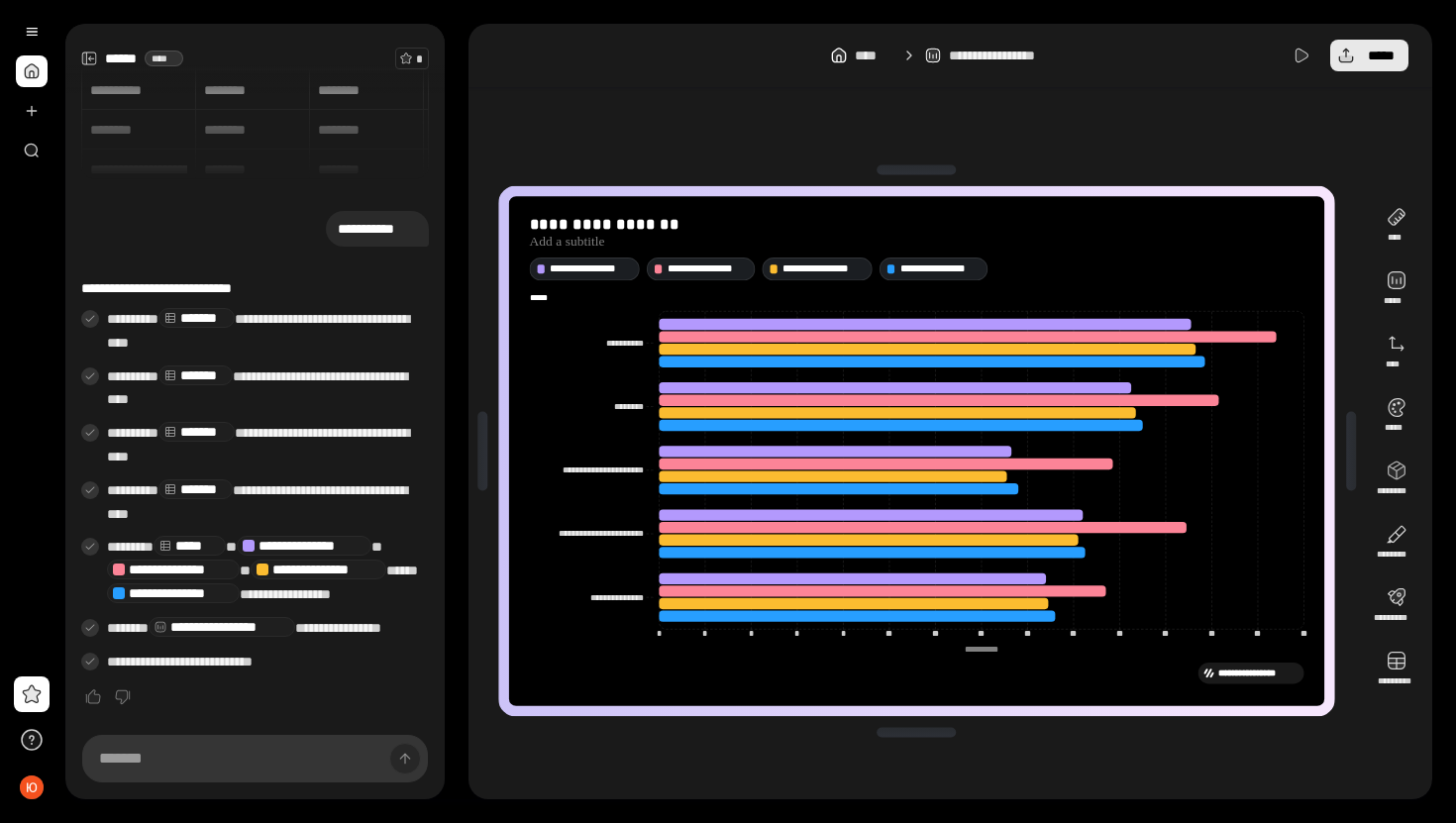 click on "*****" at bounding box center [1369, 55] 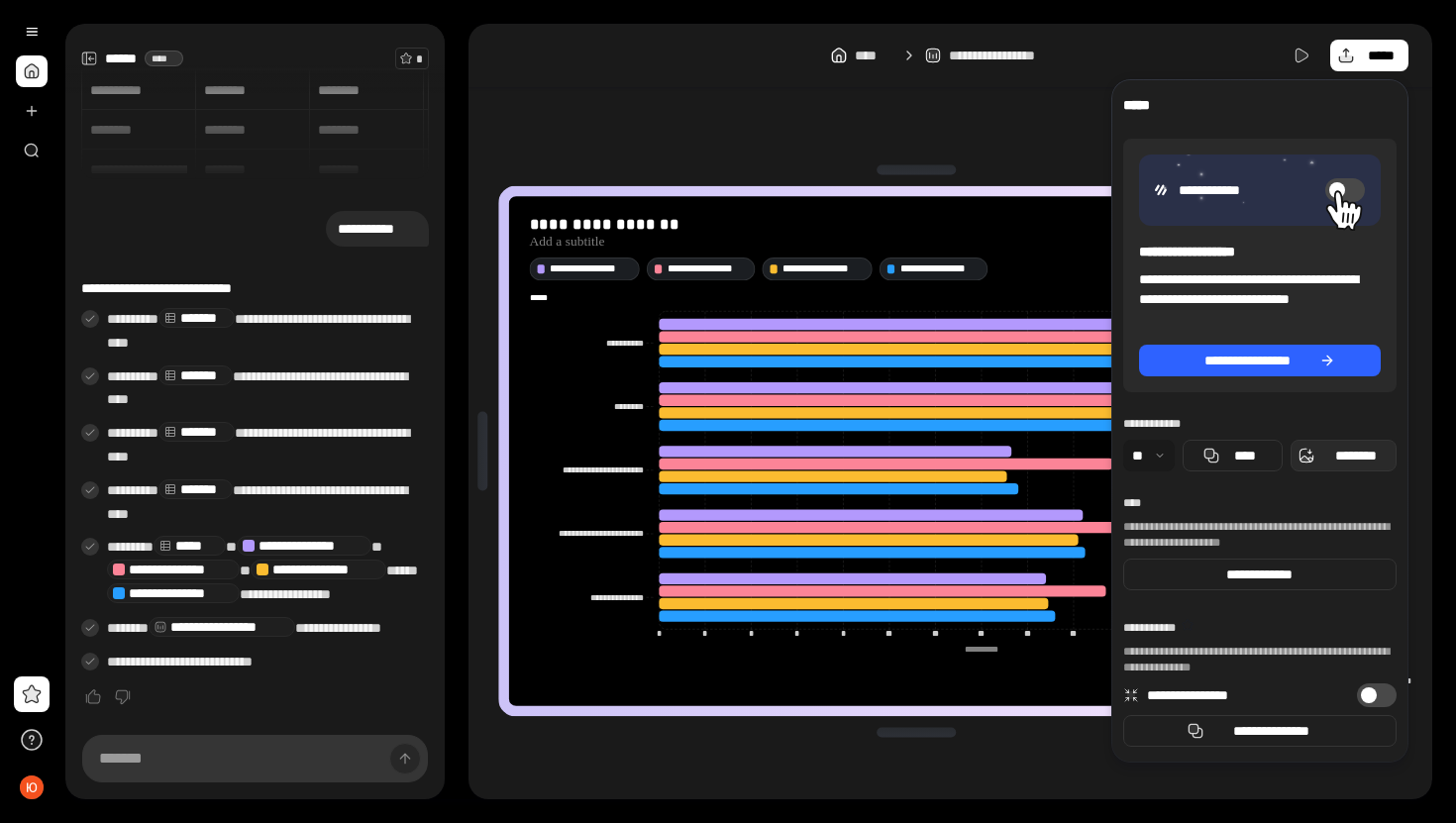 click on "********" at bounding box center (1343, 456) 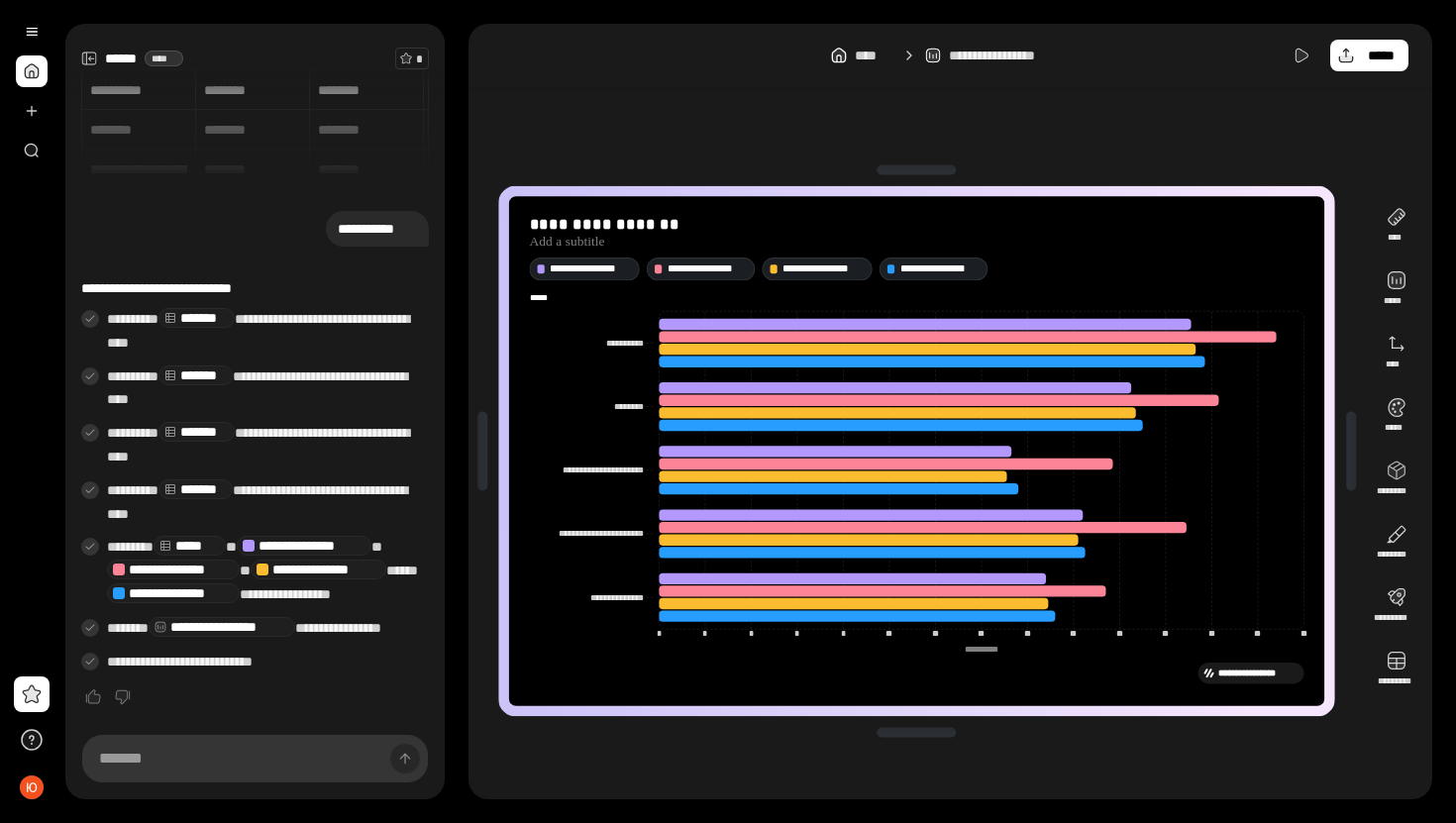 click on "**********" at bounding box center (916, 451) 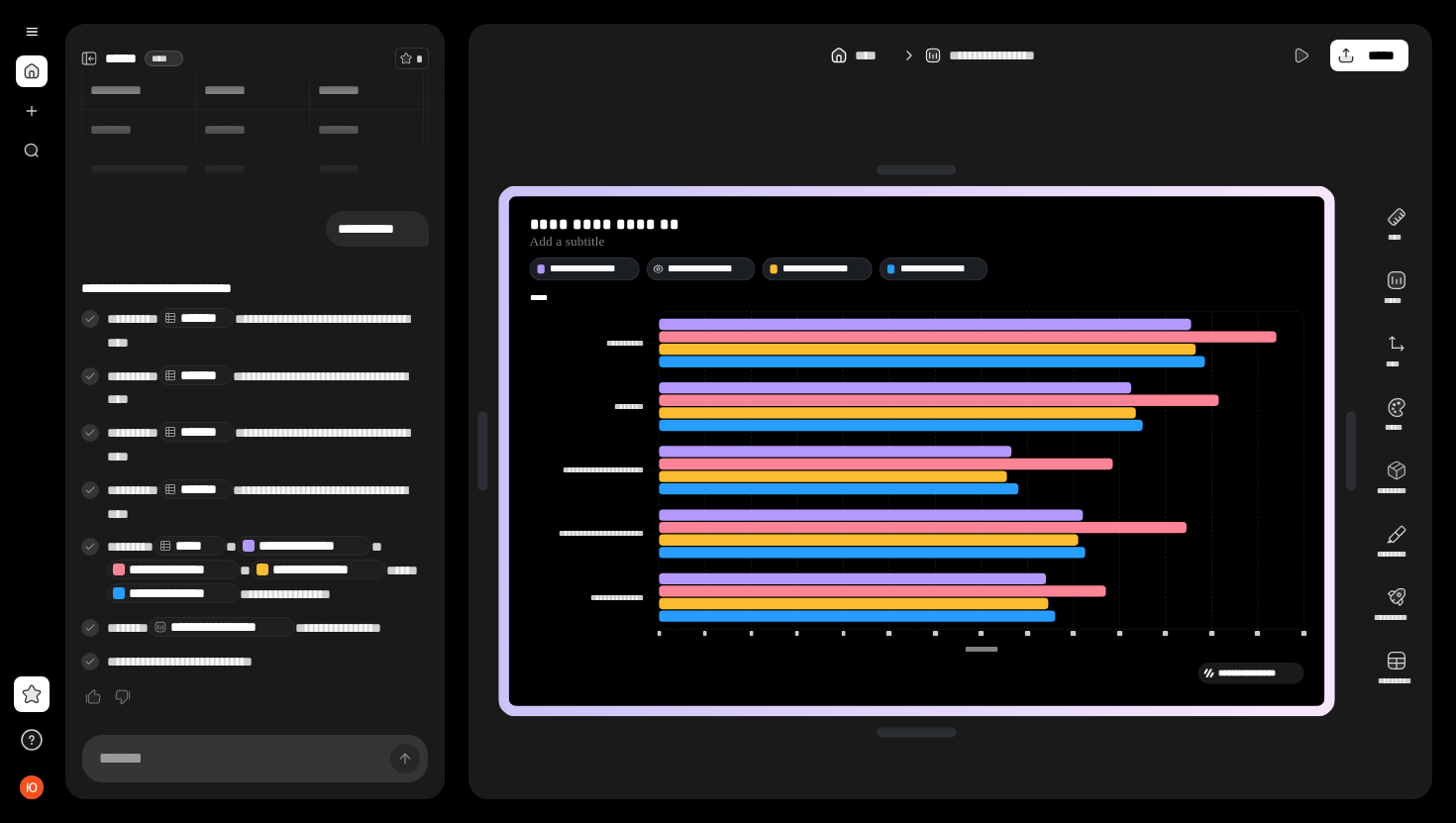 click on "**********" at bounding box center [708, 269] 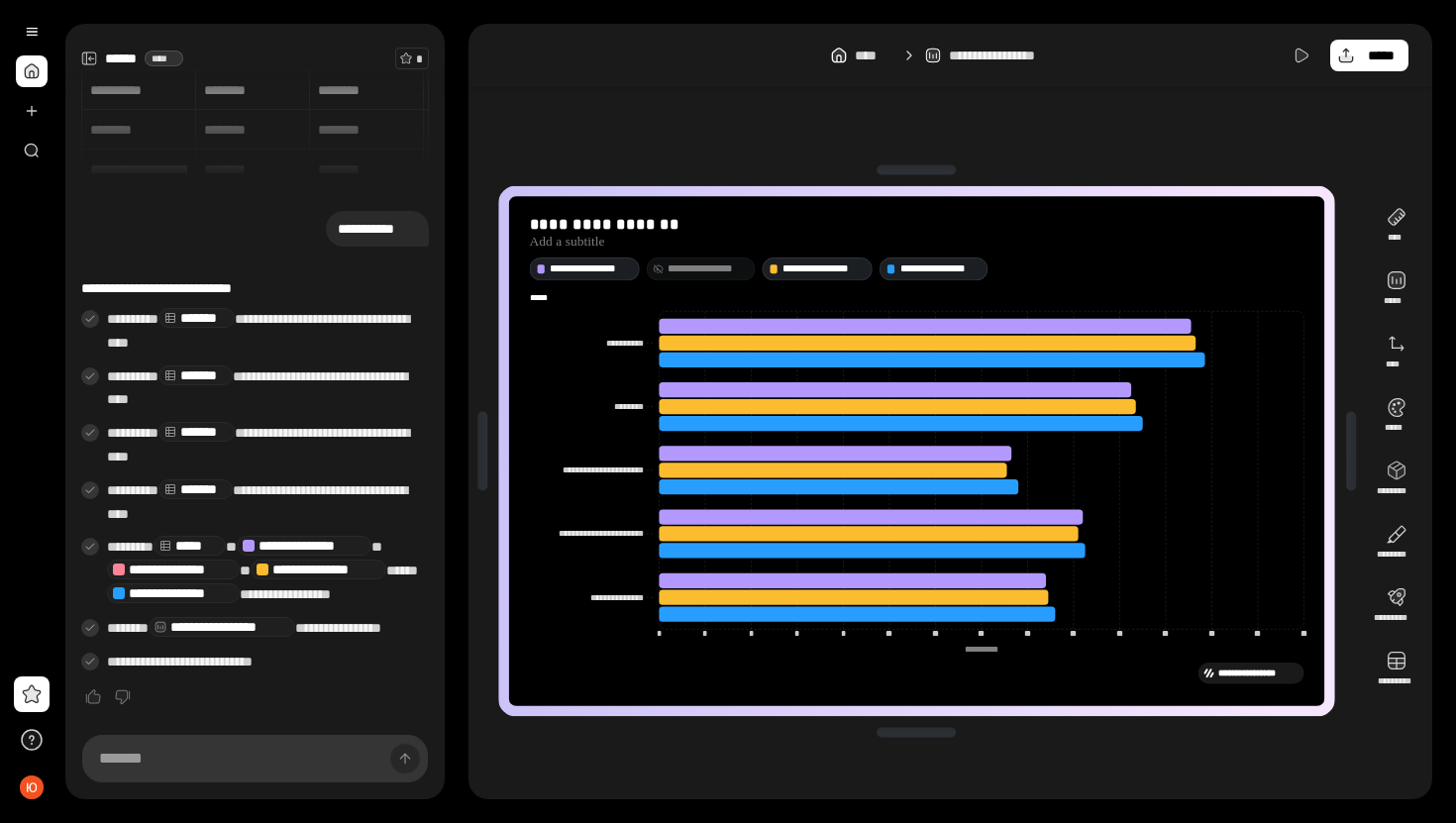 click on "**********" at bounding box center [708, 269] 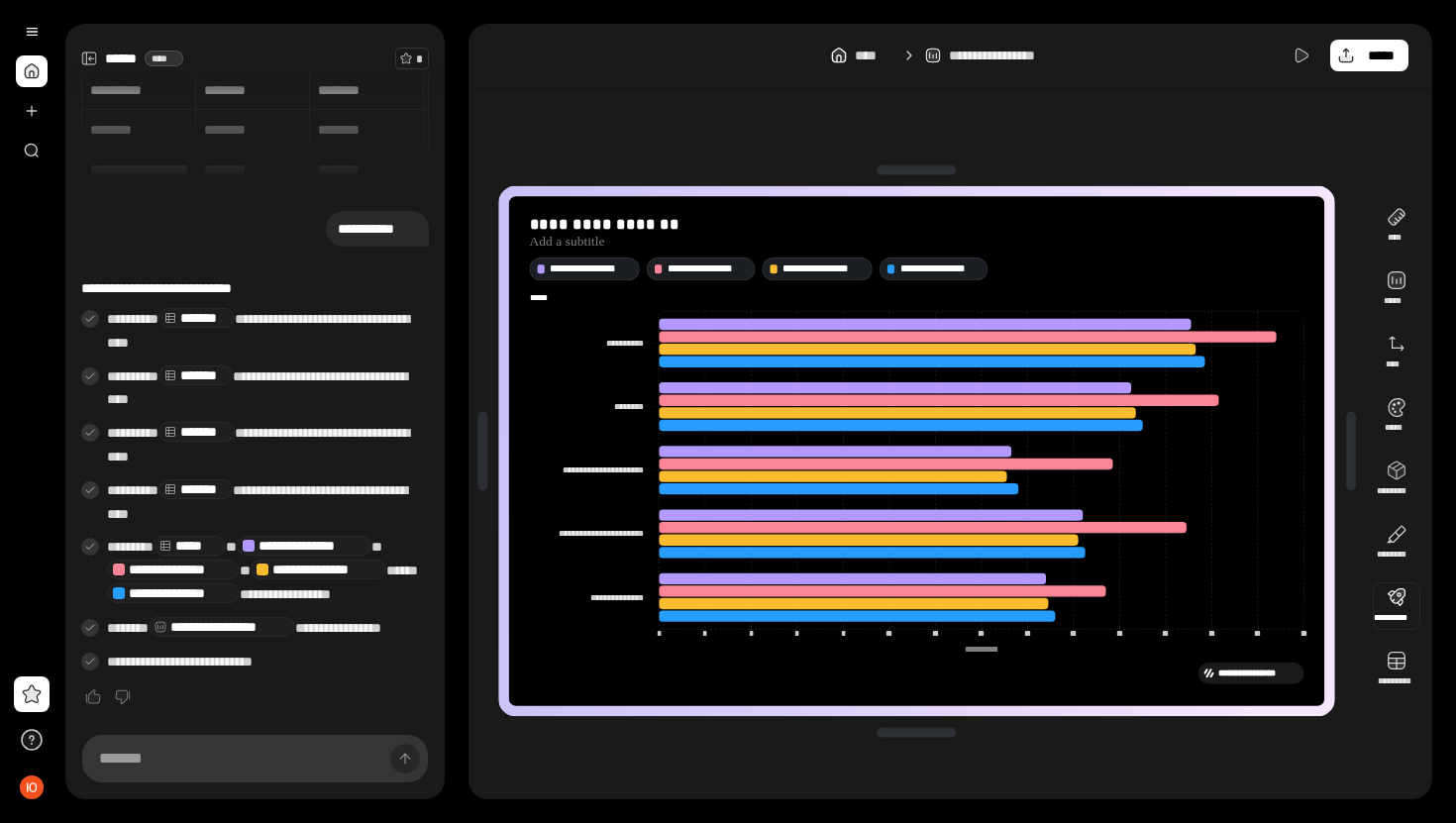 click at bounding box center [1397, 606] 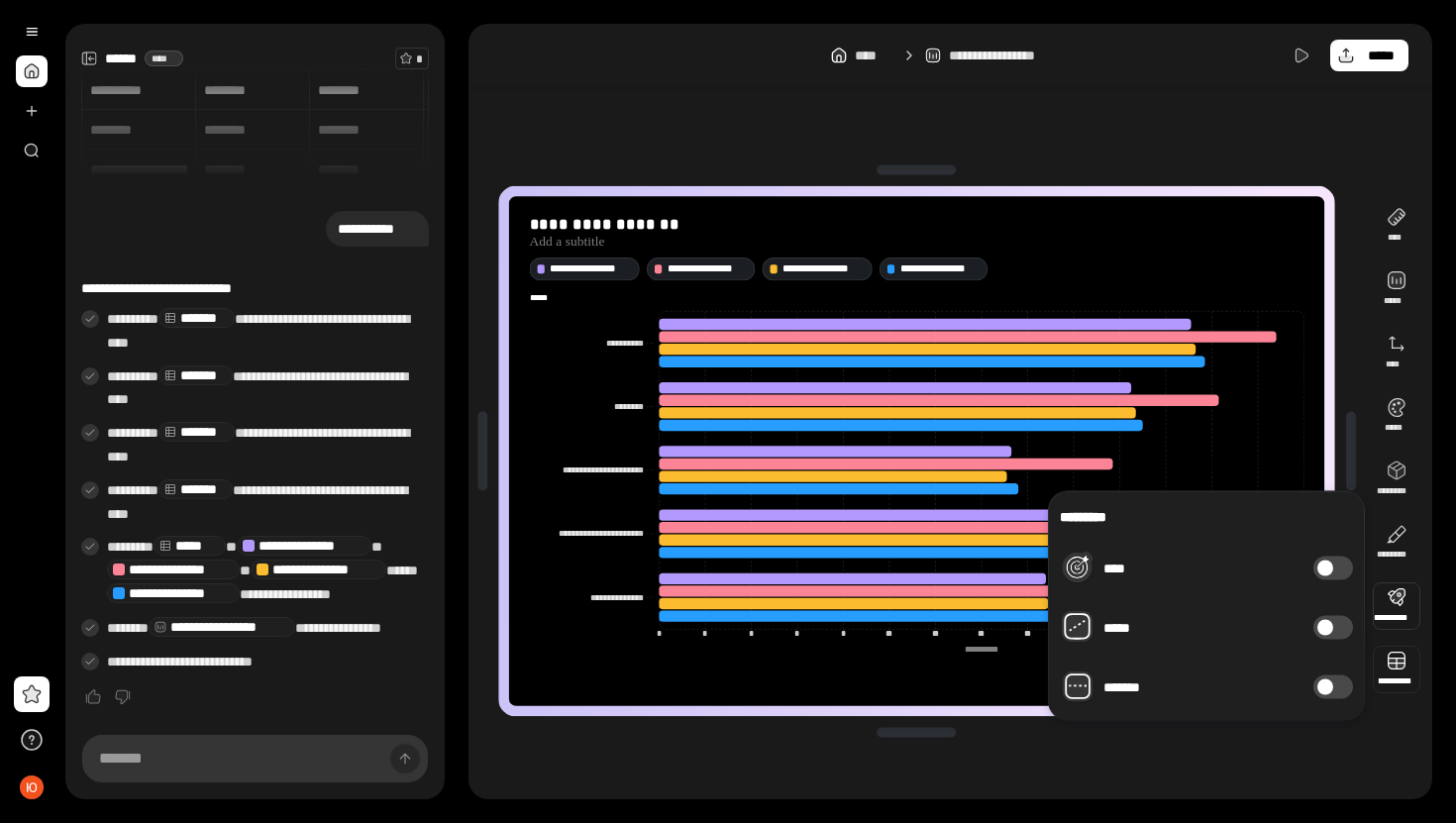 click at bounding box center (1397, 669) 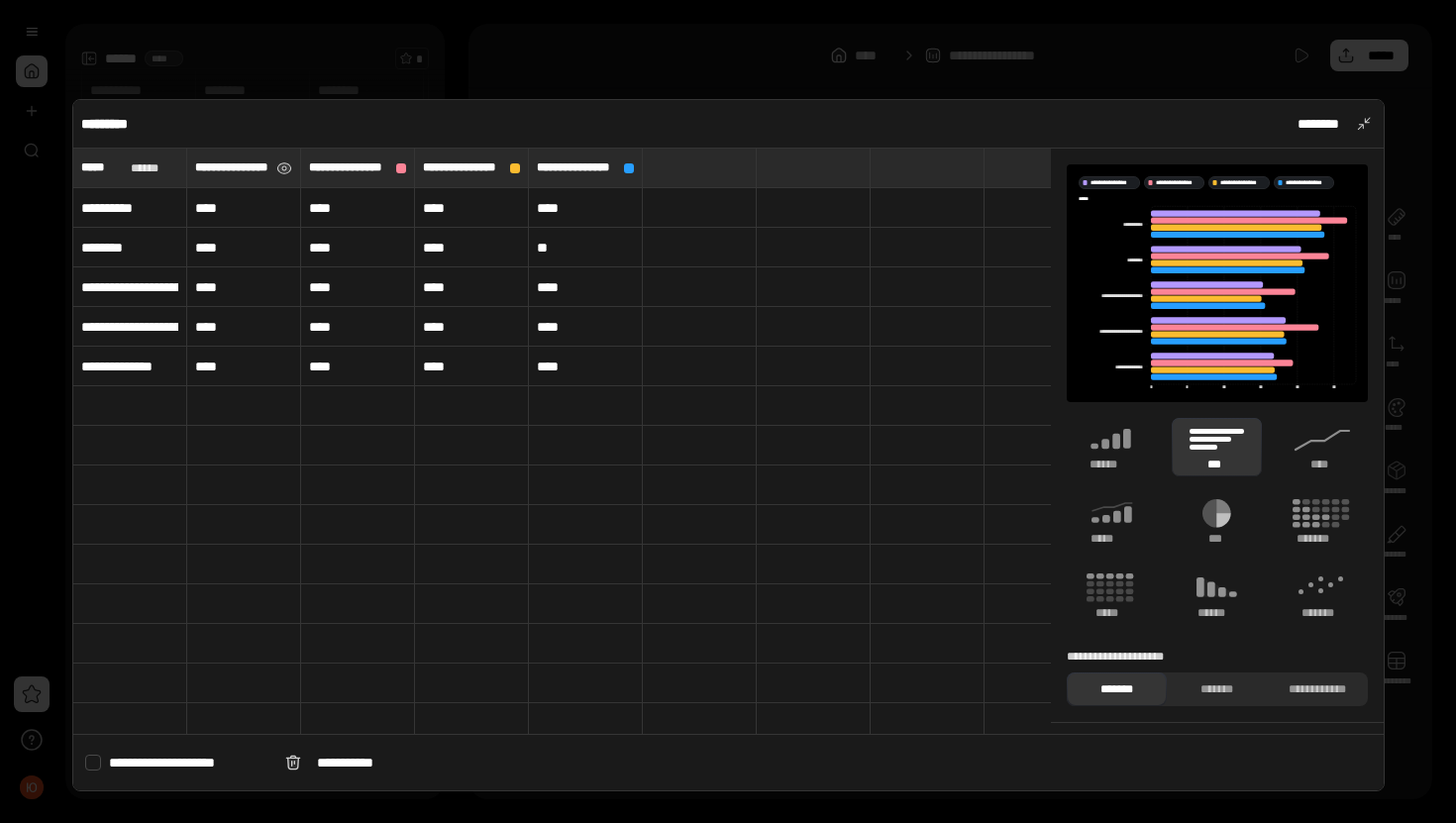 click on "**********" at bounding box center [232, 167] 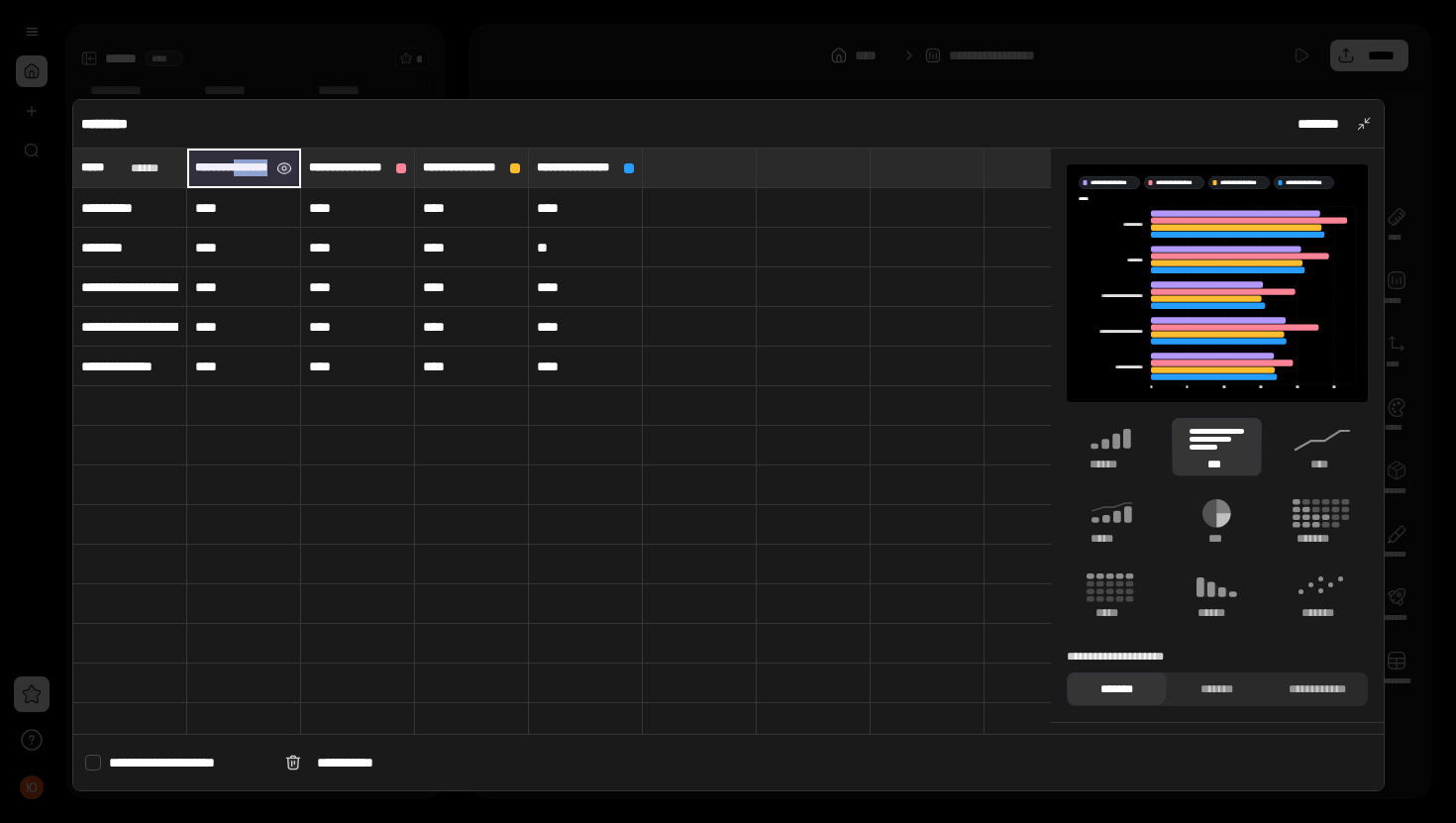 drag, startPoint x: 240, startPoint y: 166, endPoint x: 290, endPoint y: 169, distance: 50.089919 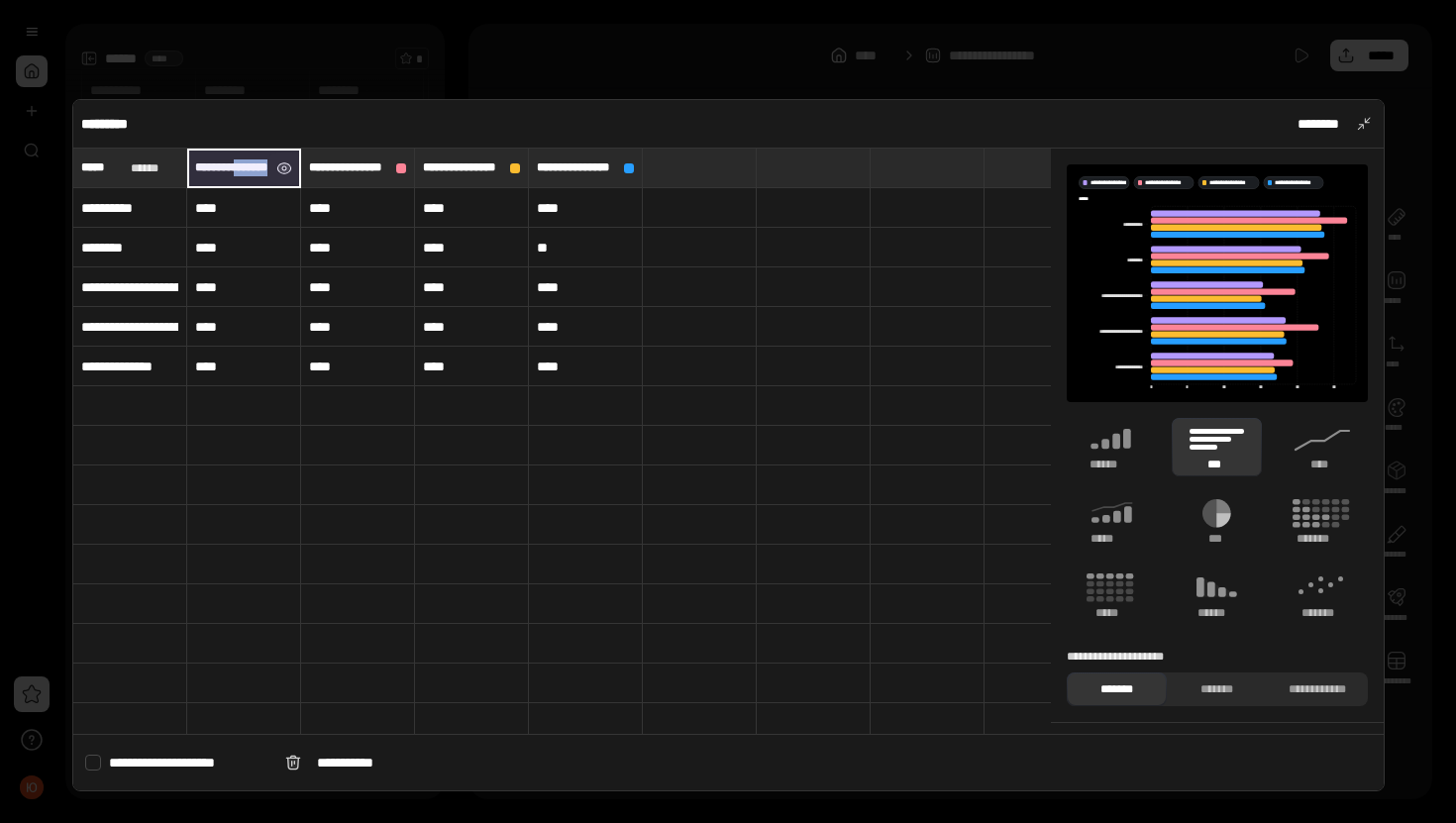 click at bounding box center [284, 168] 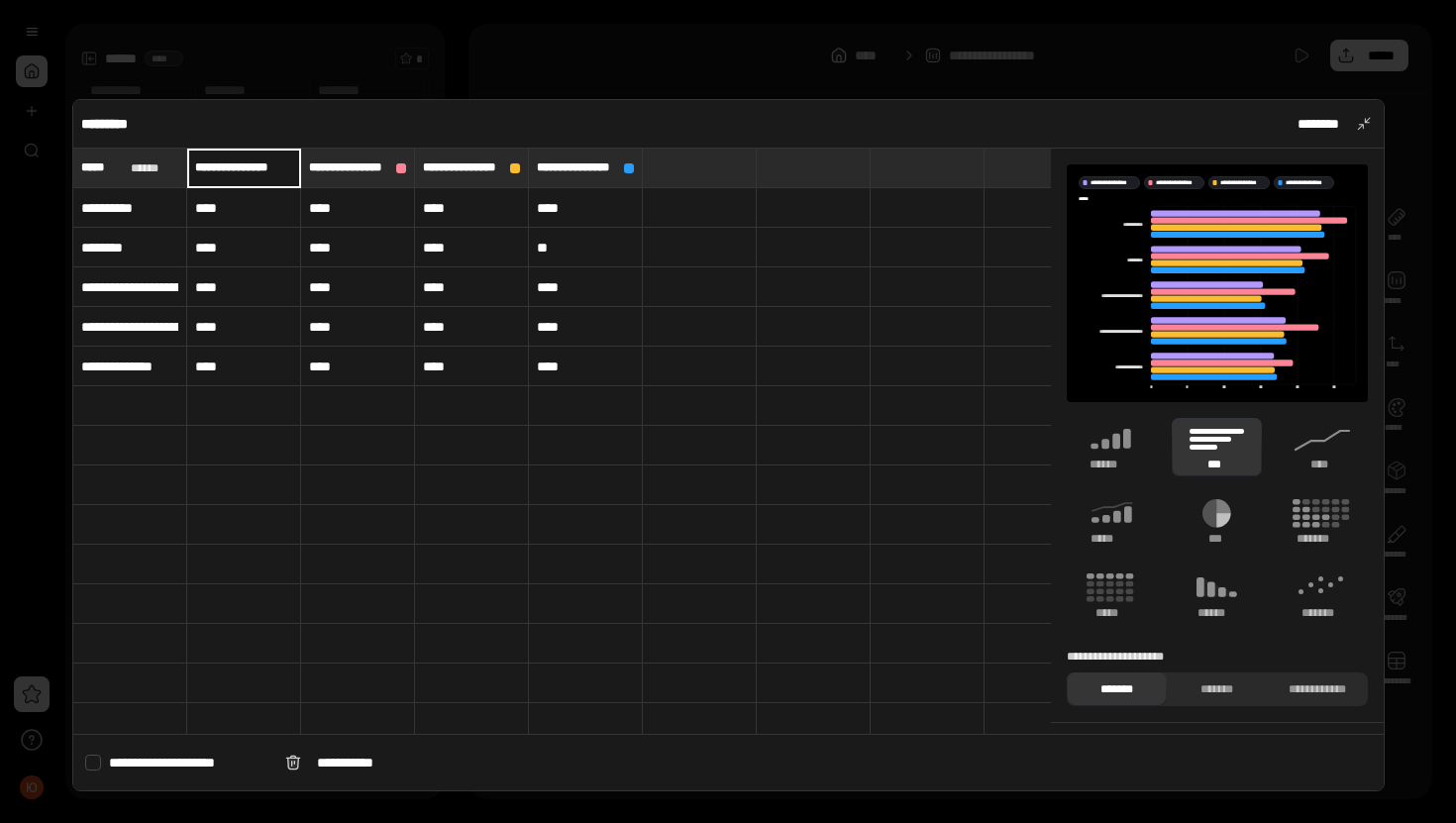 click on "**********" at bounding box center [244, 167] 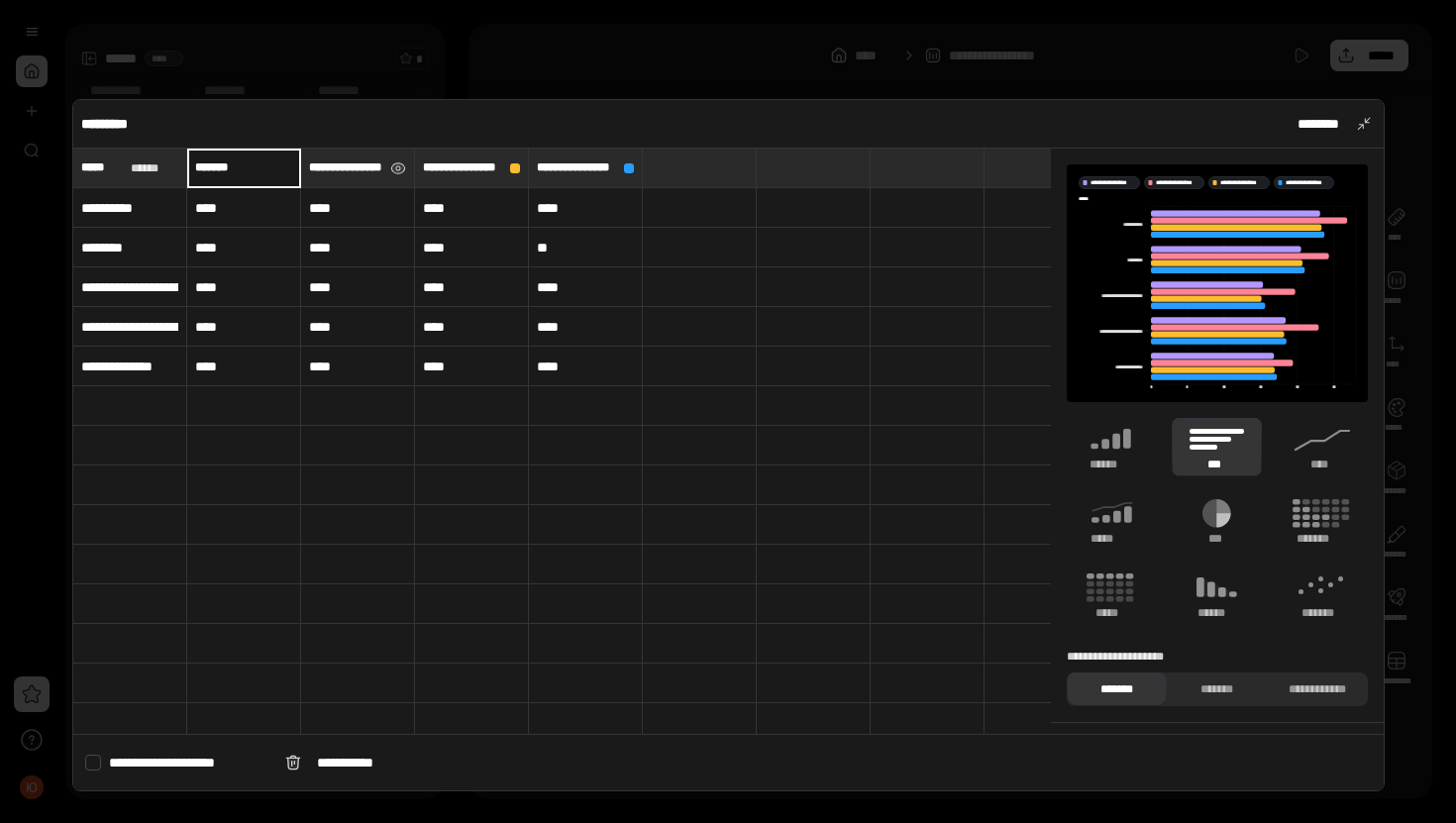 type on "*******" 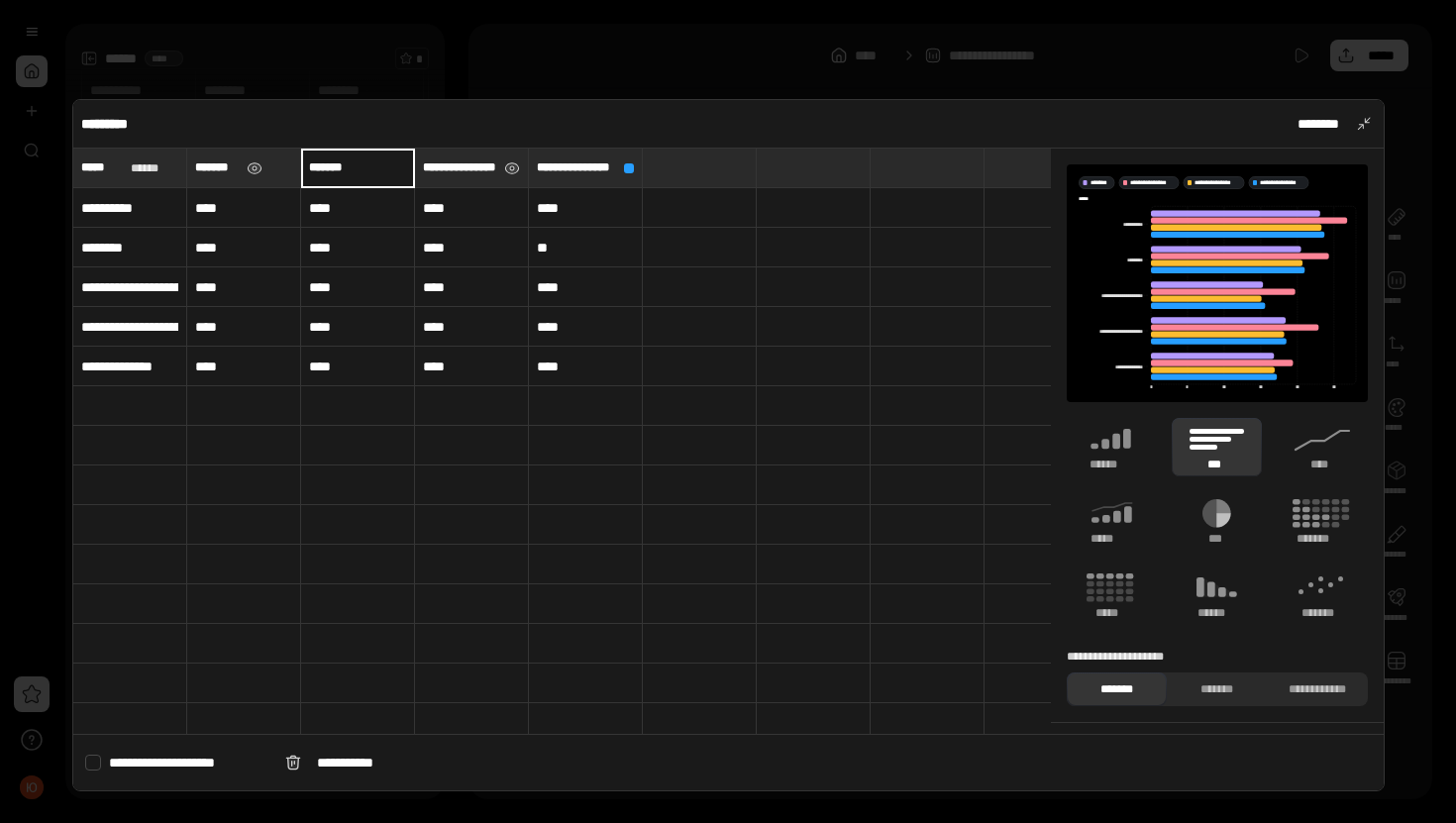 type on "*******" 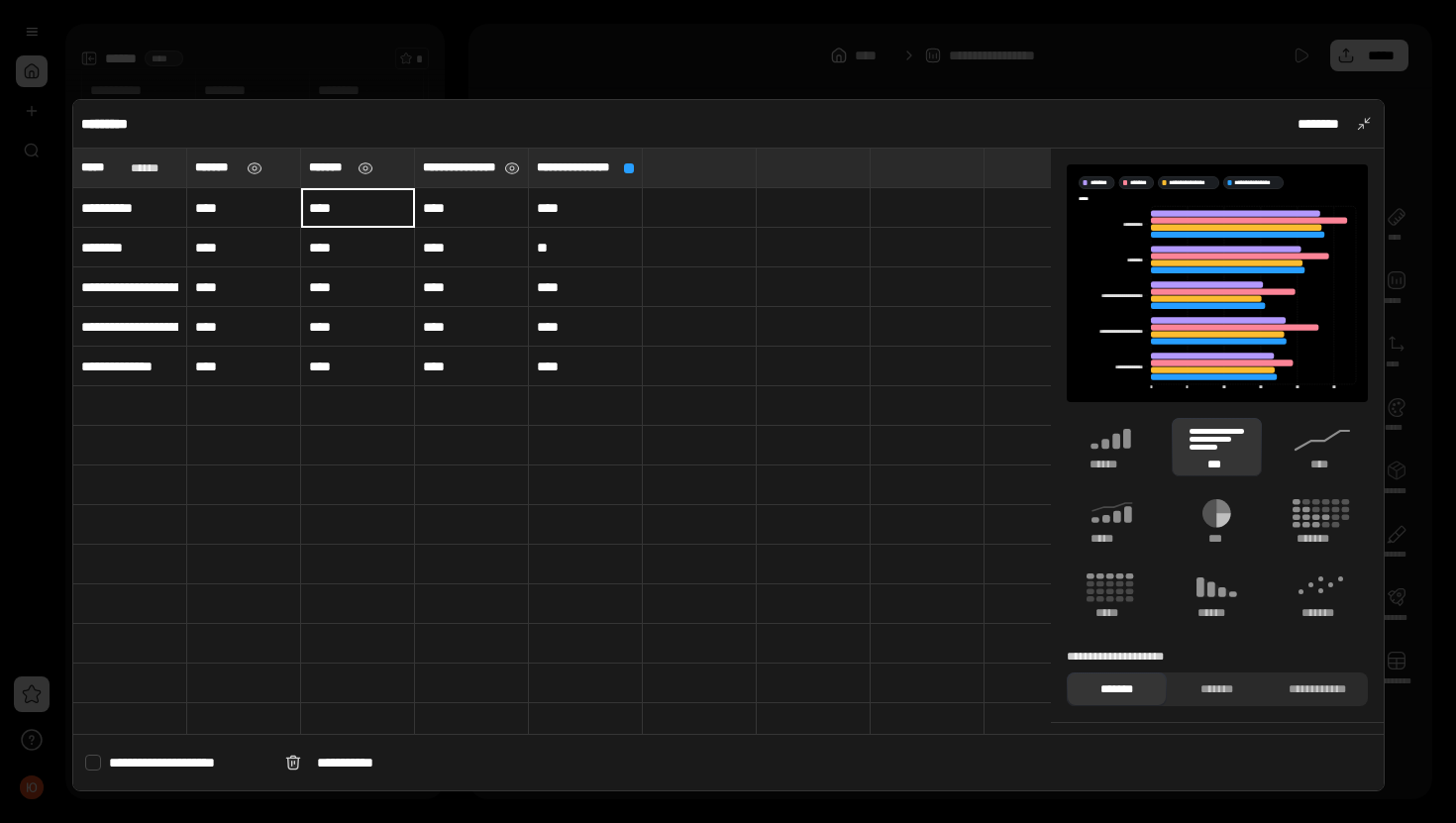 click on "**********" at bounding box center (460, 167) 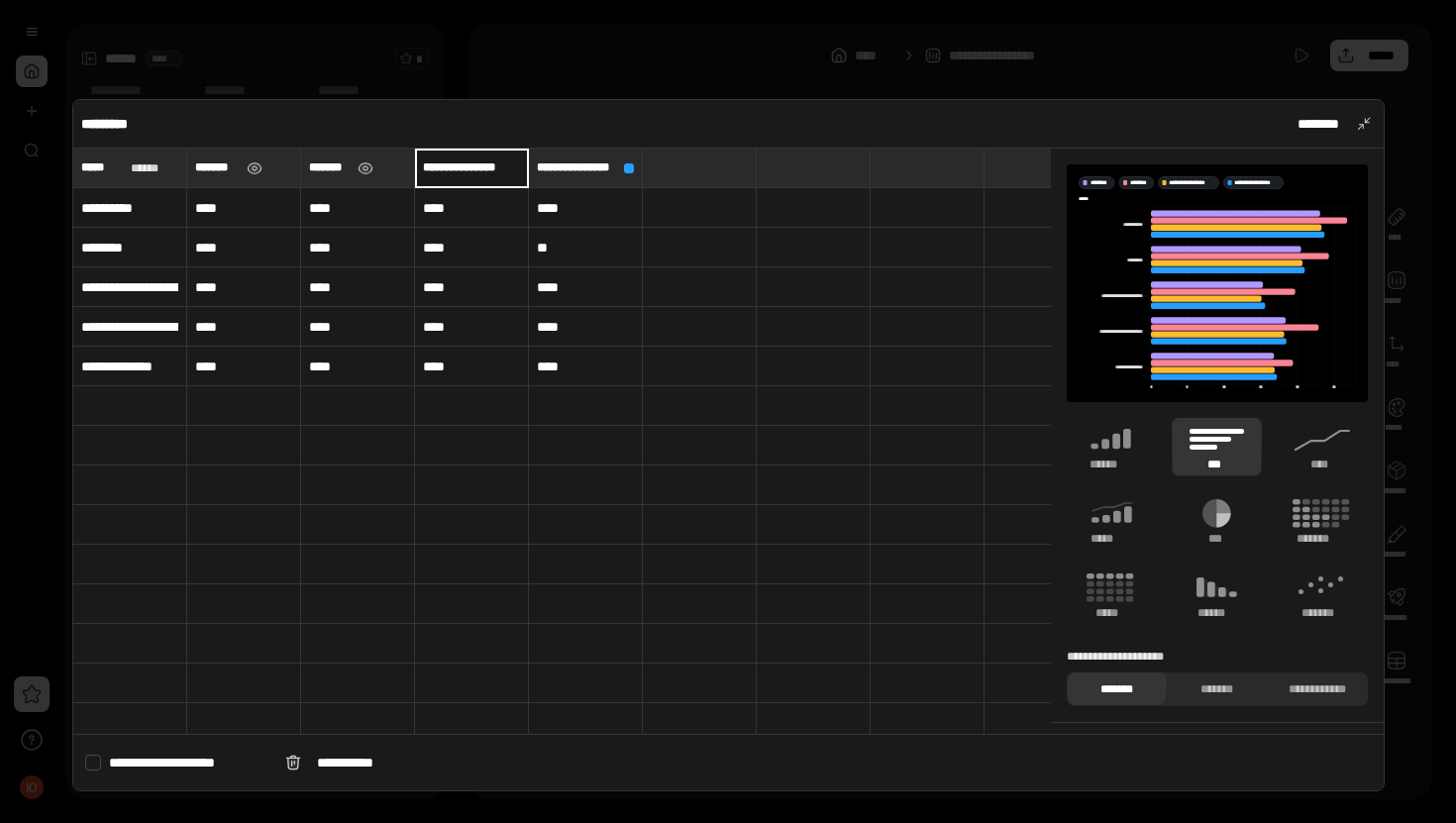 click on "**********" at bounding box center [471, 167] 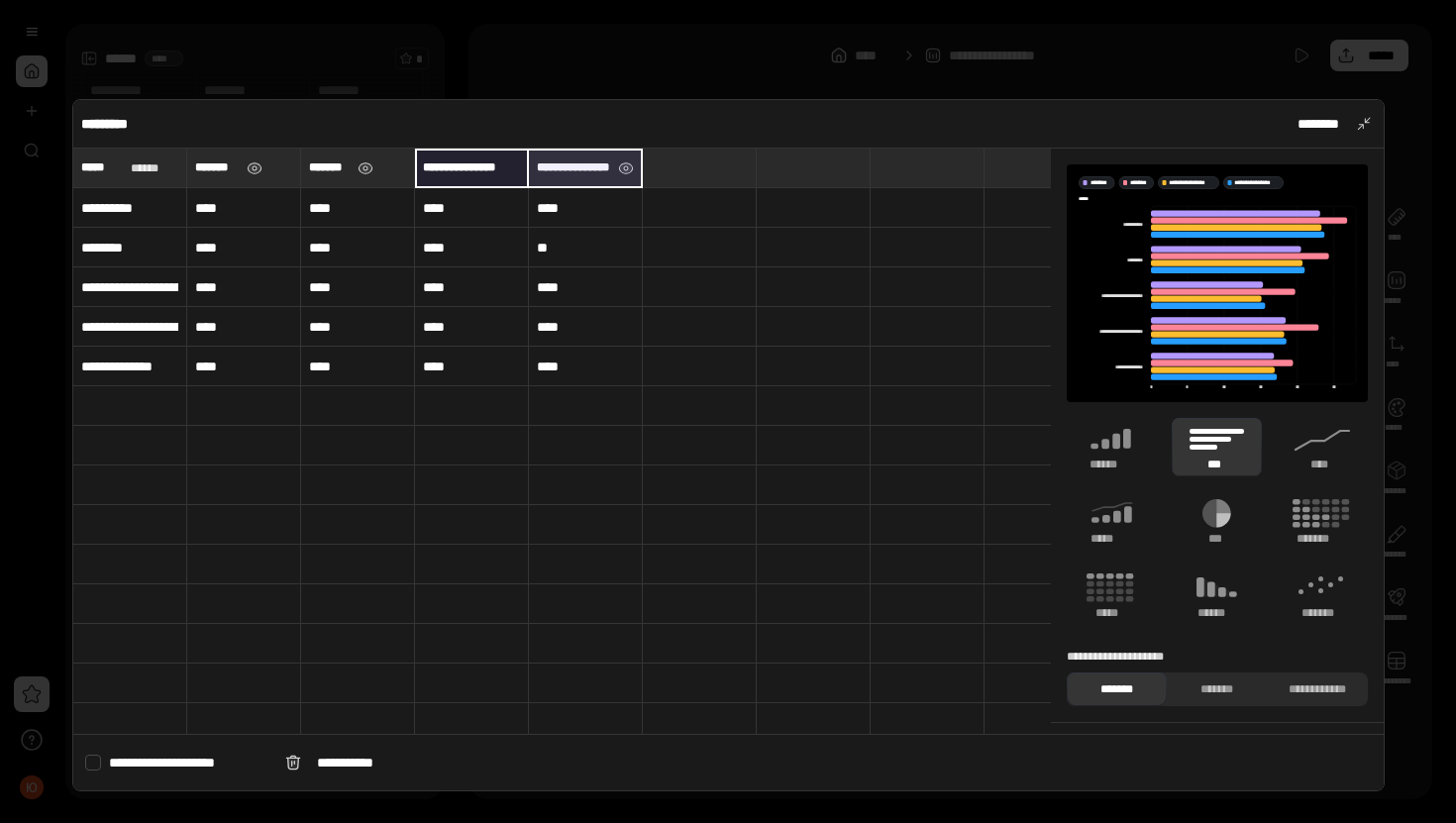 drag, startPoint x: 470, startPoint y: 167, endPoint x: 572, endPoint y: 167, distance: 102 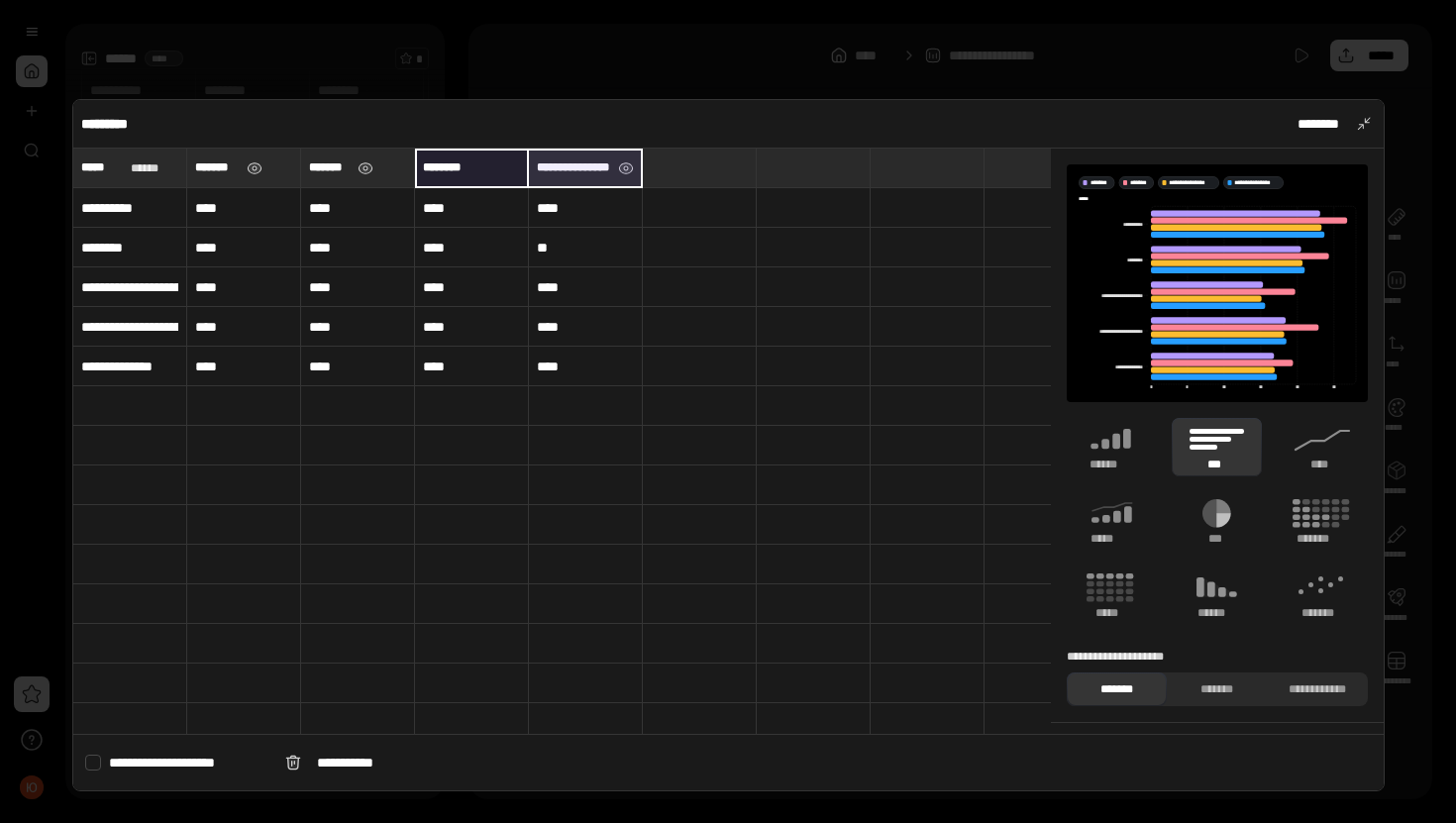 type on "*******" 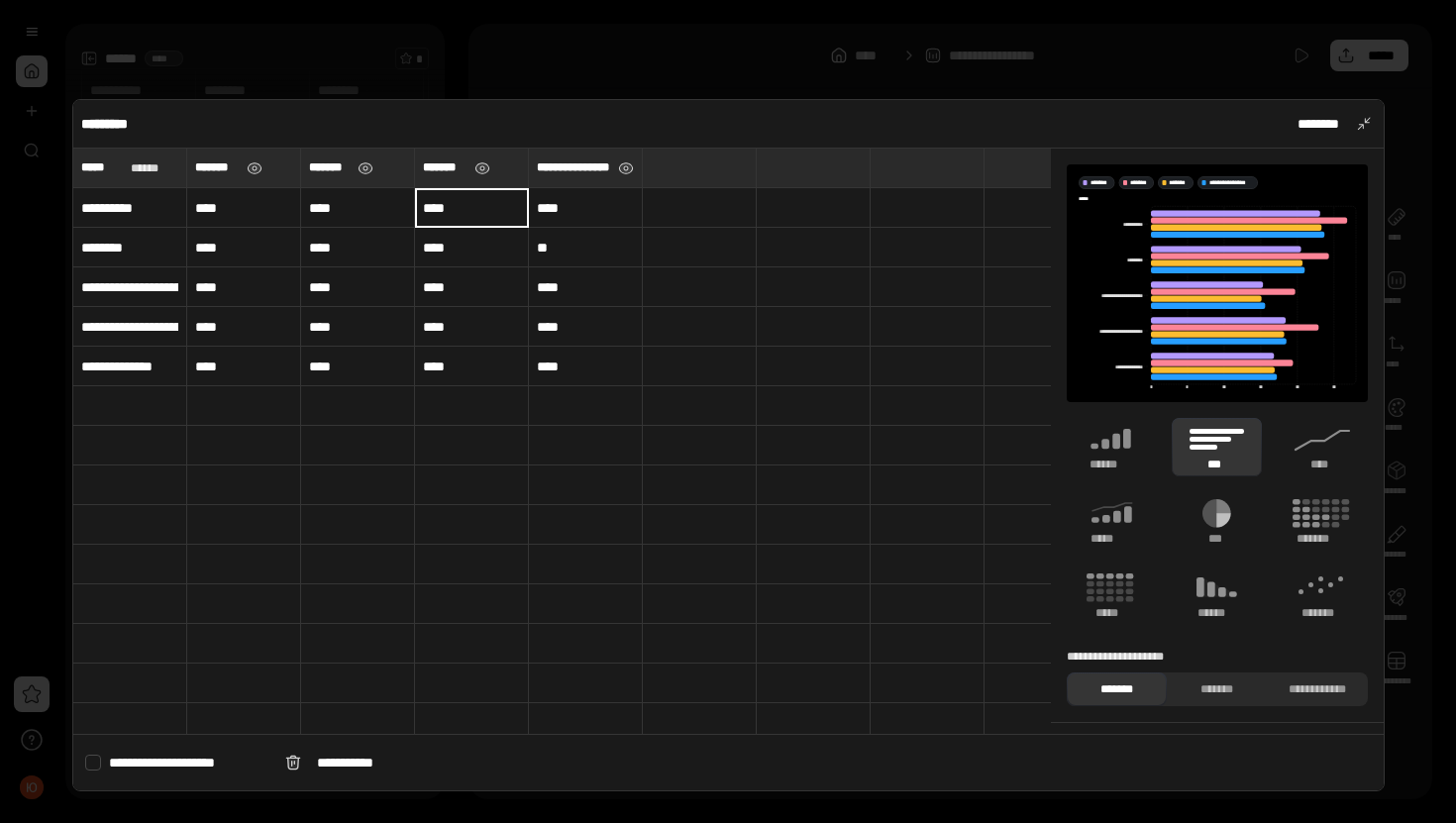 click on "**********" at bounding box center [573, 167] 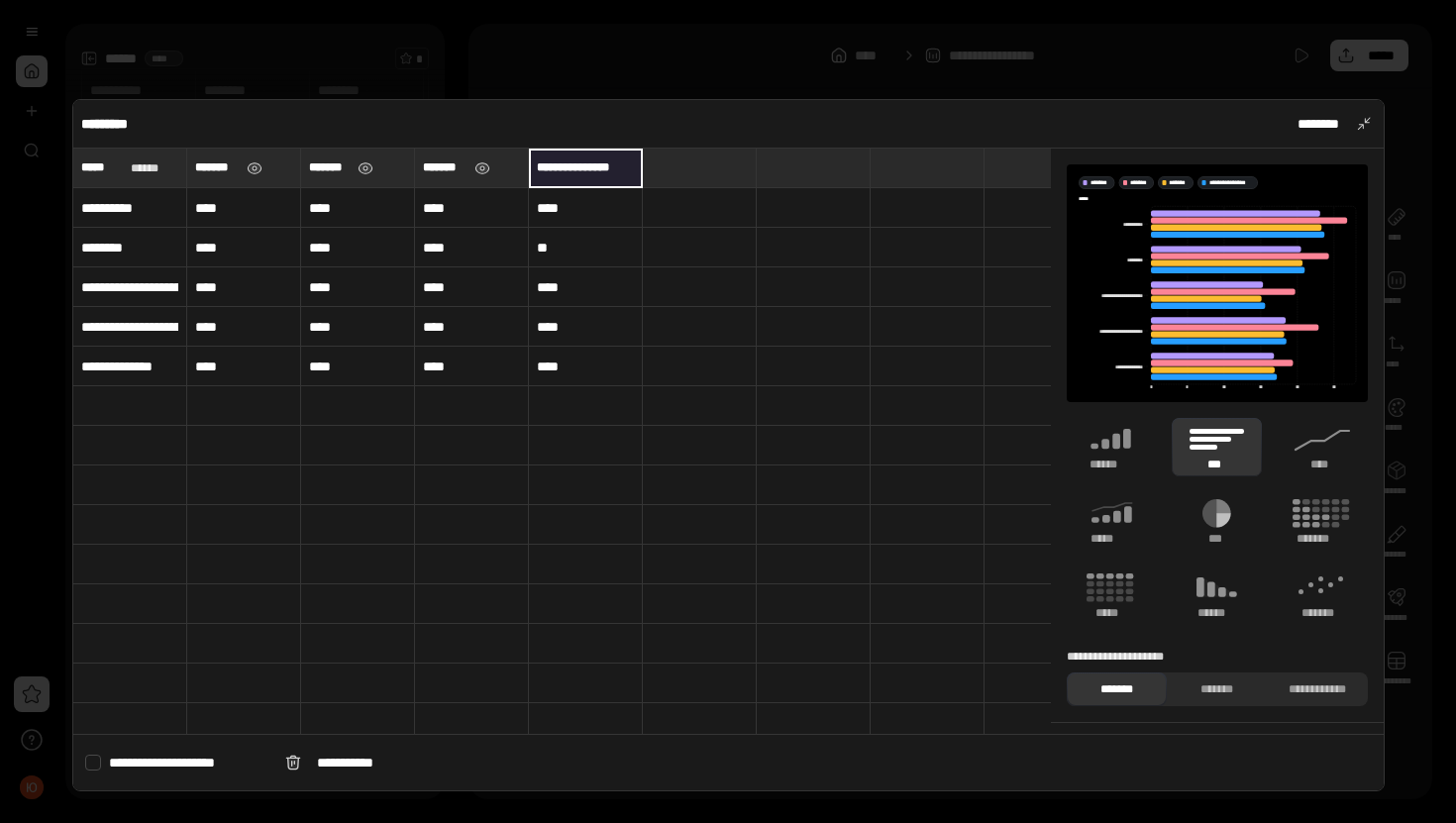 drag, startPoint x: 583, startPoint y: 167, endPoint x: 640, endPoint y: 167, distance: 57 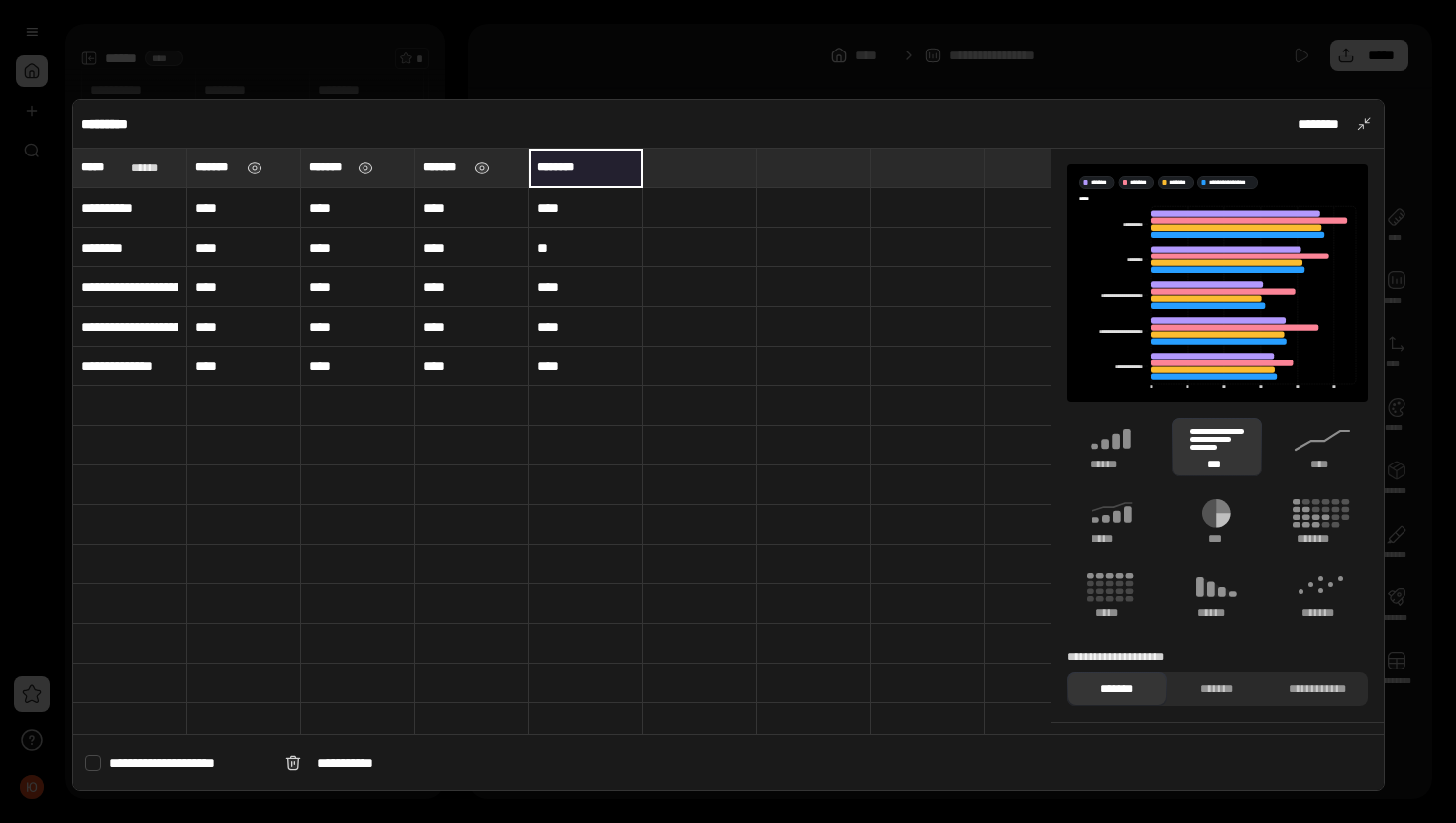 type on "*******" 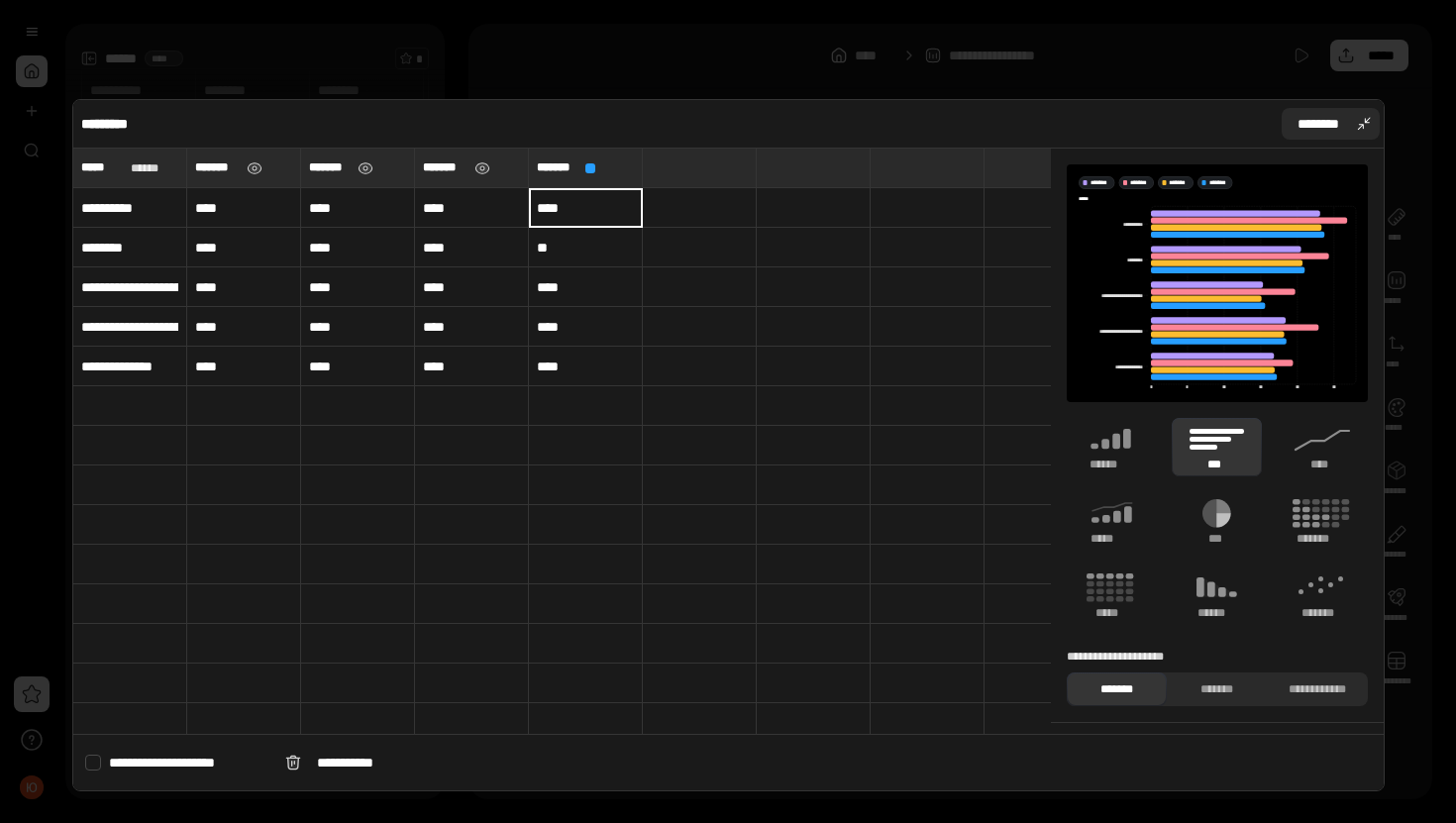 click on "********" at bounding box center [1330, 124] 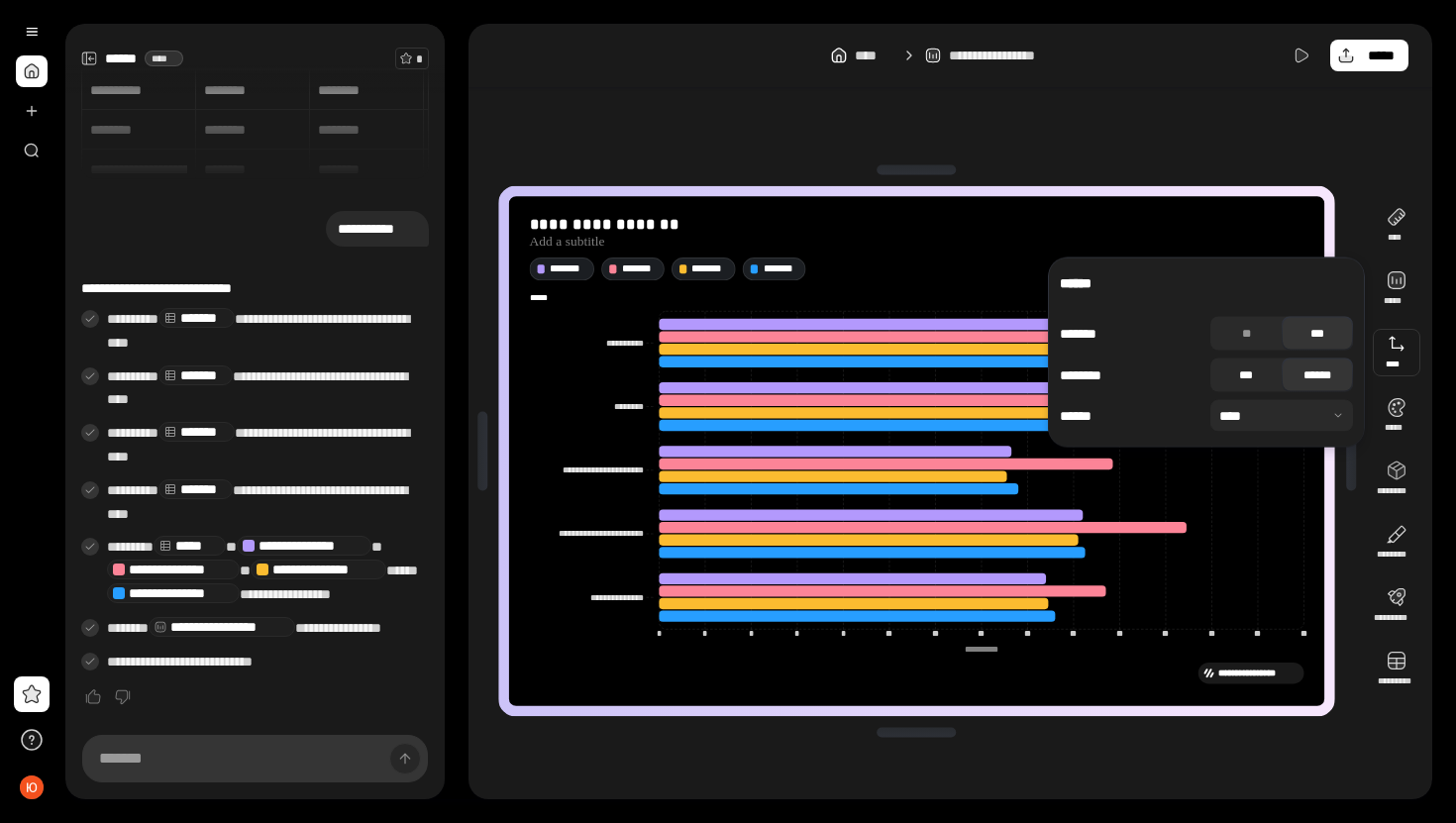 click on "***" at bounding box center (1246, 375) 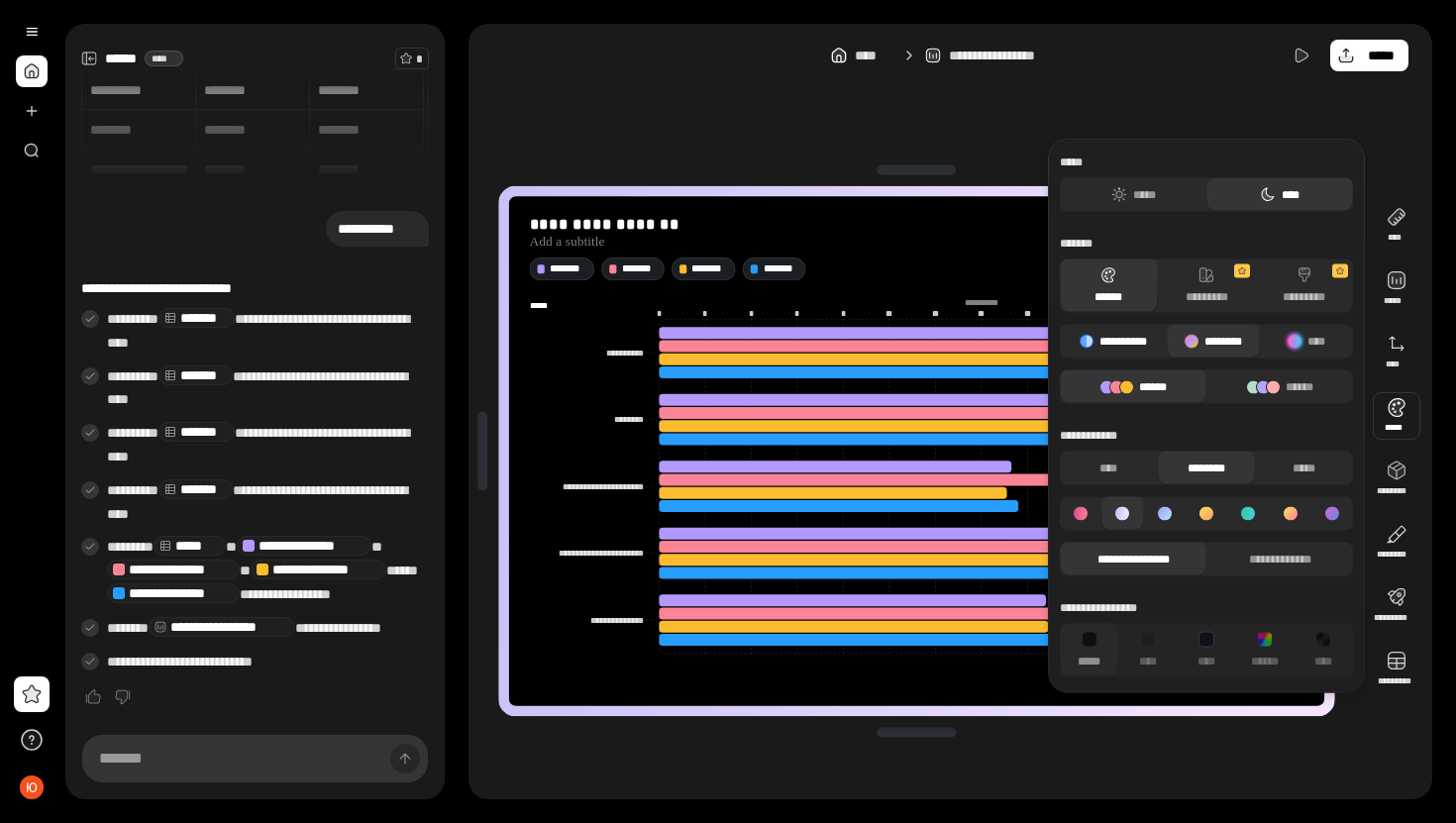 click on "**********" at bounding box center (1113, 342) 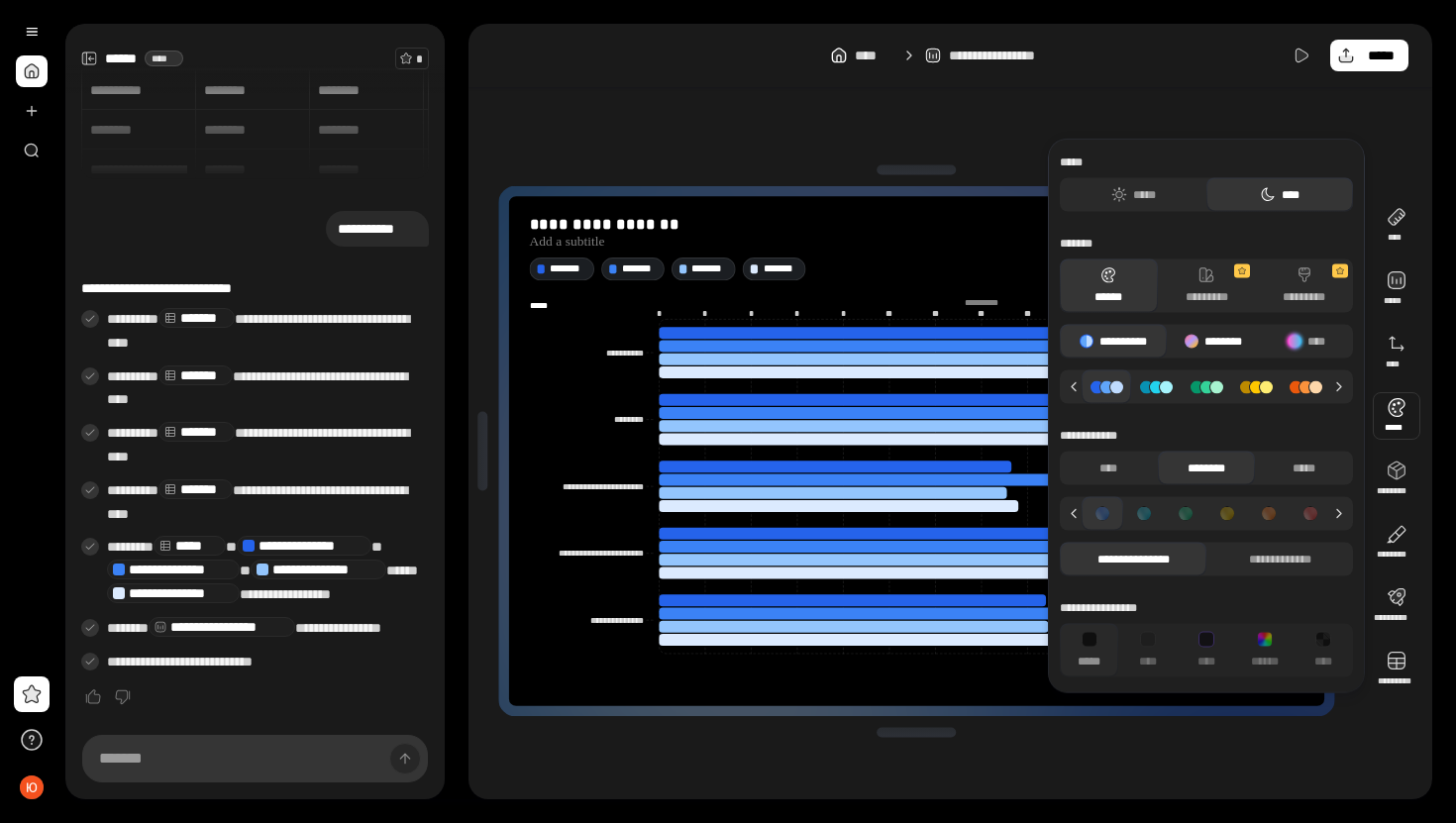 click on "********" at bounding box center (1213, 342) 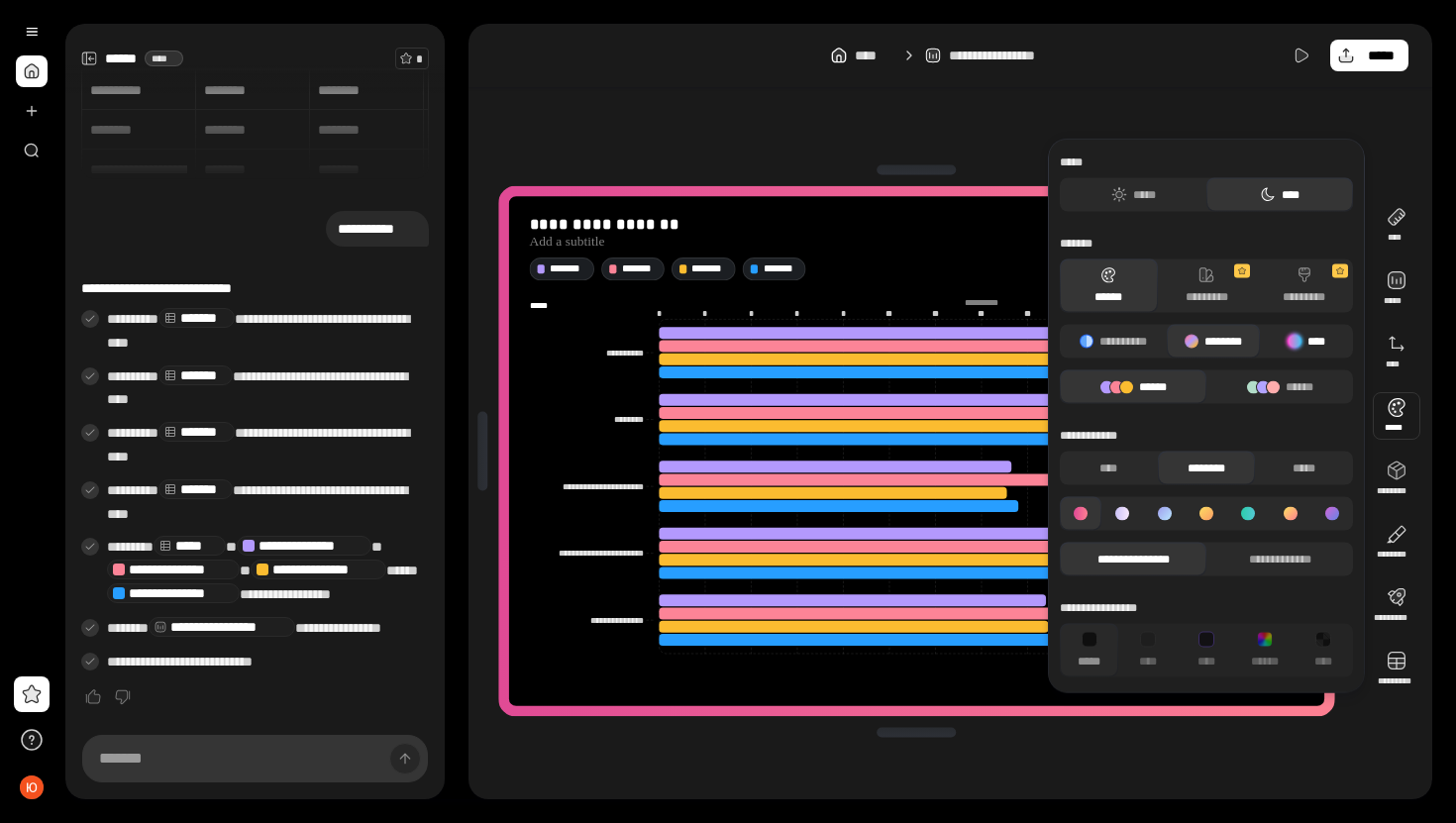 click at bounding box center (1295, 342) 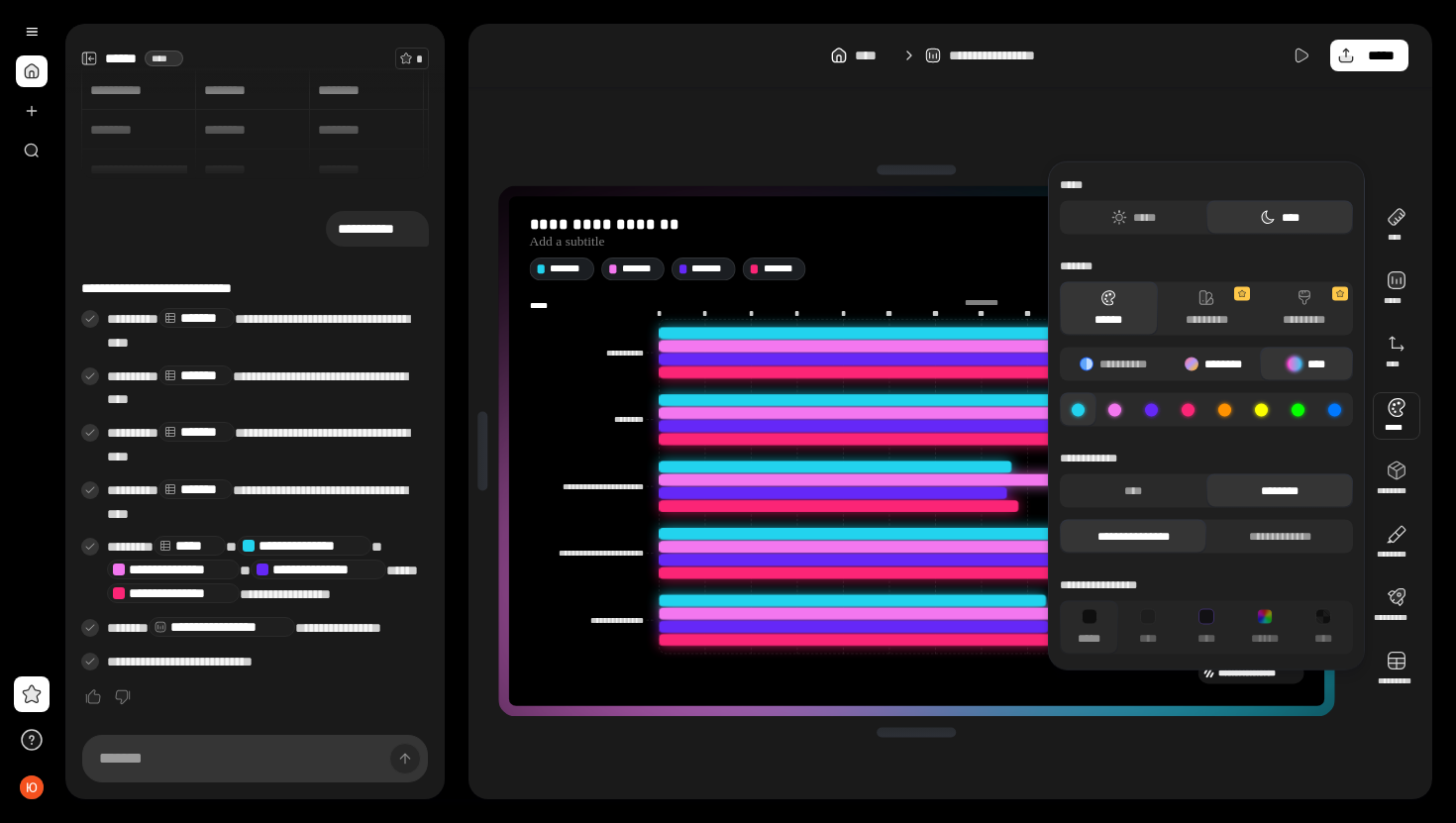 click on "********" at bounding box center (1213, 364) 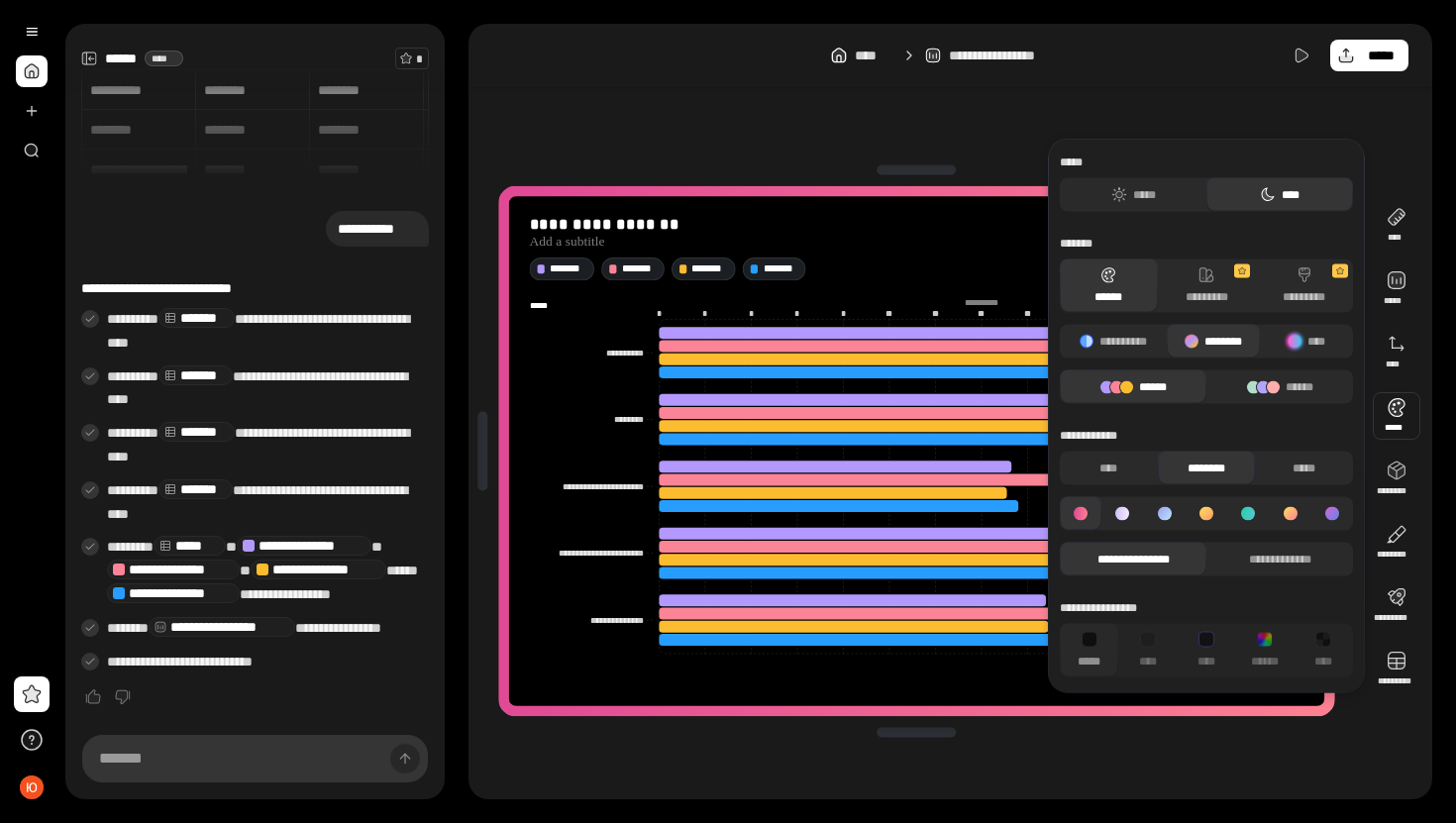 click on "**********" at bounding box center (950, 411) 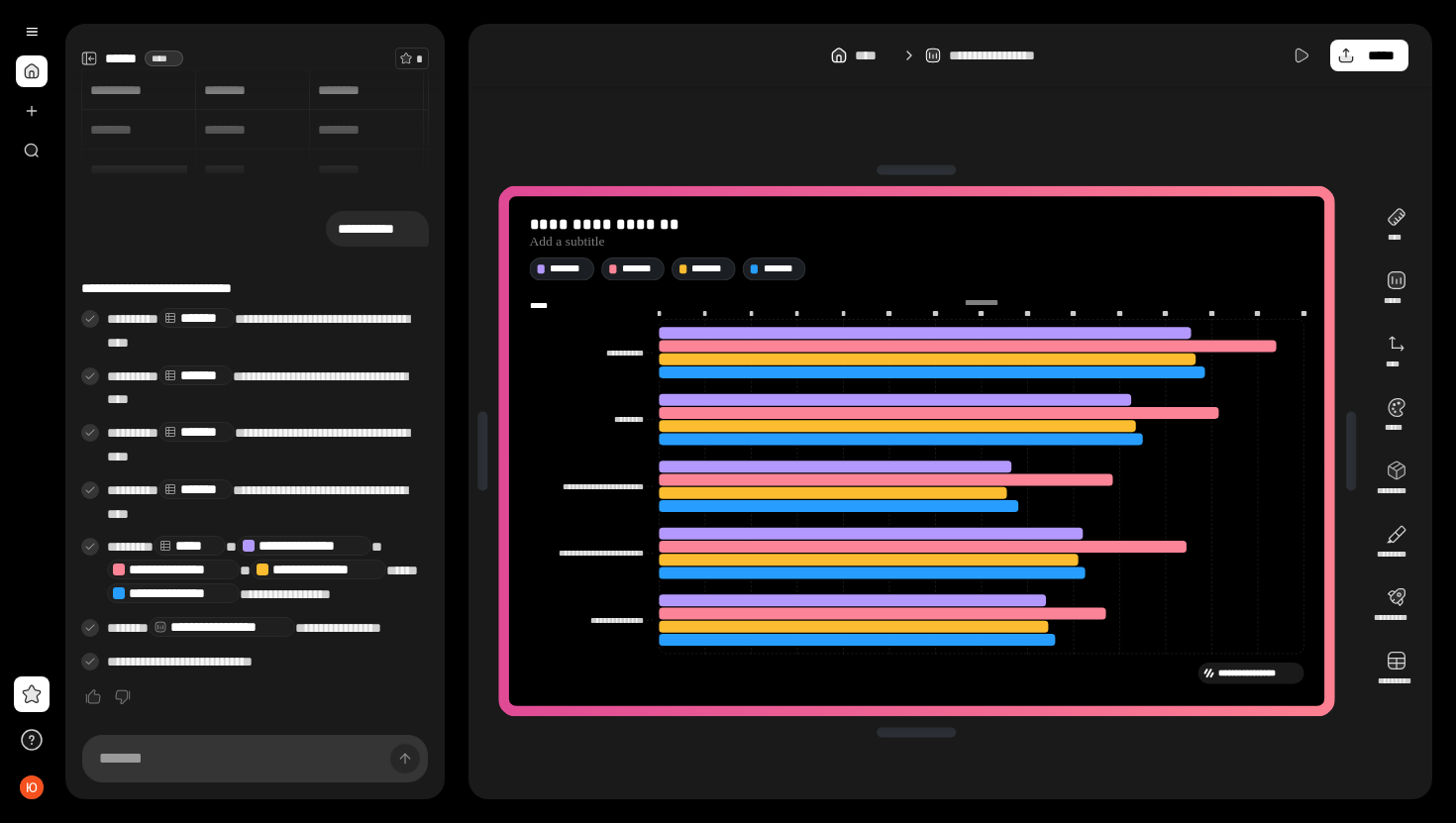 click on "**********" at bounding box center [1259, 673] 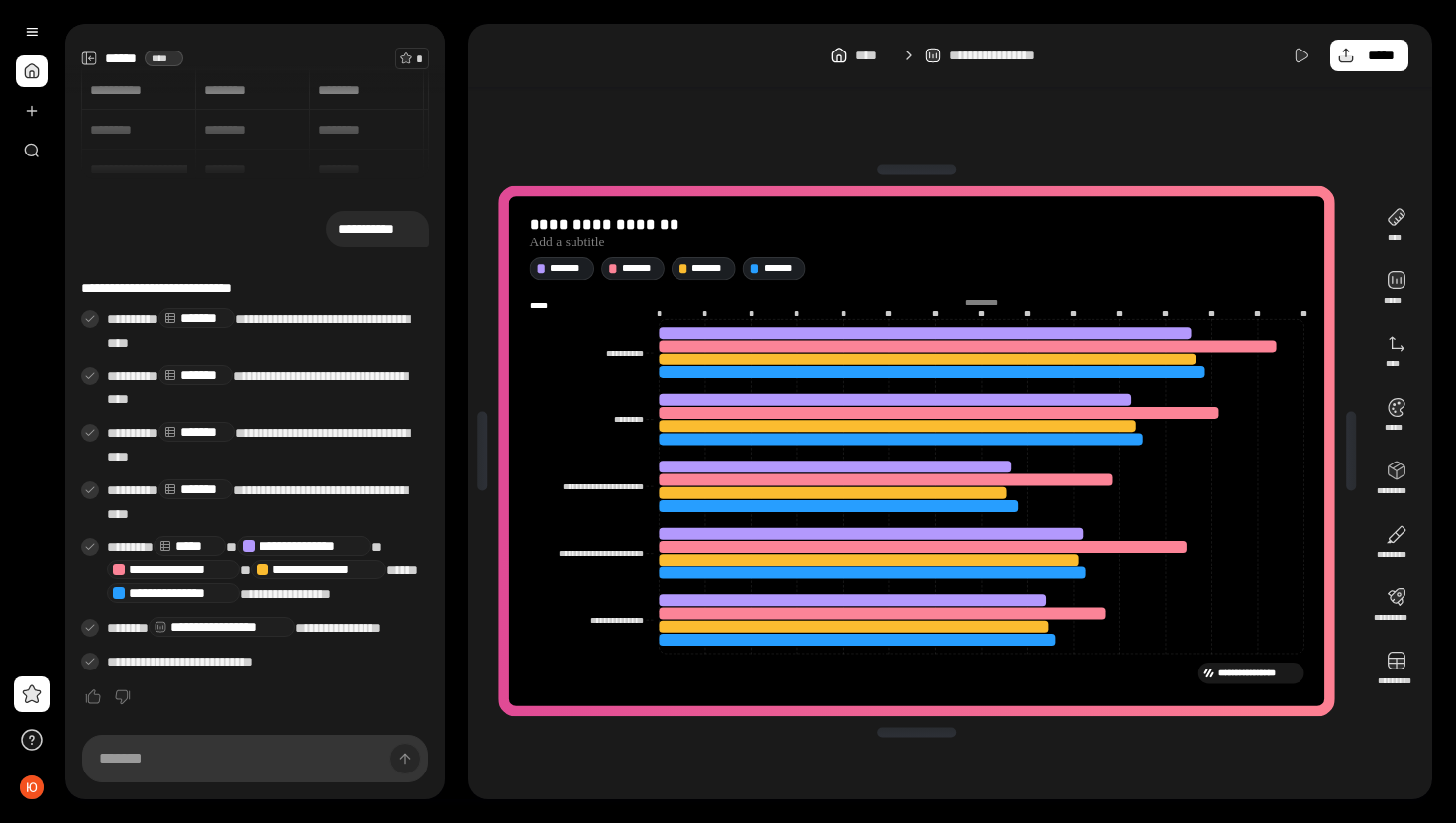 click on "**********" at bounding box center (950, 55) 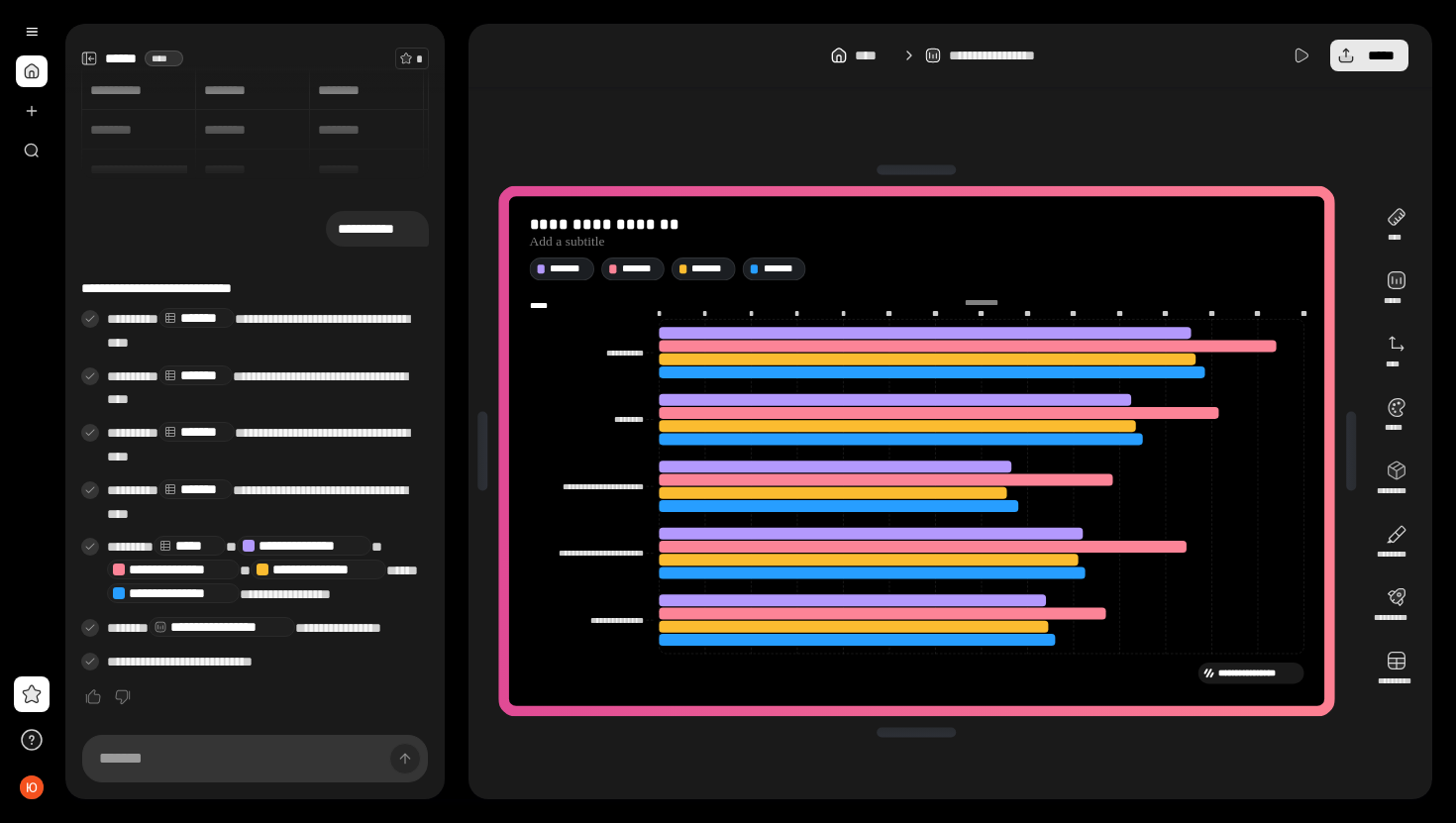 click on "*****" at bounding box center [1381, 55] 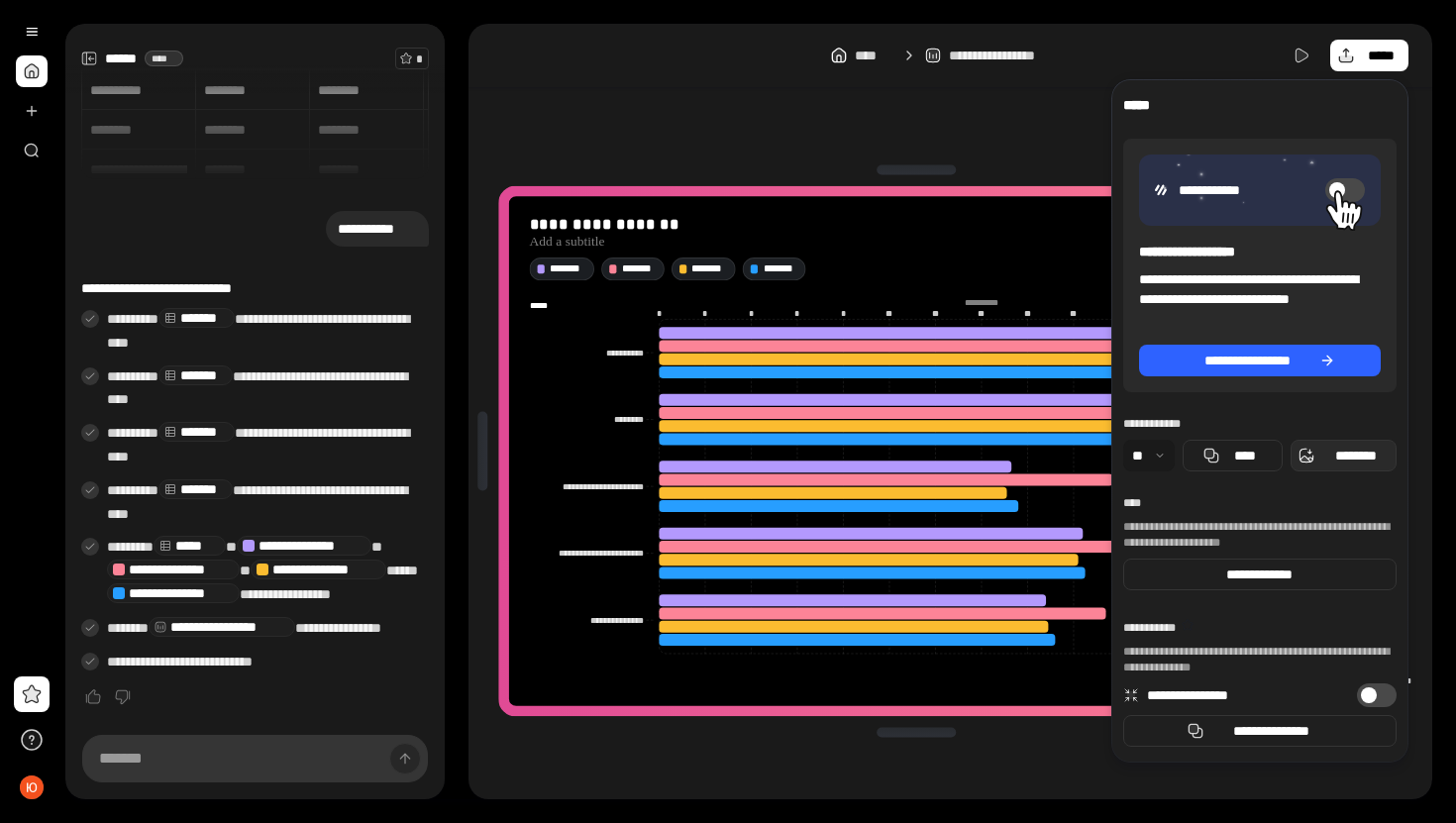 click on "********" at bounding box center (1355, 456) 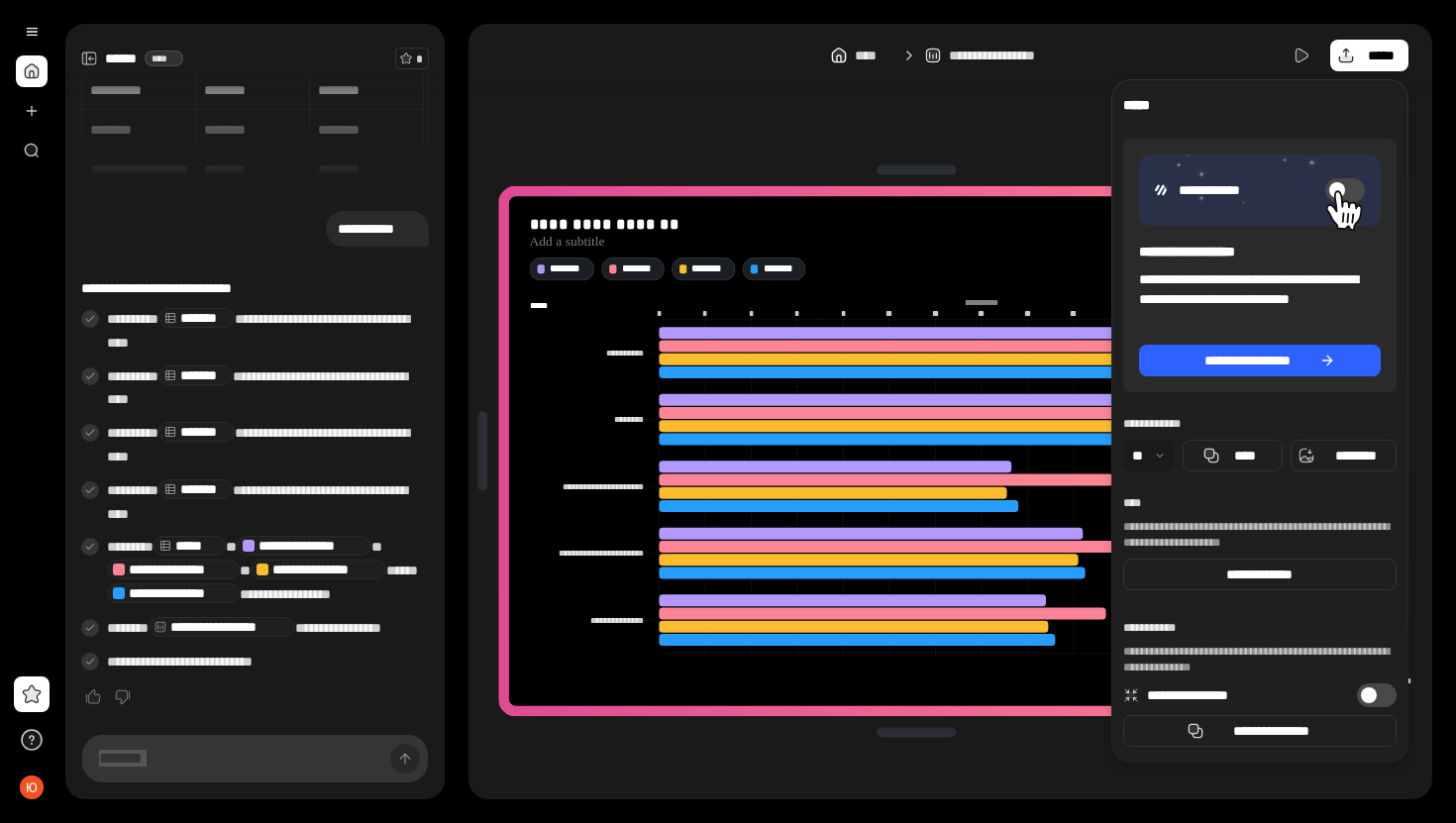 click on "**********" at bounding box center (950, 55) 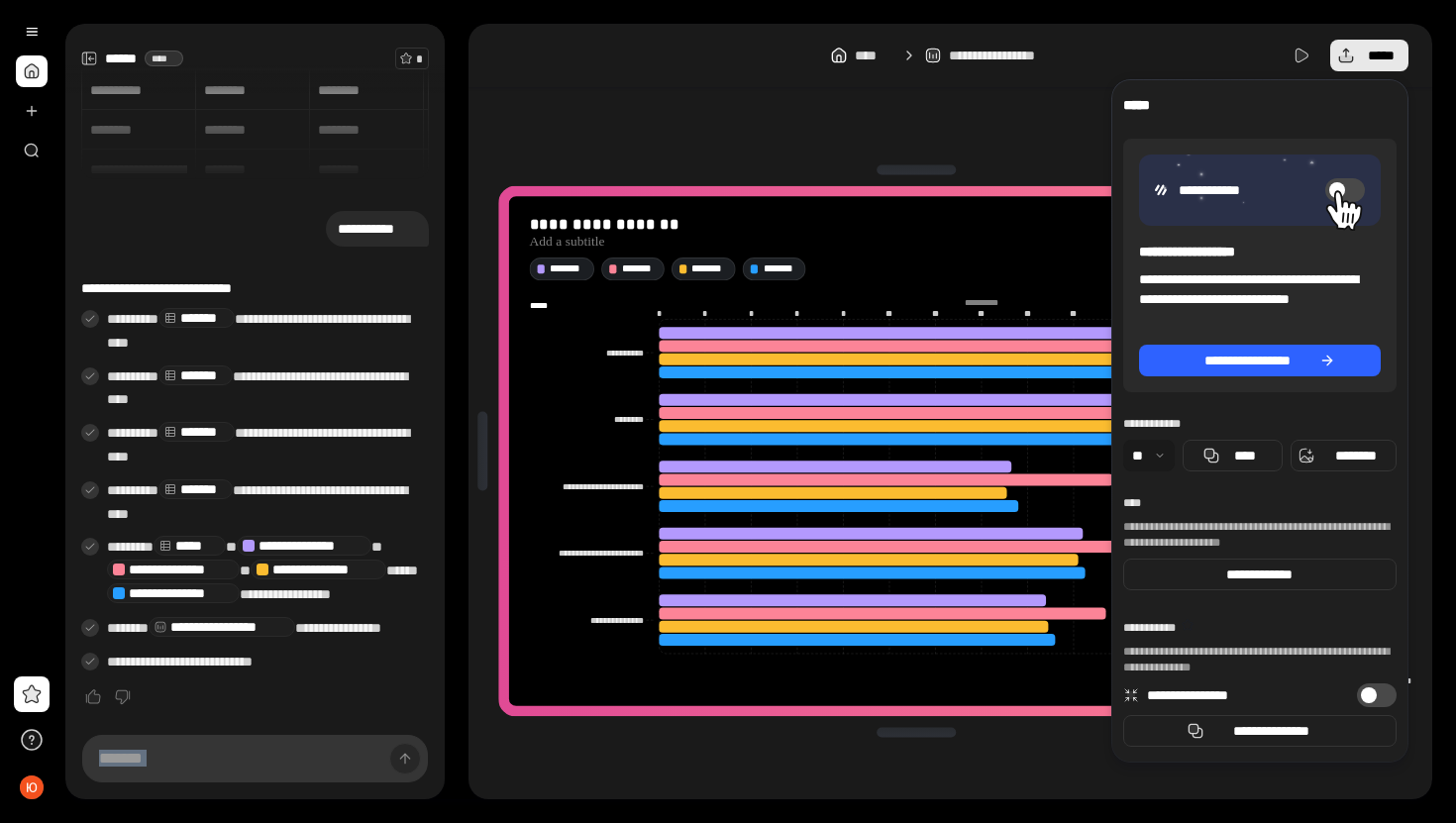 click on "*****" at bounding box center [1381, 55] 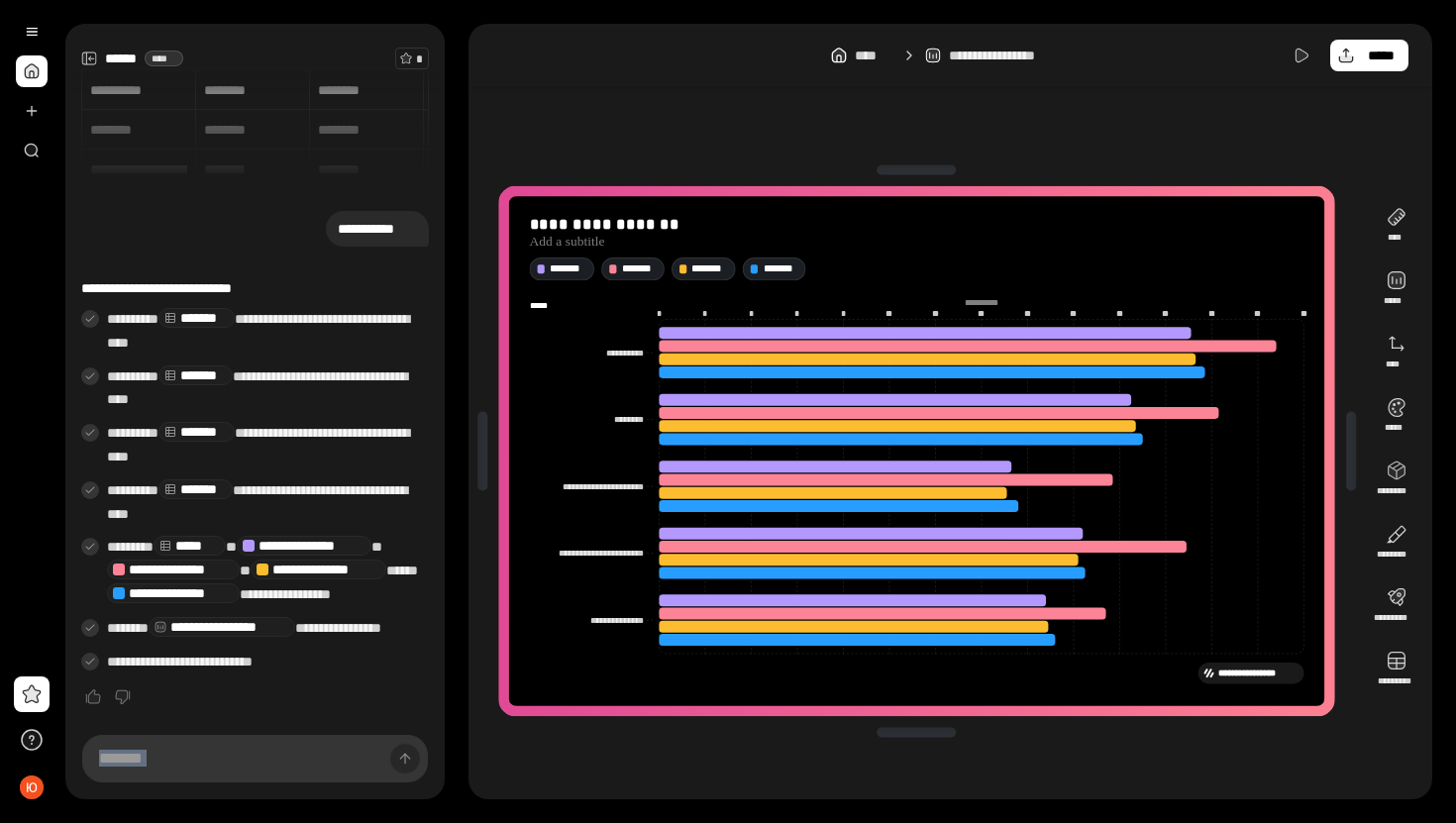 type 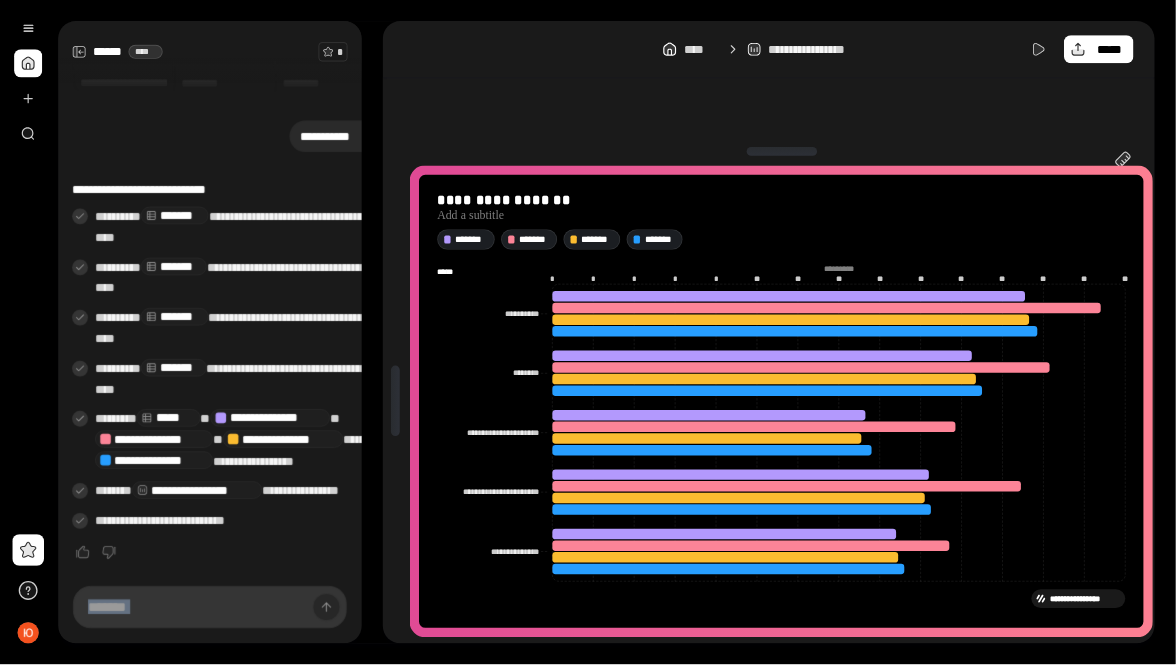scroll, scrollTop: 51, scrollLeft: 0, axis: vertical 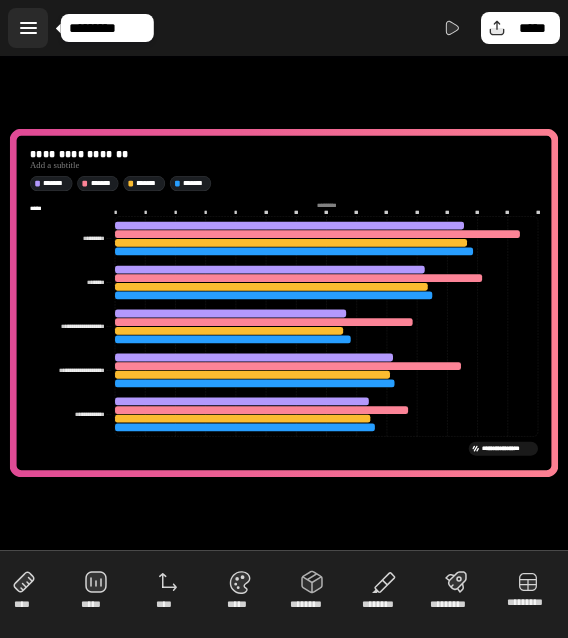 click at bounding box center [28, 28] 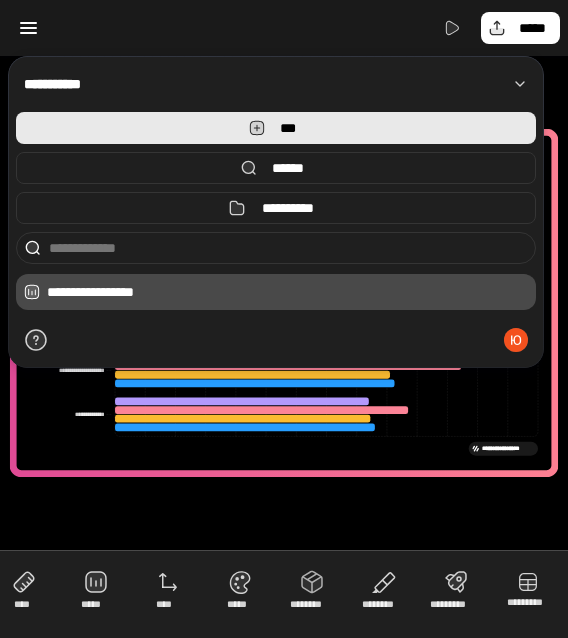 click on "***" at bounding box center (276, 128) 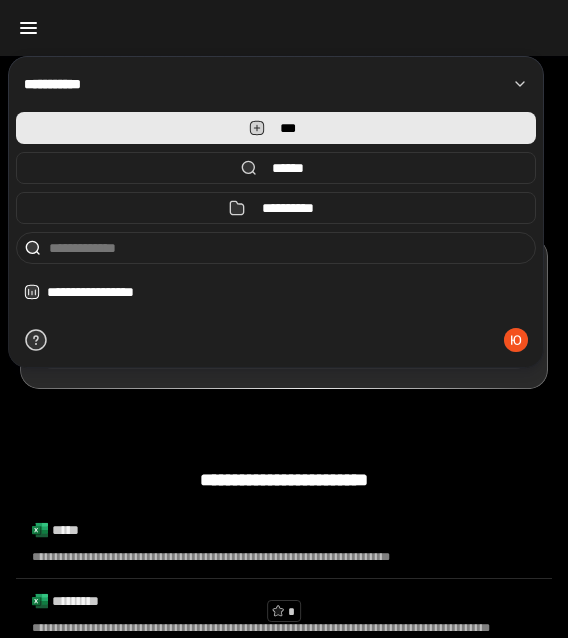 click on "***" at bounding box center [288, 128] 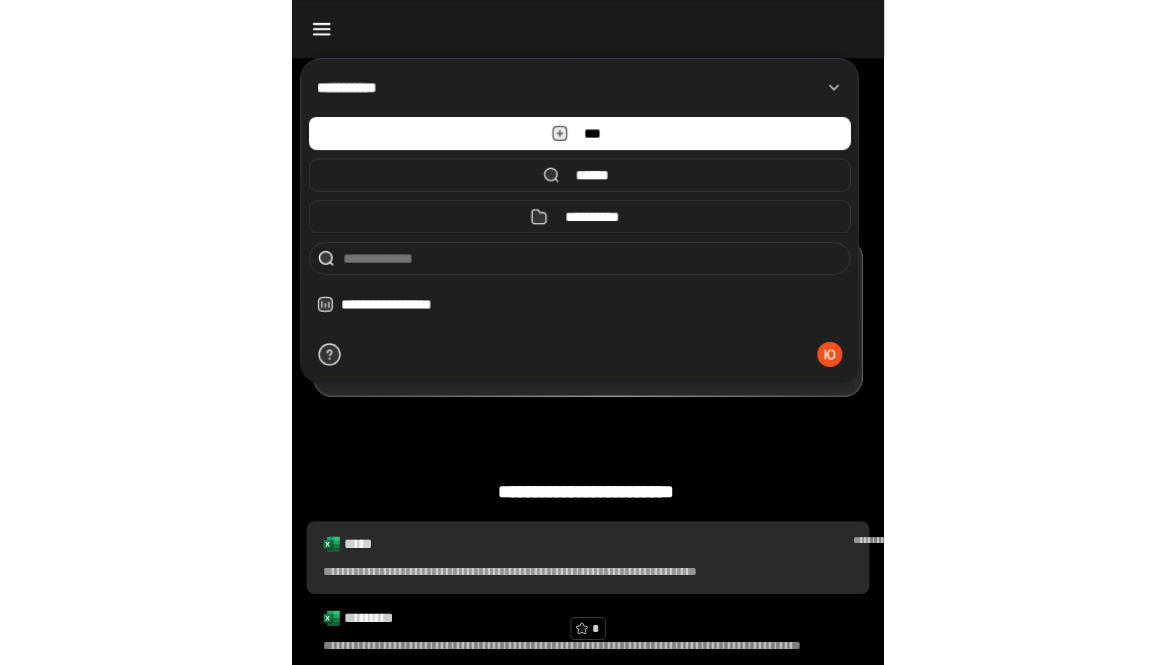 scroll, scrollTop: 0, scrollLeft: 0, axis: both 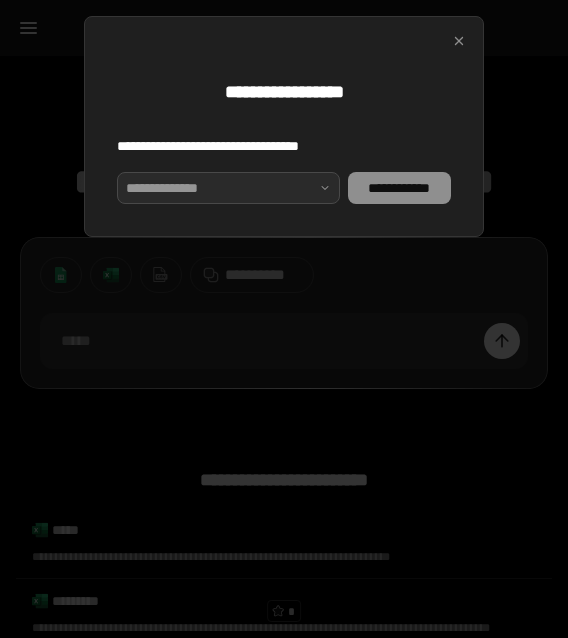 click on "**********" at bounding box center (228, 188) 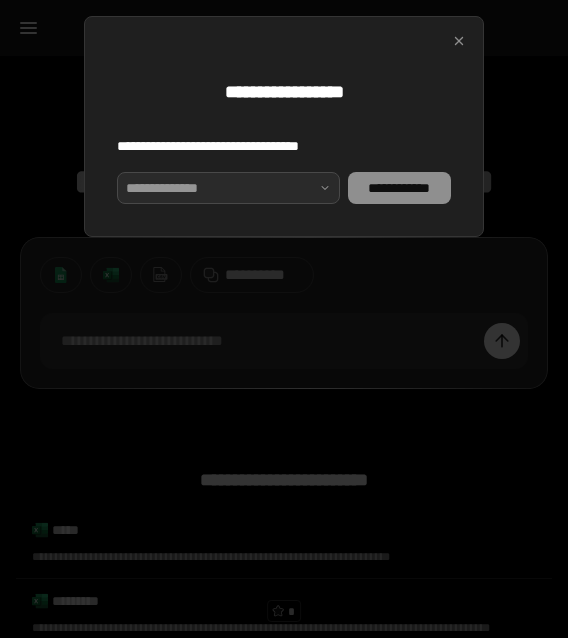 select on "**********" 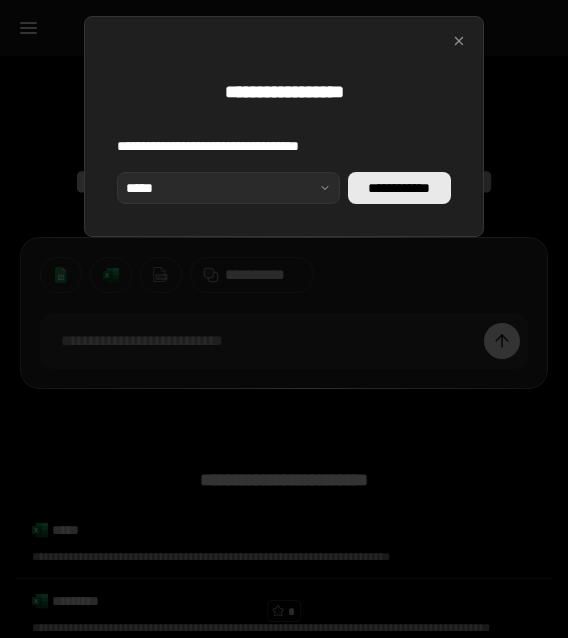 click on "**********" at bounding box center [399, 188] 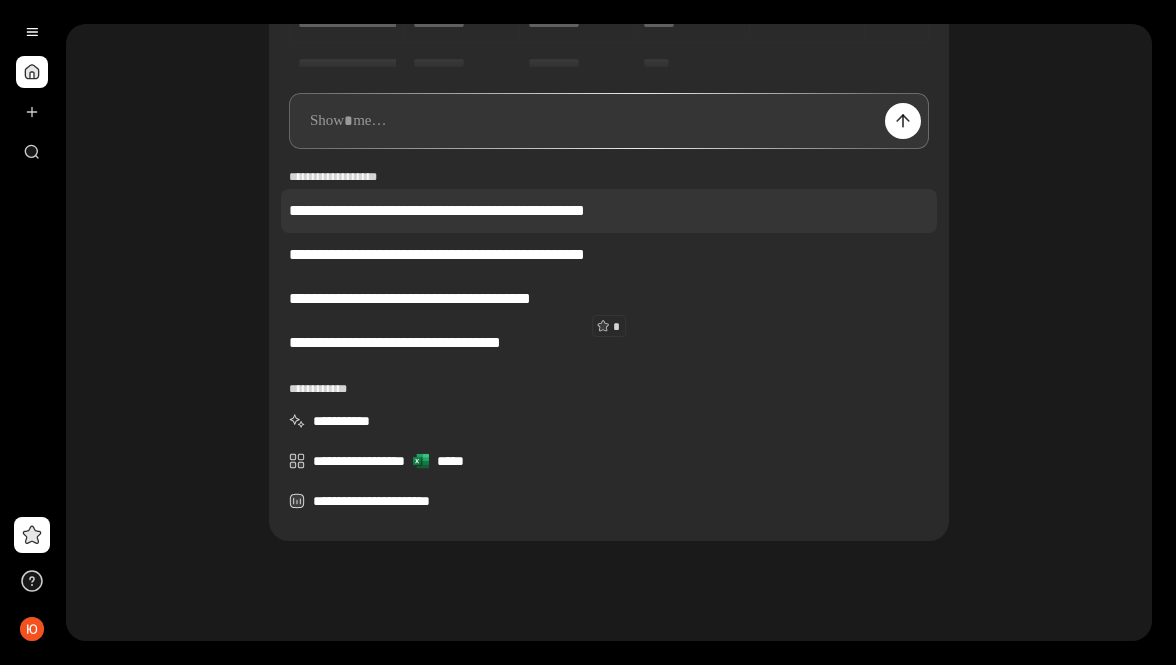 scroll, scrollTop: 307, scrollLeft: 0, axis: vertical 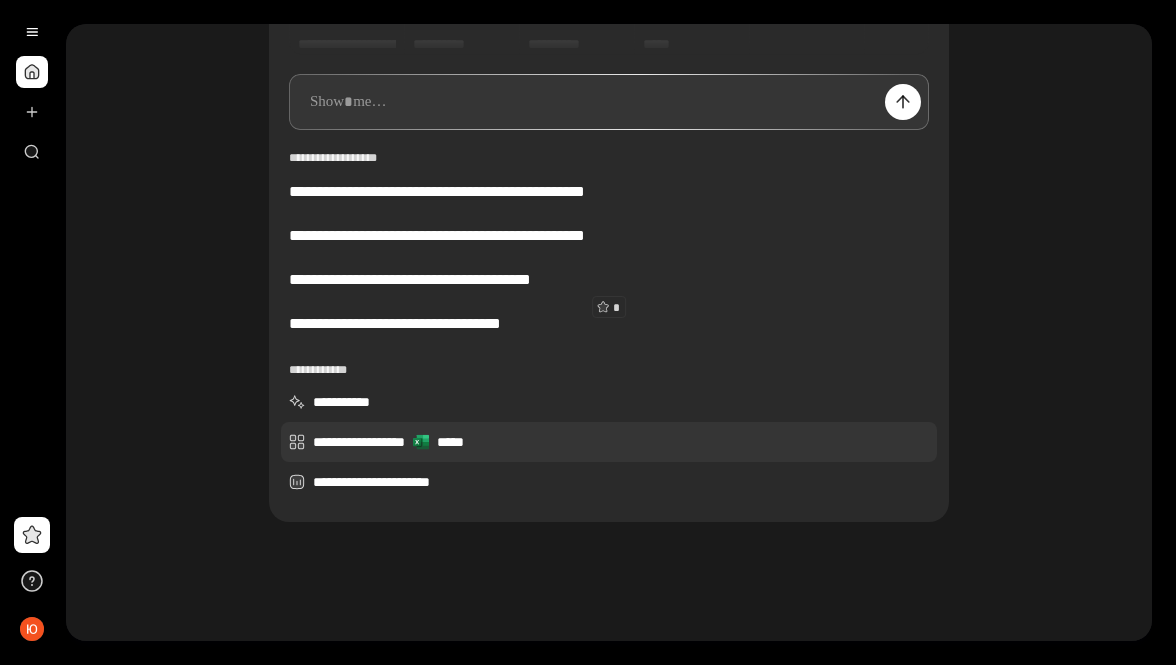 click on "**********" at bounding box center [609, 442] 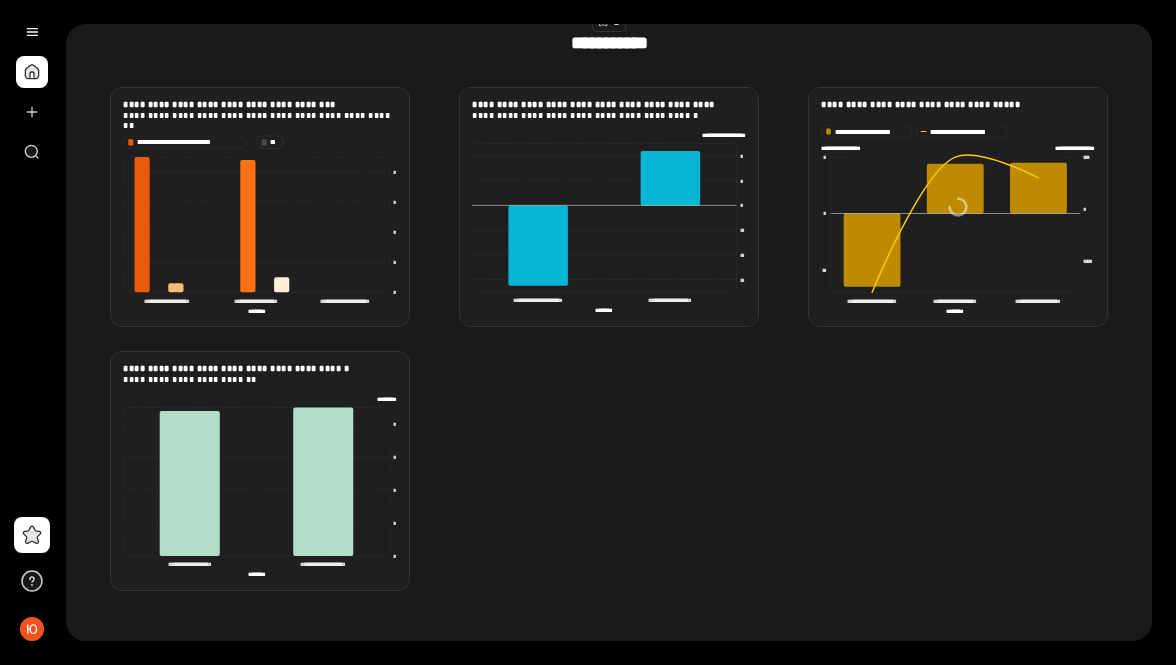 scroll, scrollTop: 561, scrollLeft: 0, axis: vertical 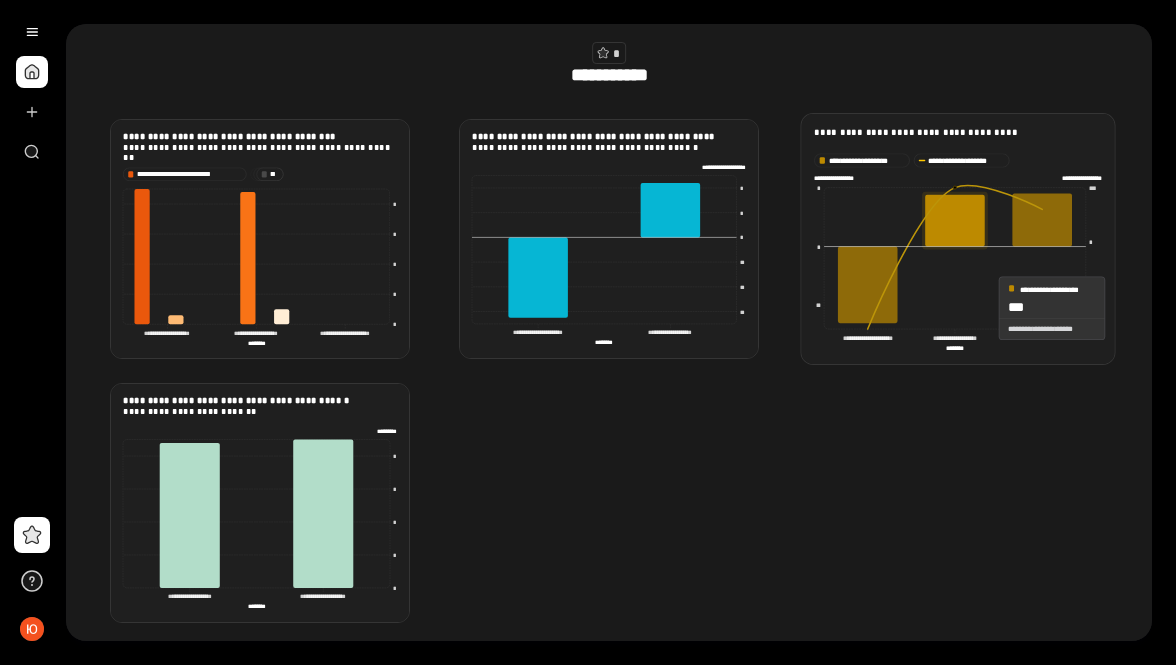click 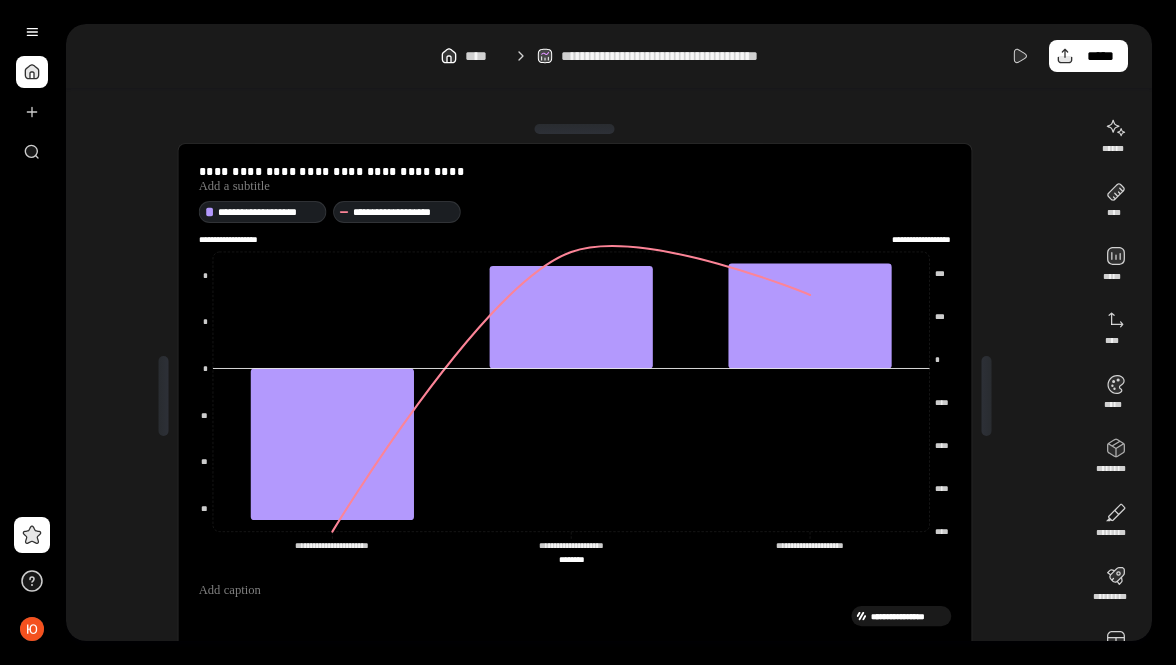 scroll, scrollTop: 47, scrollLeft: 0, axis: vertical 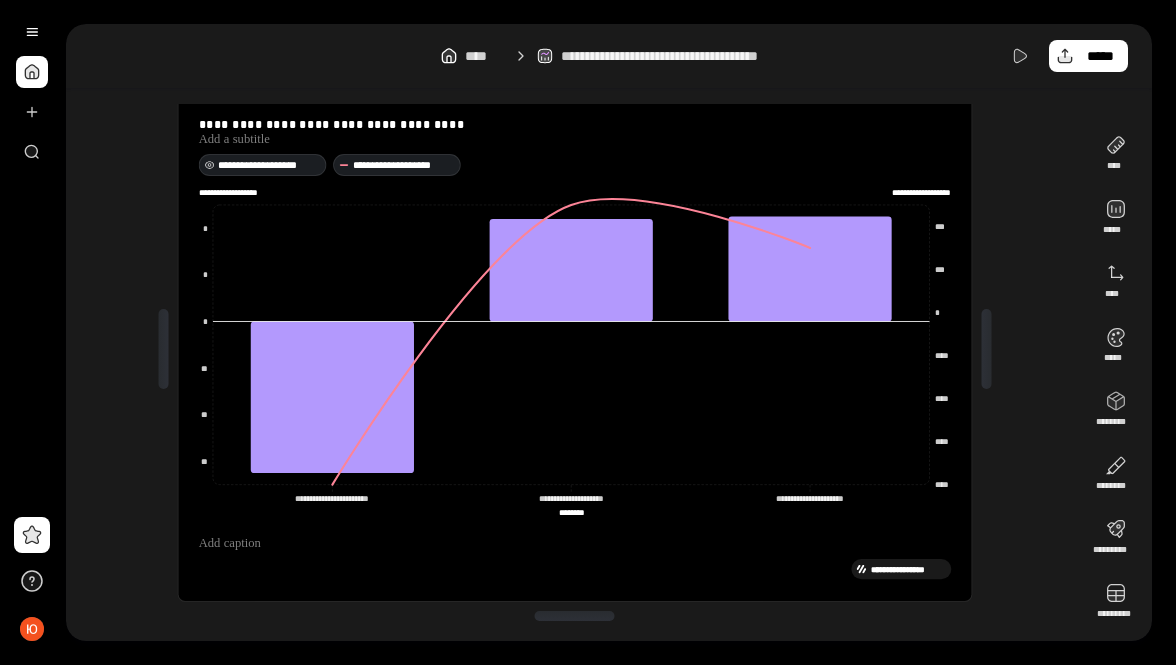 click on "**********" at bounding box center (269, 165) 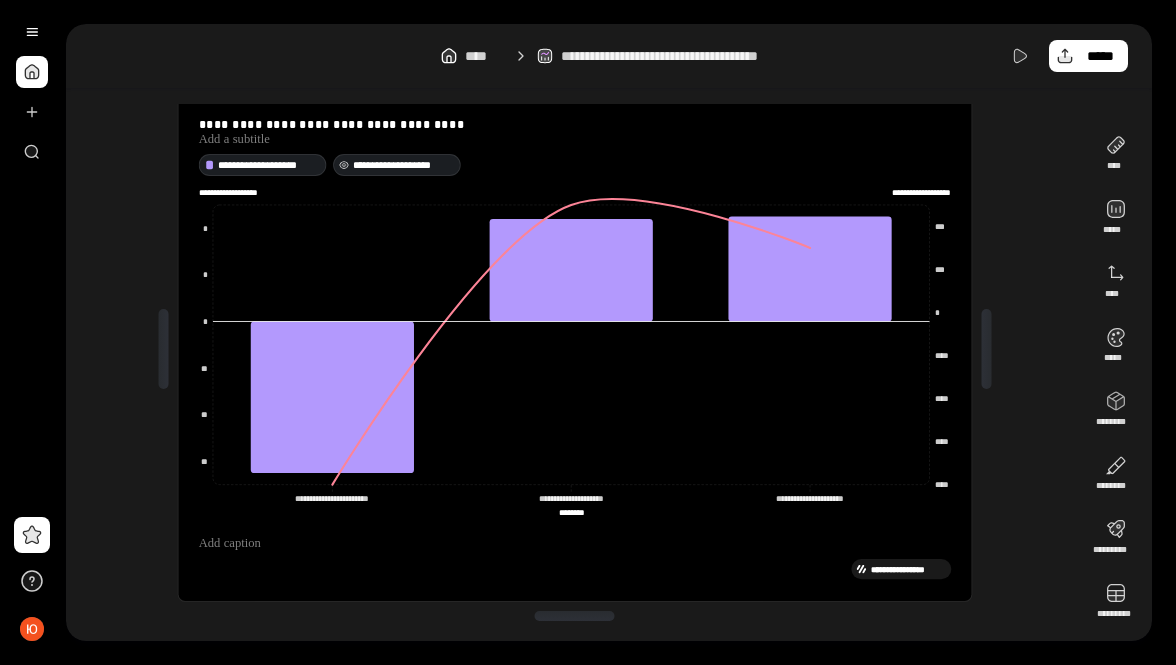 click on "**********" at bounding box center [404, 165] 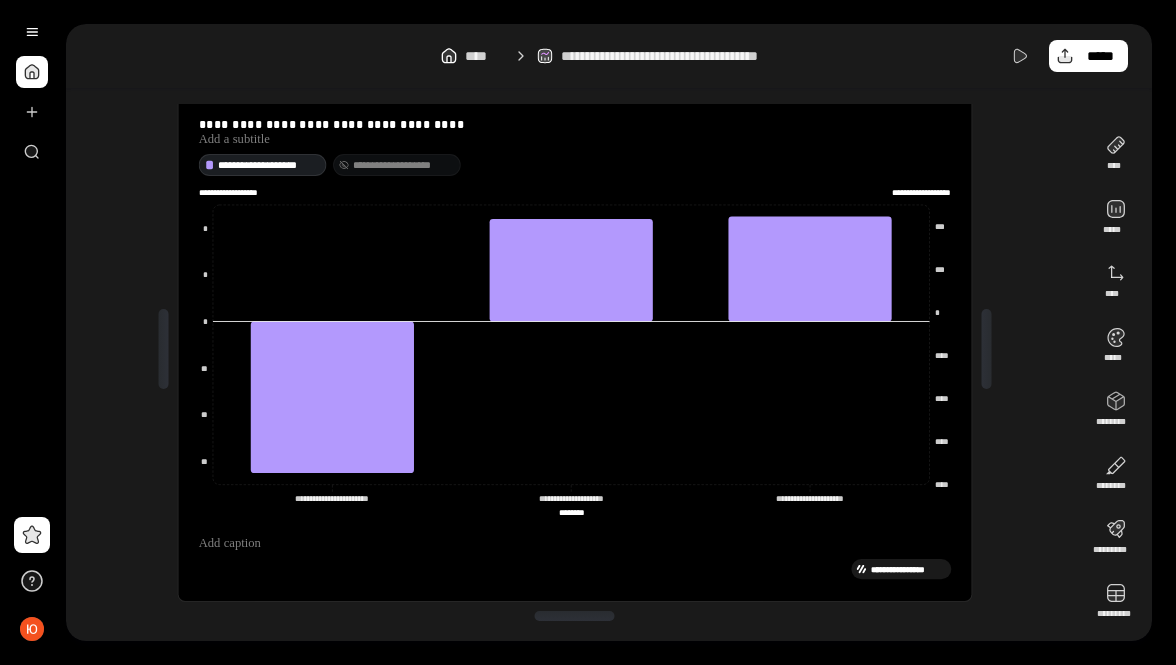 click on "**********" at bounding box center (404, 165) 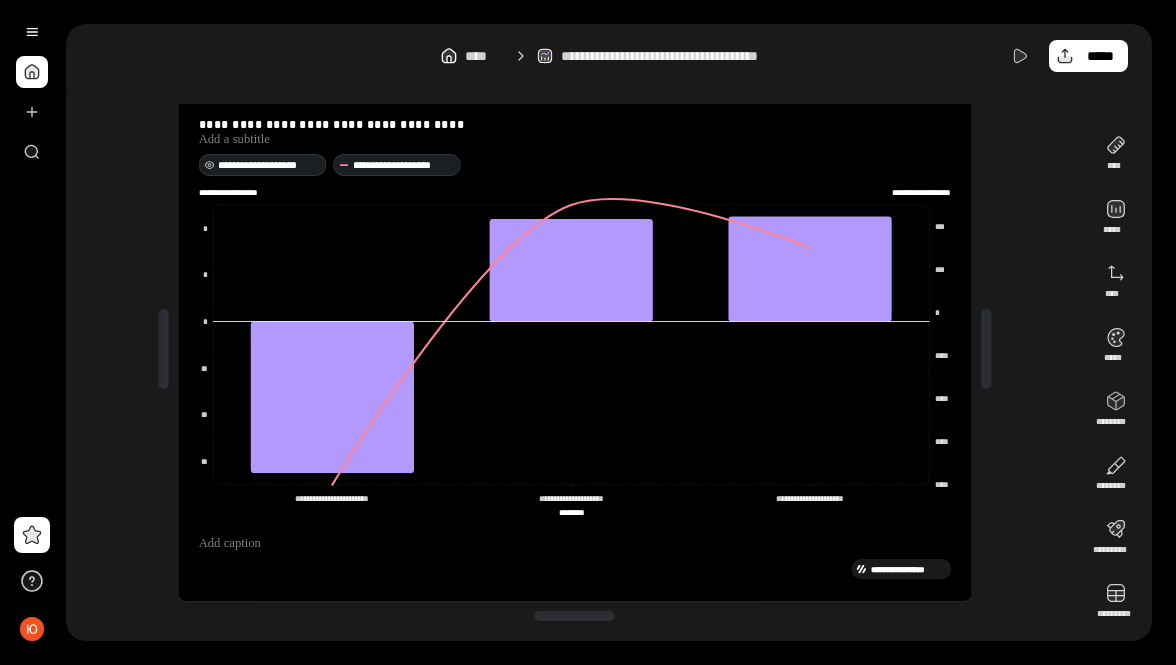 click on "**********" at bounding box center (263, 165) 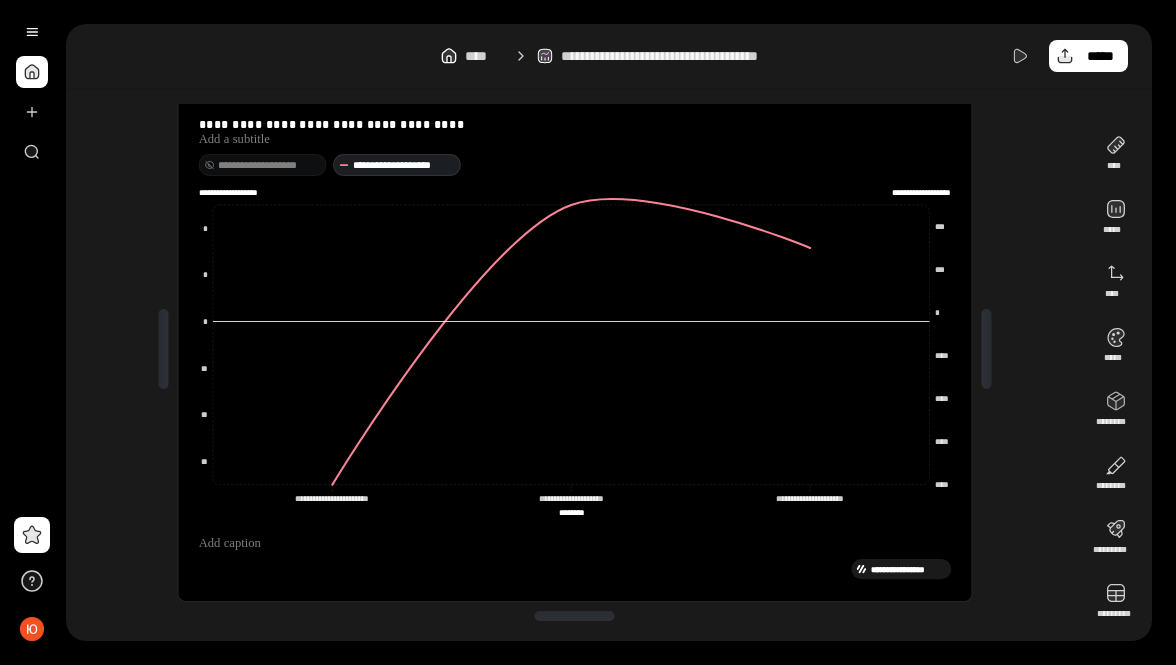 click on "**********" at bounding box center [263, 165] 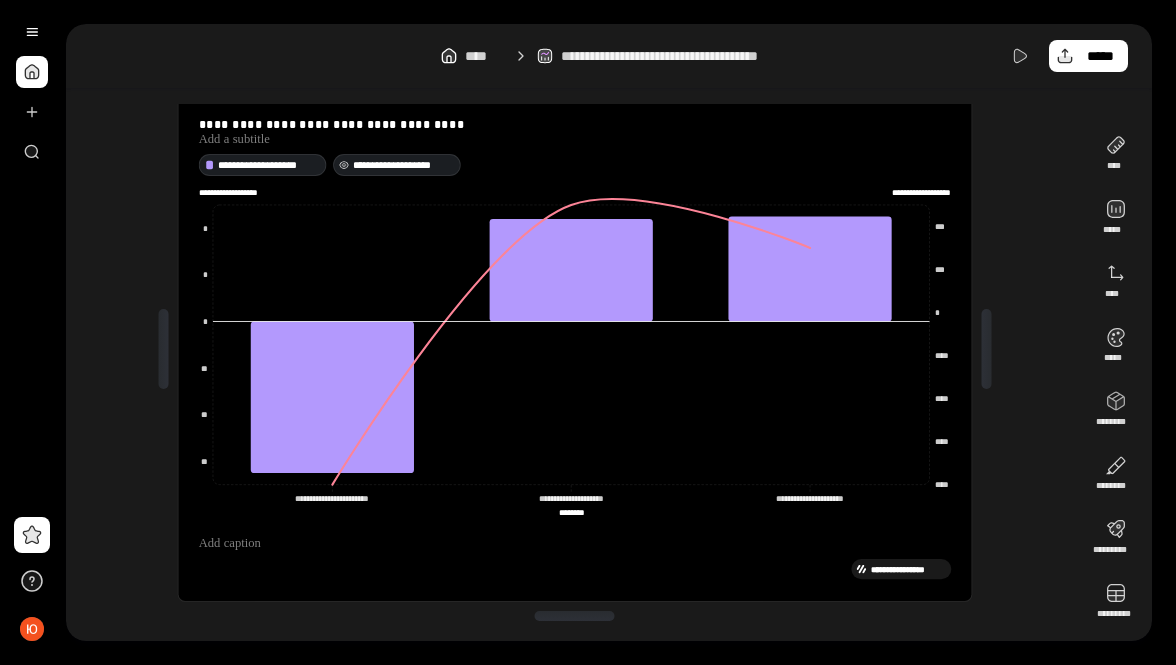 click on "**********" at bounding box center [404, 165] 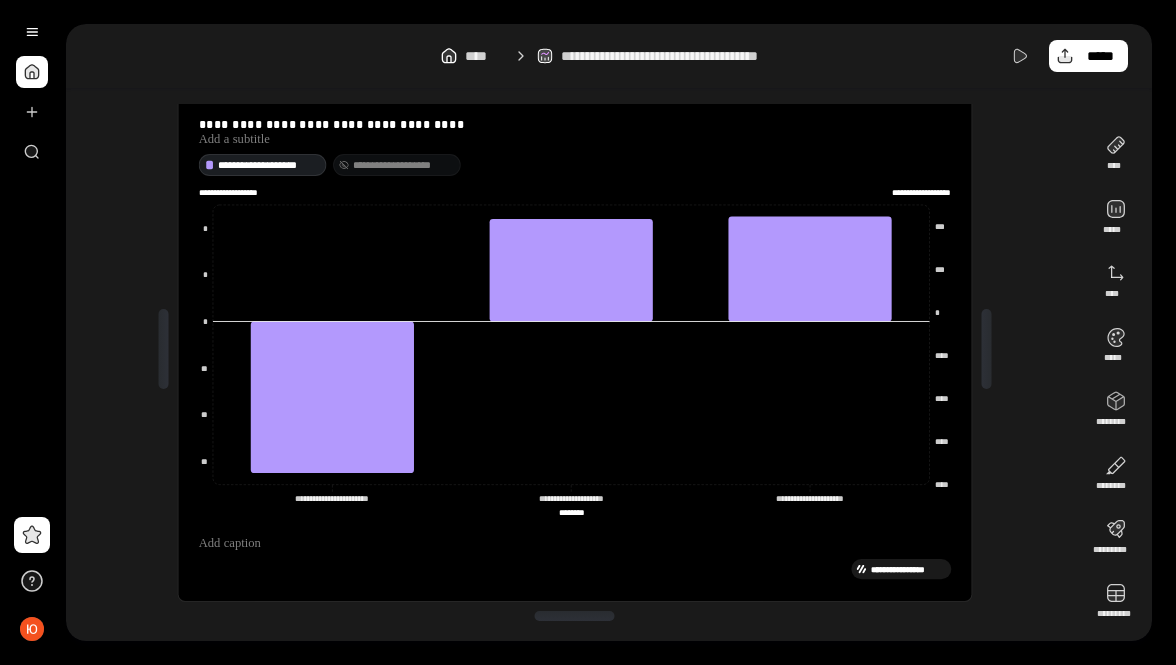 click on "**********" at bounding box center (404, 165) 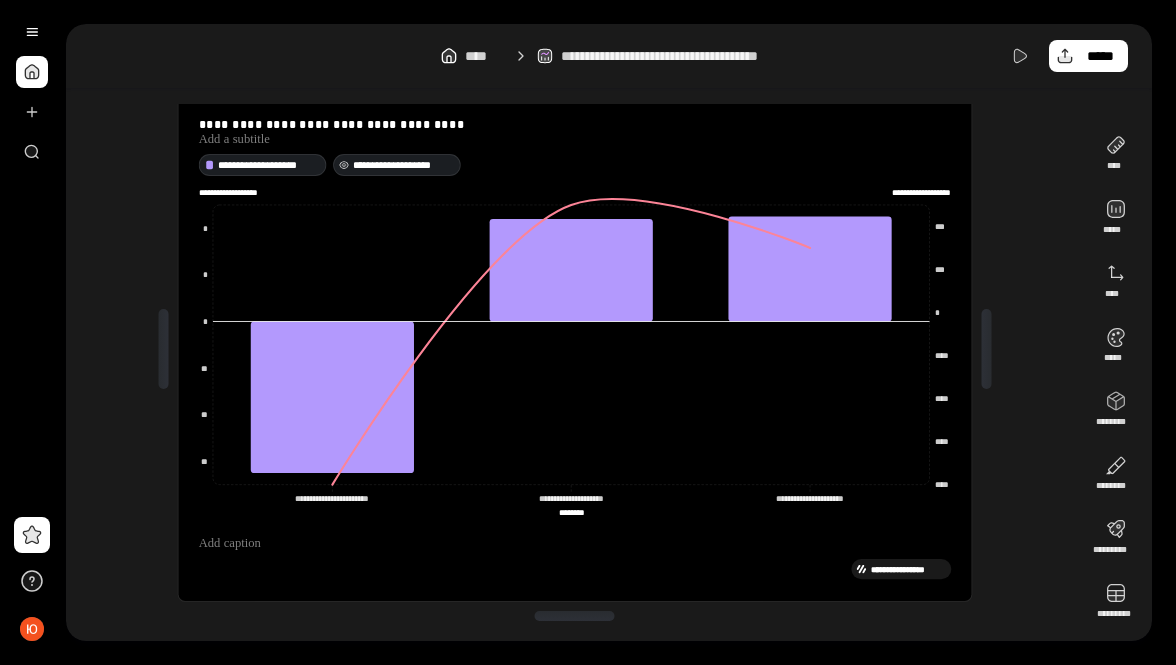 click on "**********" at bounding box center (404, 165) 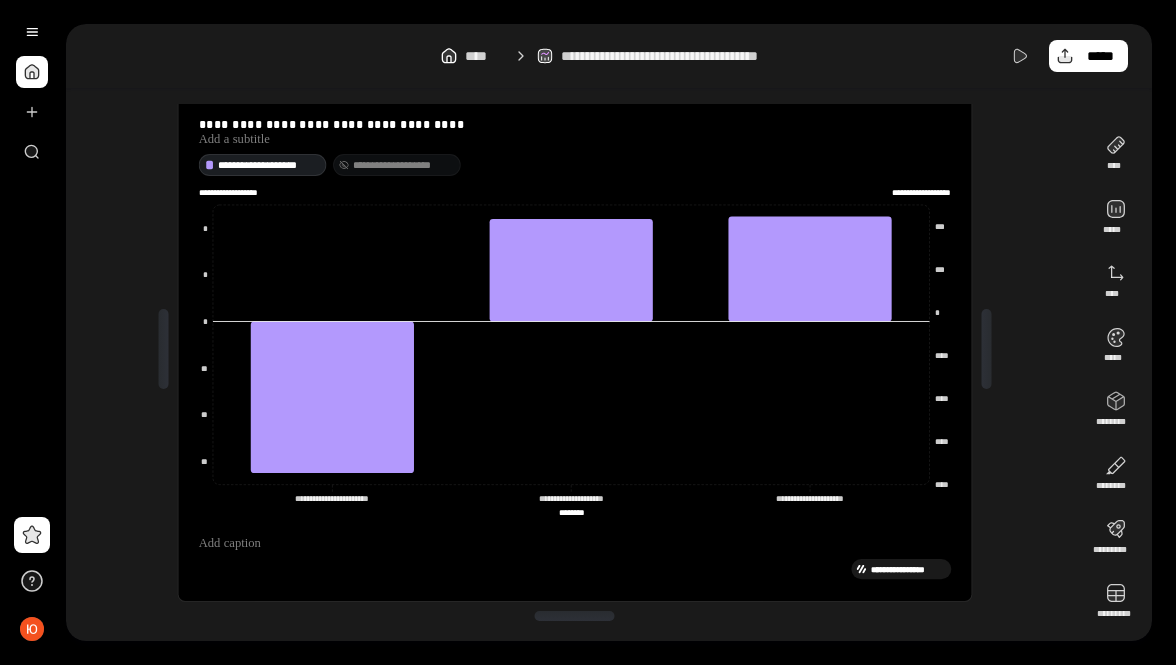 click on "**********" at bounding box center (404, 165) 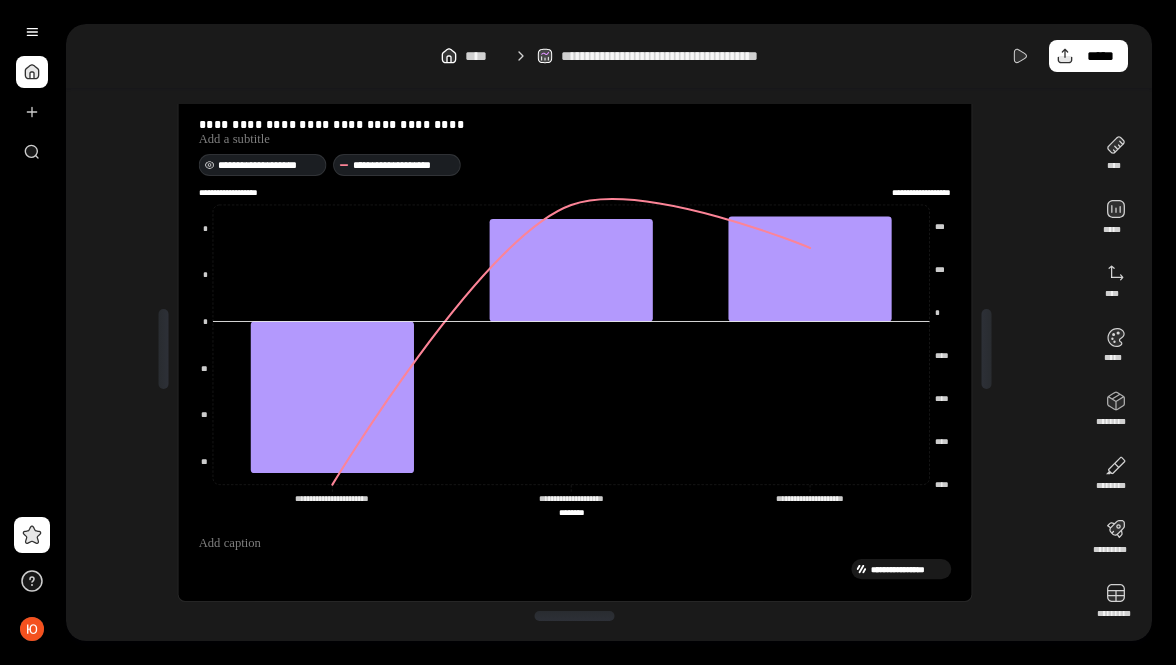click on "**********" at bounding box center [269, 165] 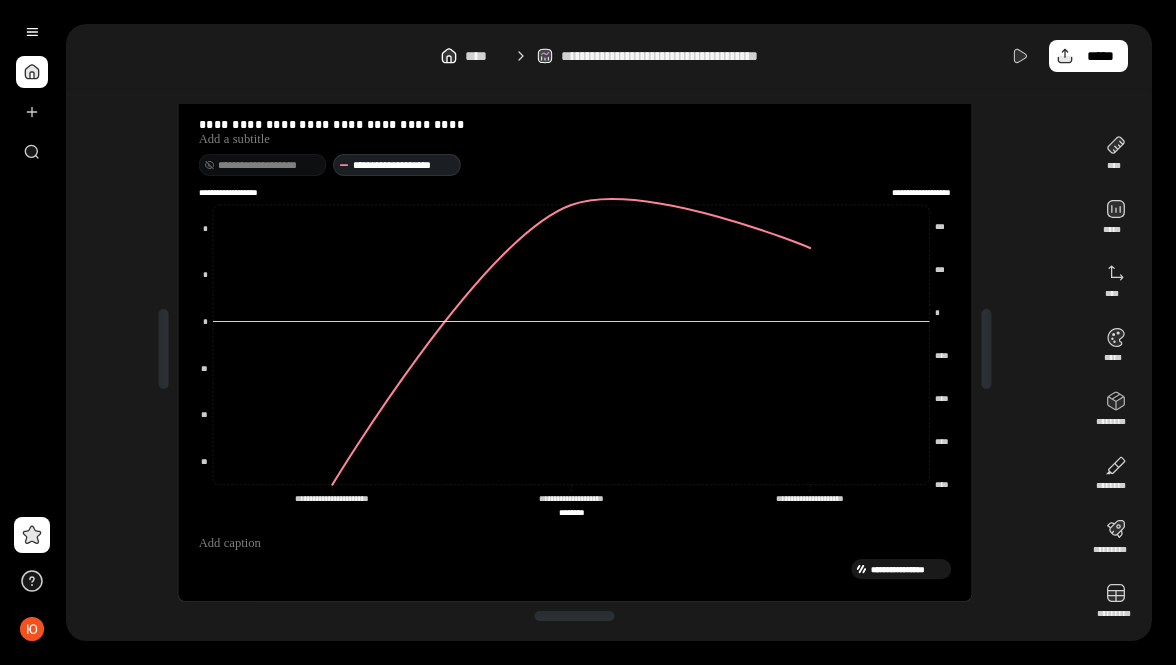 click on "**********" at bounding box center (269, 165) 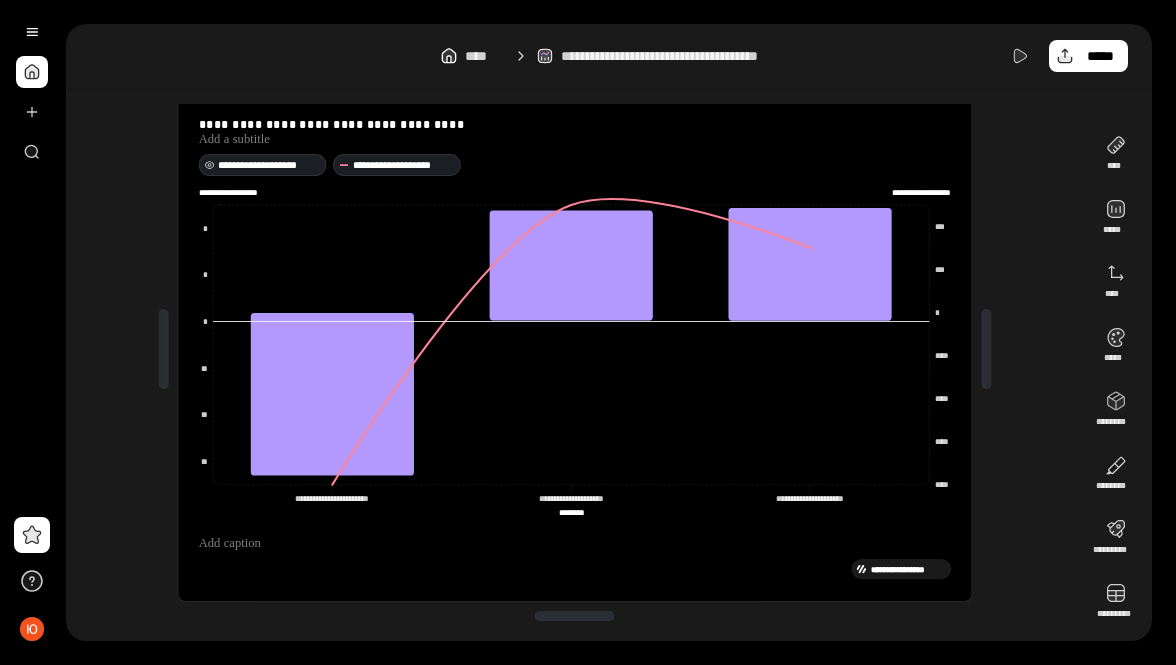 click on "**********" at bounding box center [269, 165] 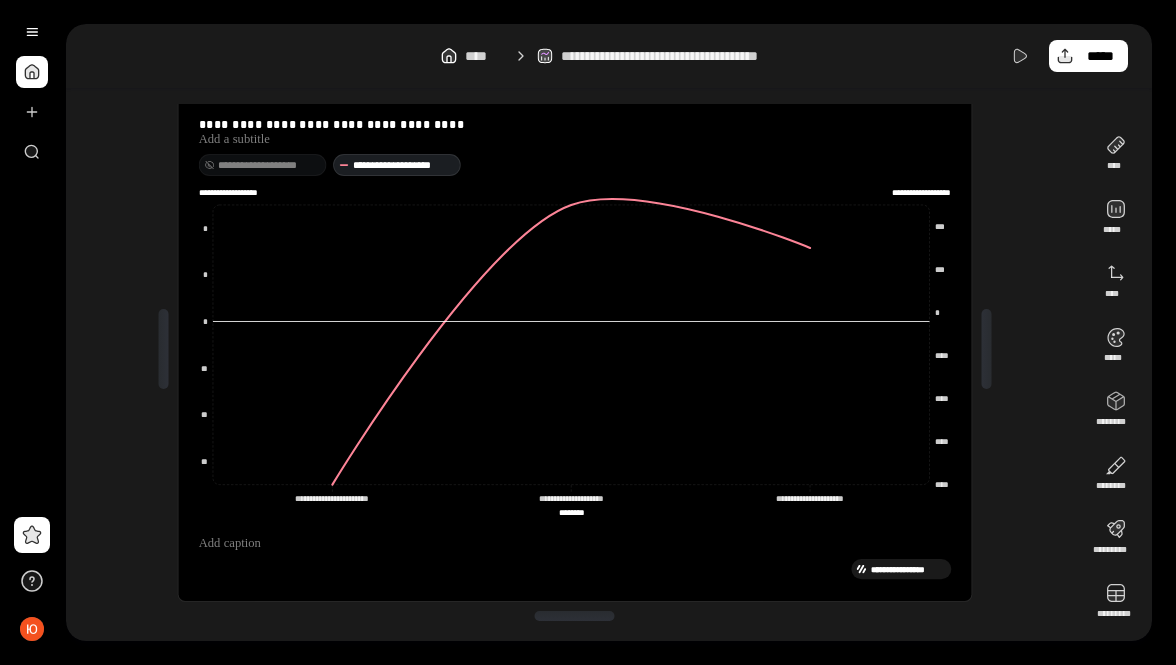 click on "**********" at bounding box center [269, 165] 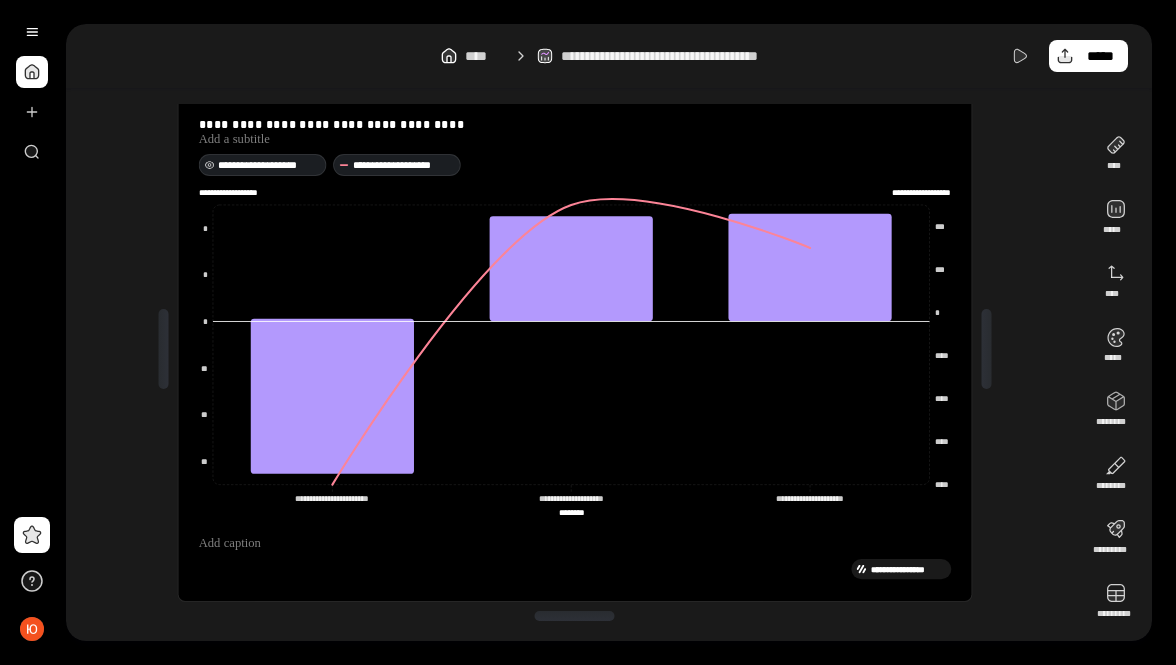 click on "**********" at bounding box center [269, 165] 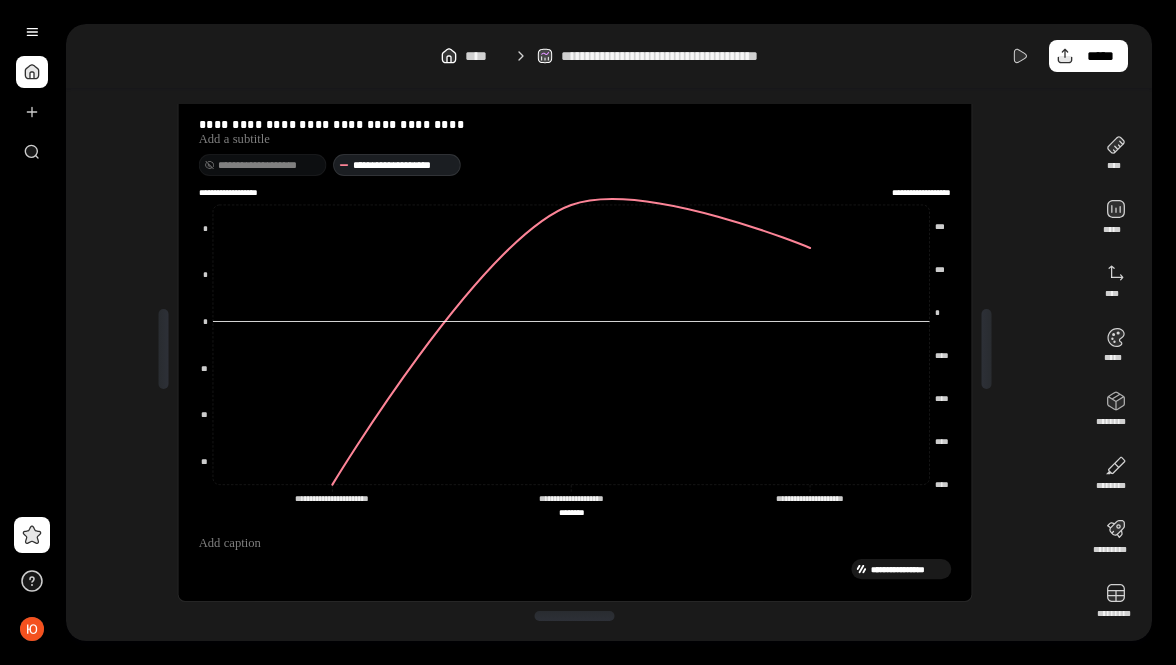 click on "**********" at bounding box center (269, 165) 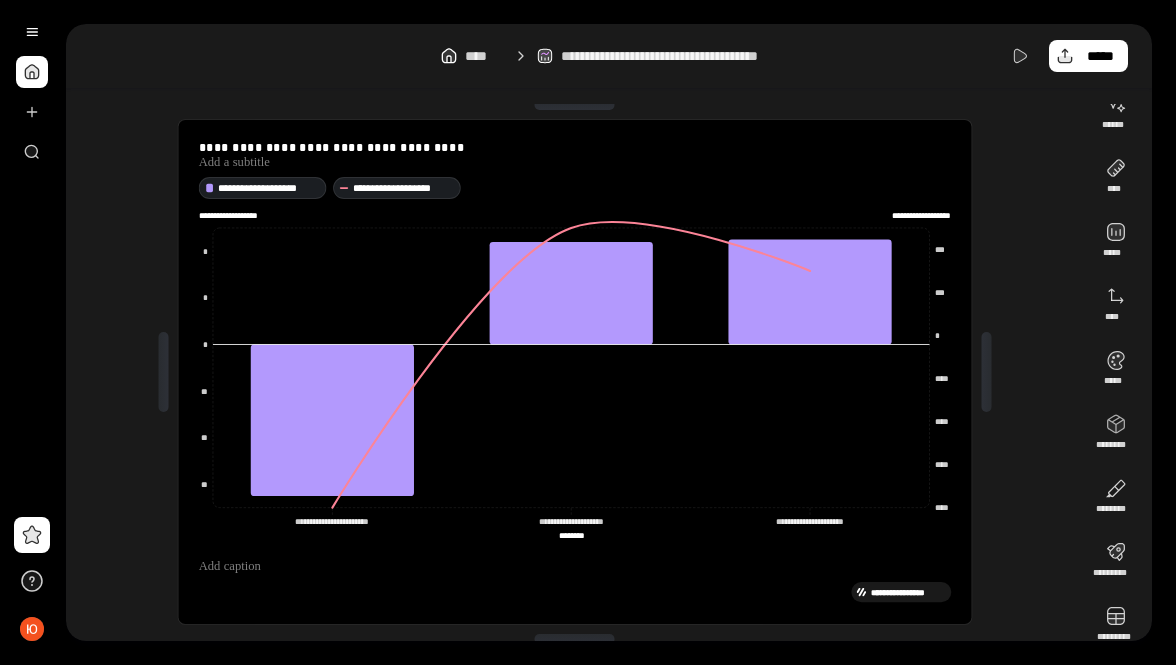 scroll, scrollTop: 47, scrollLeft: 0, axis: vertical 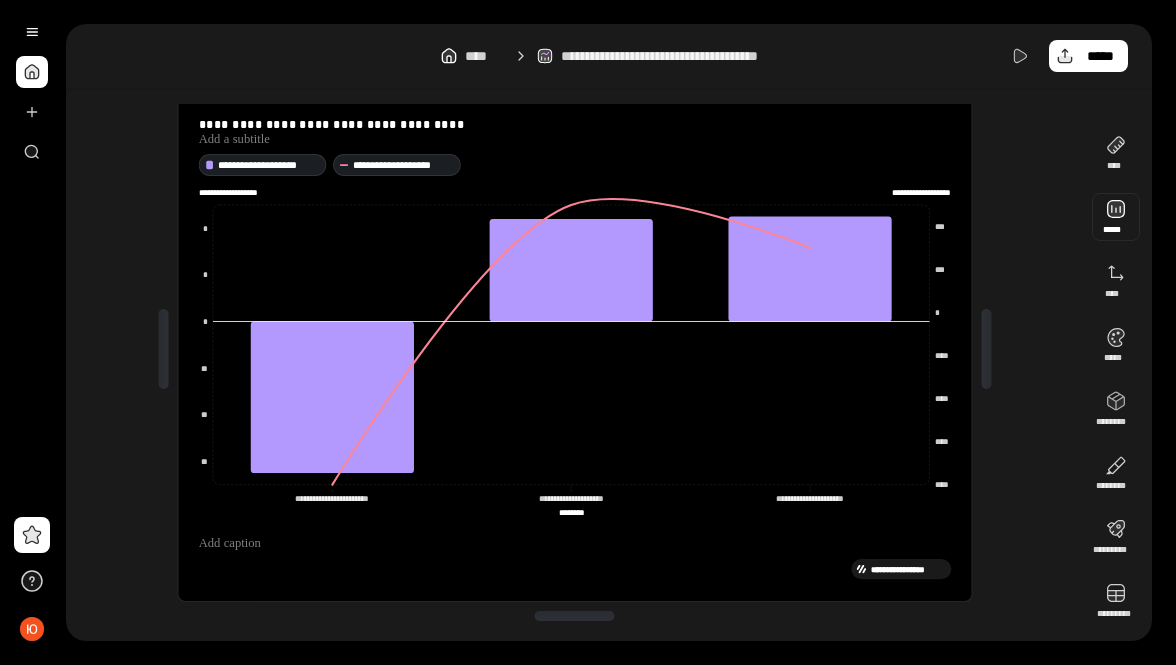 click at bounding box center [1116, 217] 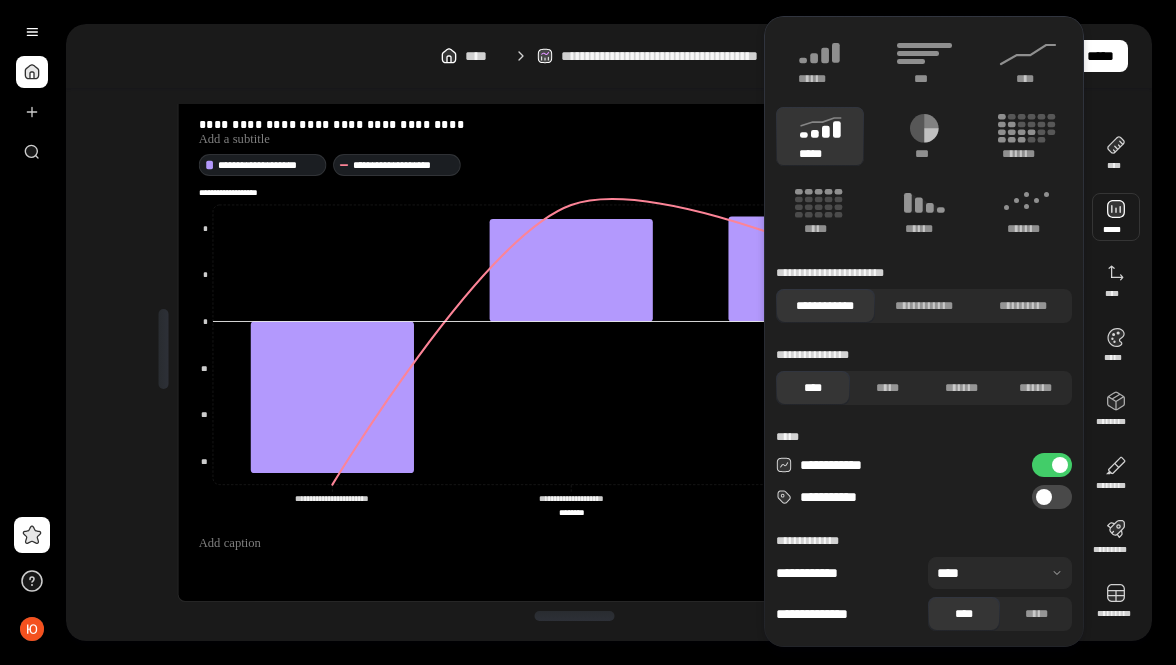 click on "**********" at bounding box center [609, 332] 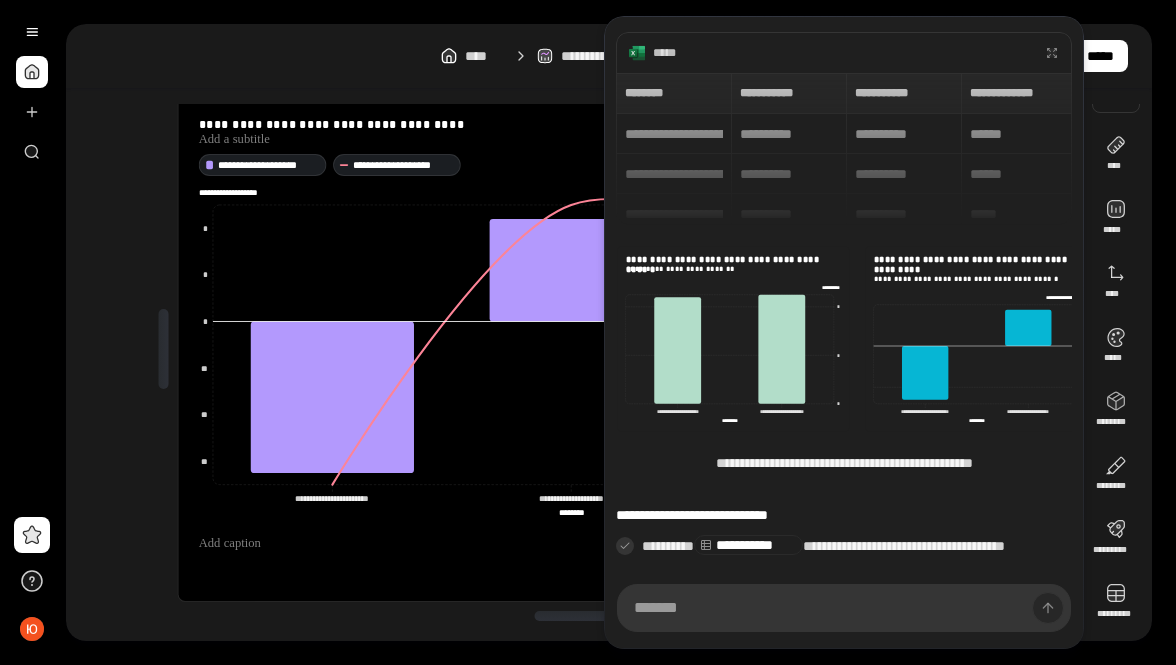 scroll, scrollTop: 0, scrollLeft: 0, axis: both 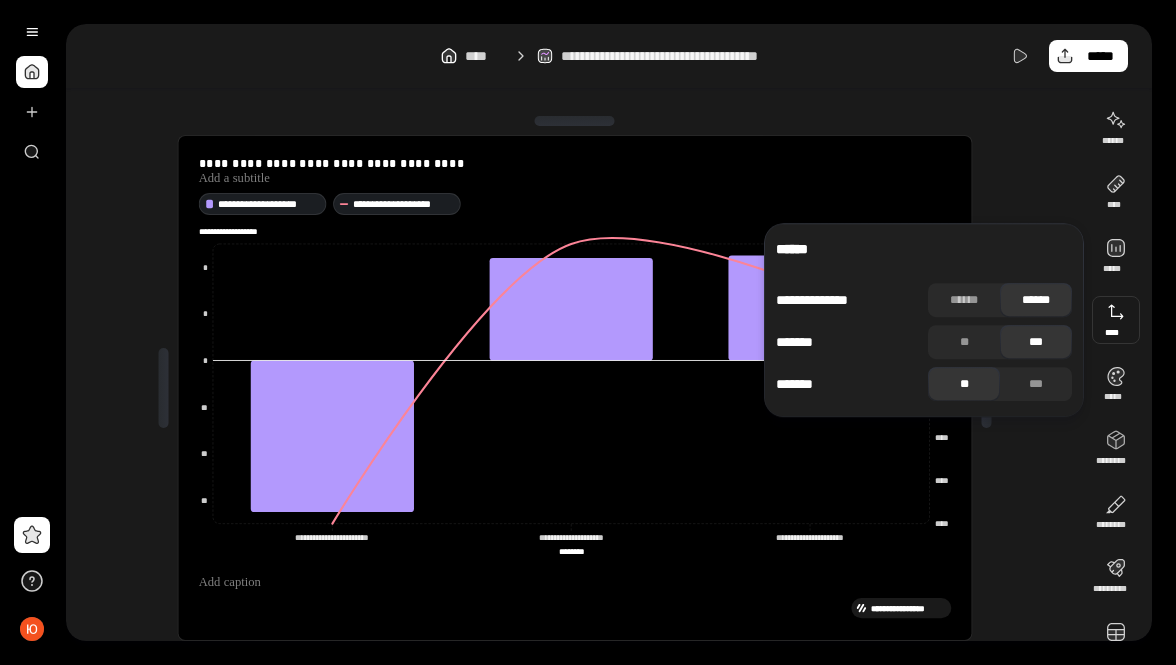 click on "**********" at bounding box center [575, 388] 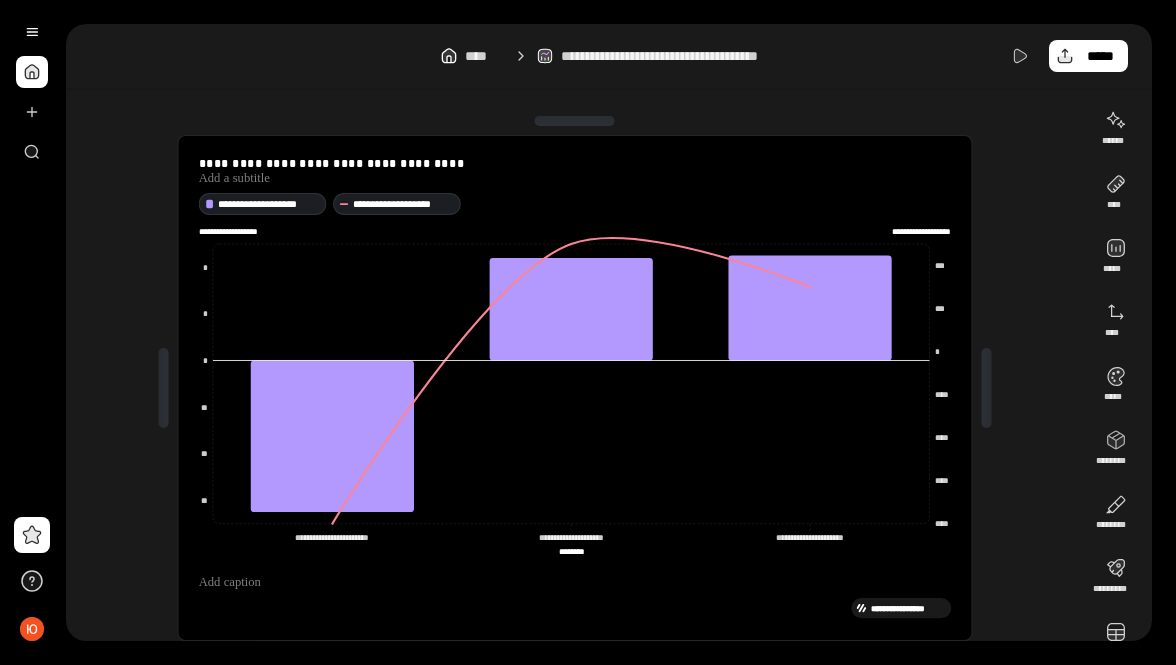 scroll, scrollTop: 47, scrollLeft: 0, axis: vertical 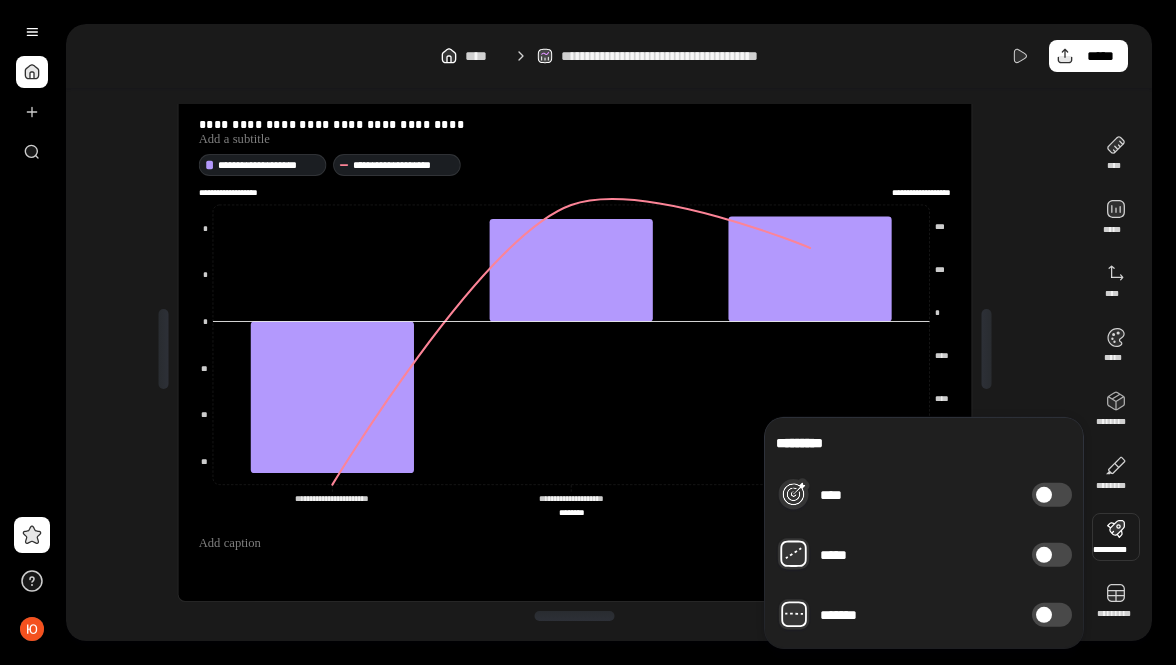 click on "**********" at bounding box center [575, 349] 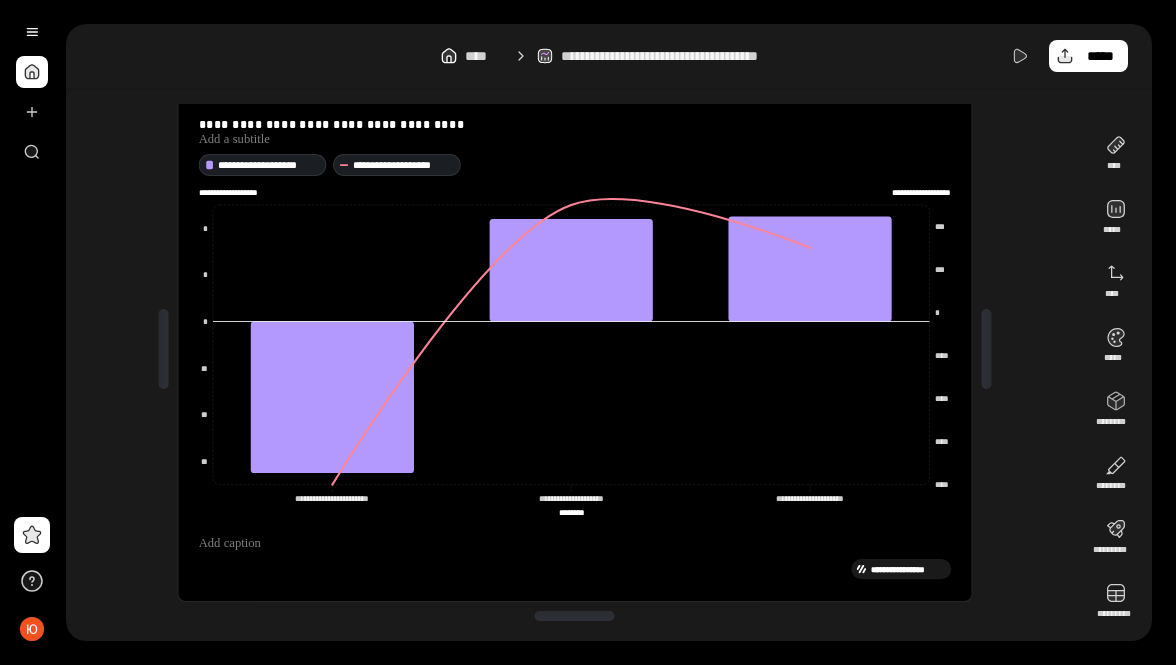 click on "**********" at bounding box center [909, 192] 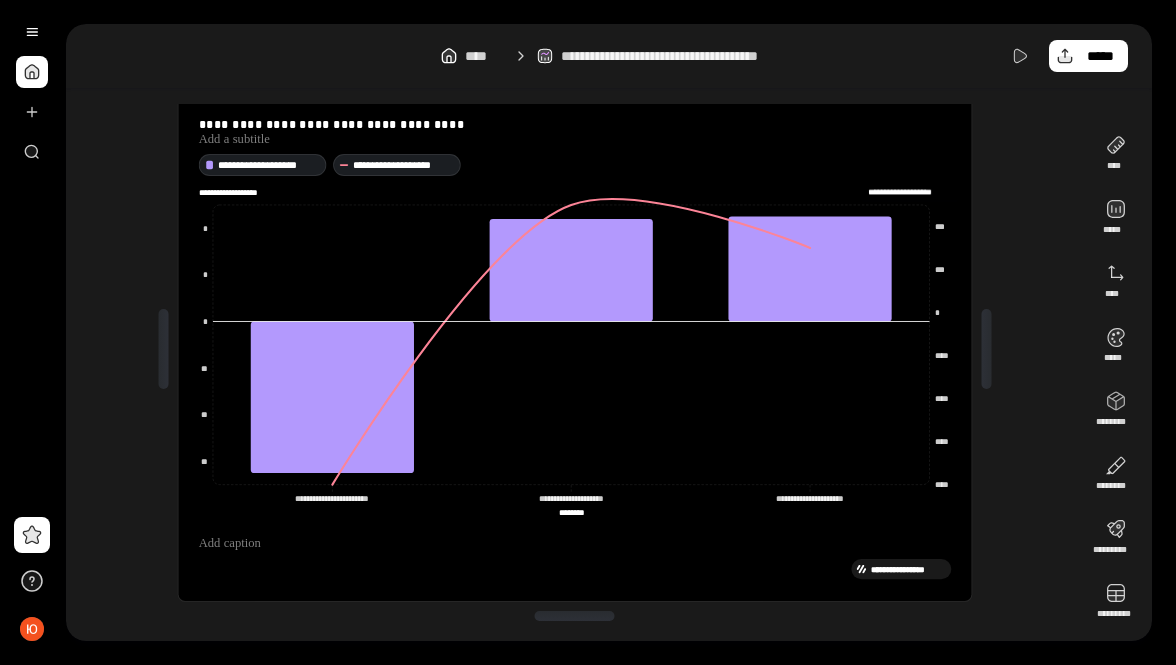 click on "**********" at bounding box center [909, 192] 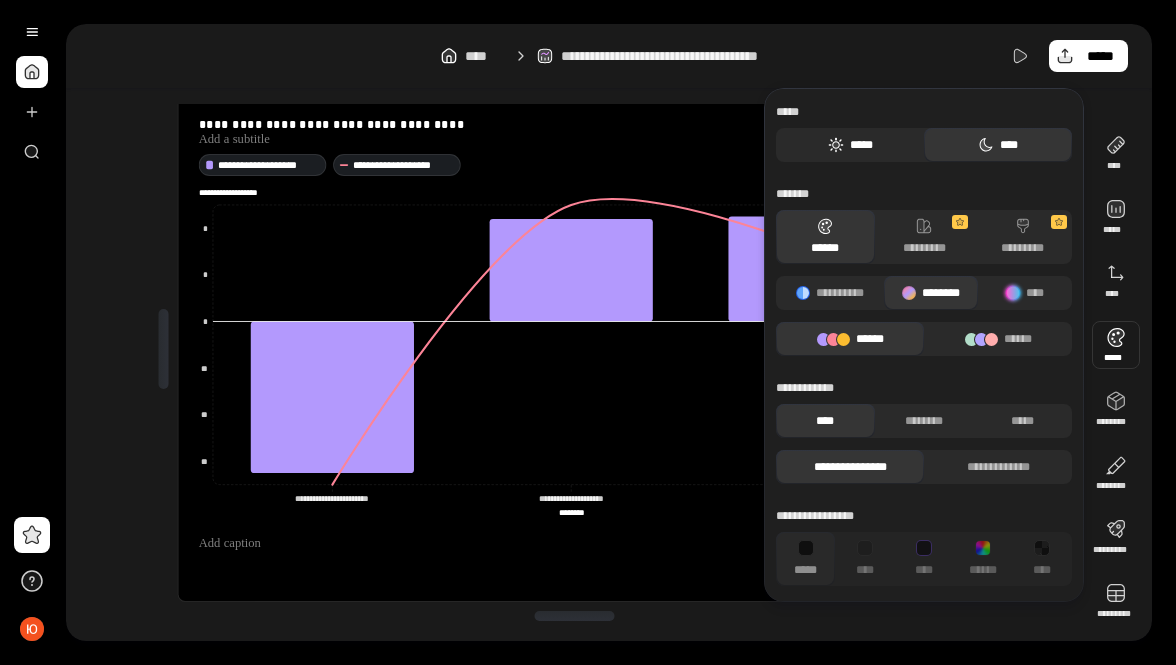 click on "*****" at bounding box center [850, 145] 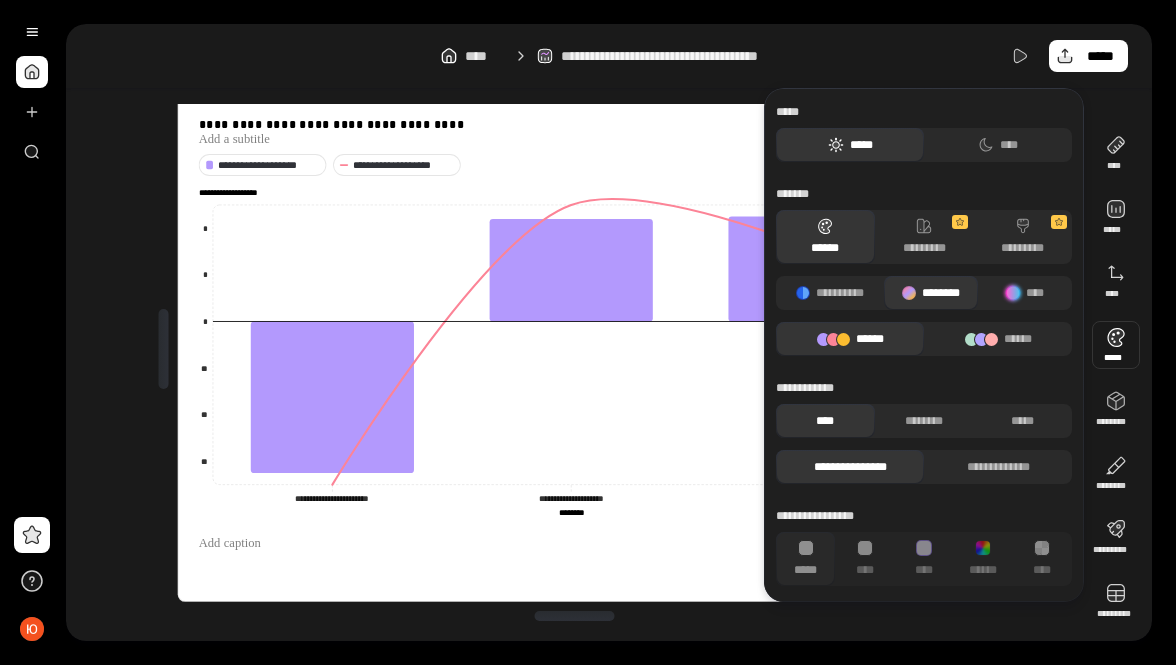 click on "**********" at bounding box center [609, 56] 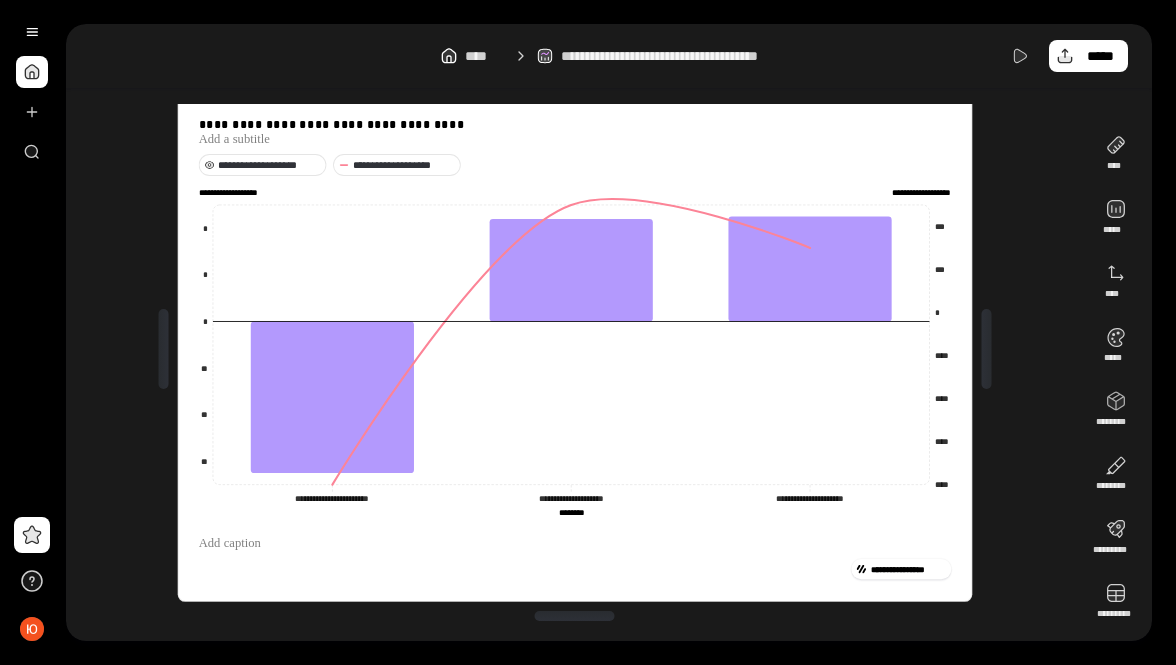 click on "**********" at bounding box center (269, 165) 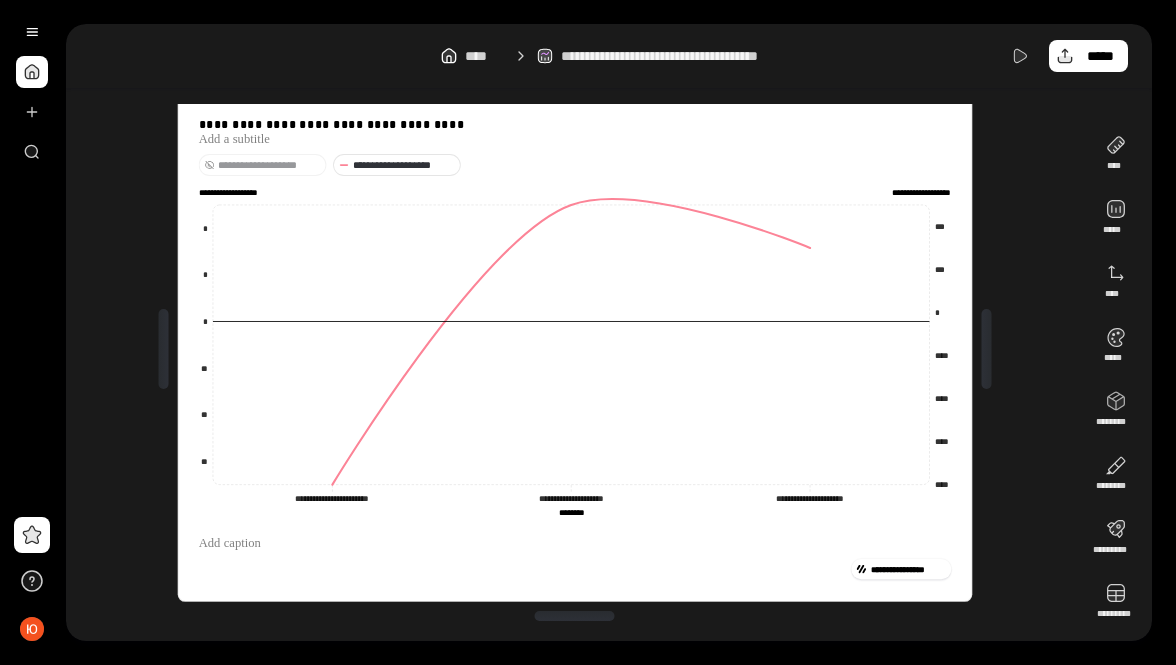 click on "**********" at bounding box center (269, 165) 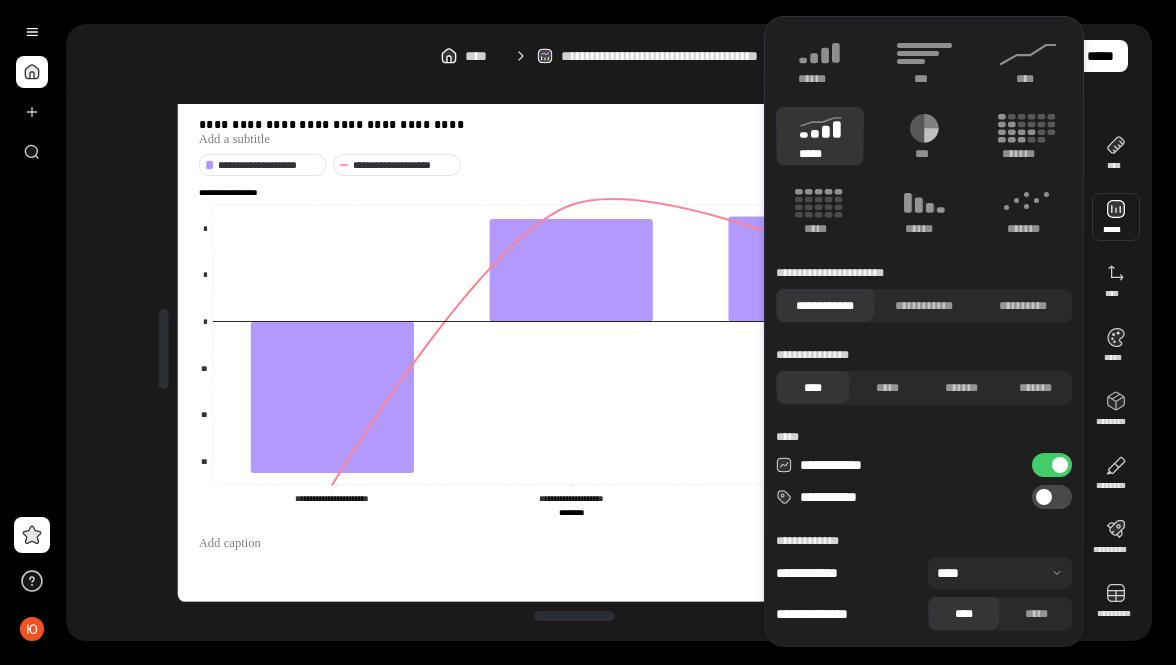 click on "**********" at bounding box center (609, 56) 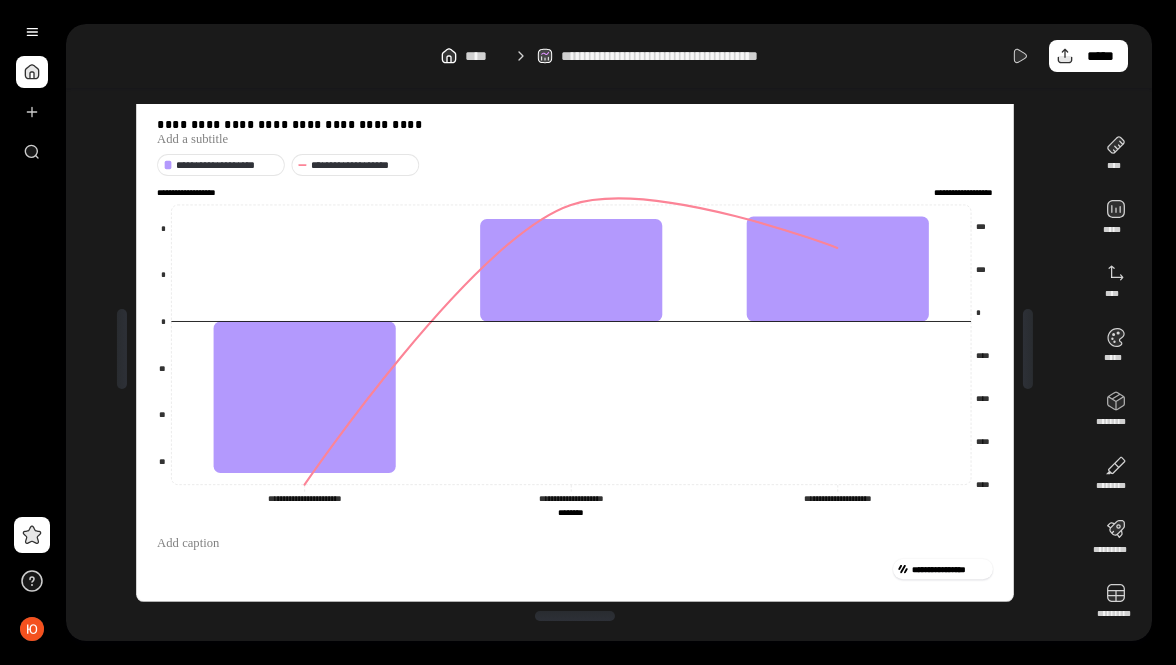 click at bounding box center (1028, 349) 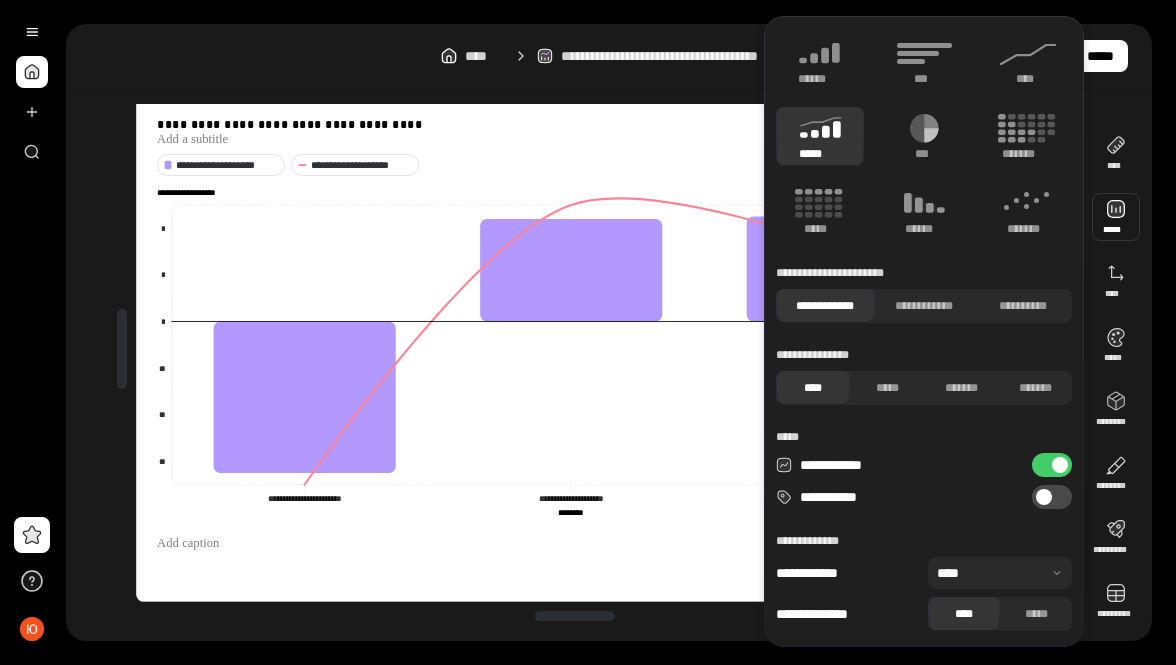 click on "**********" at bounding box center (609, 56) 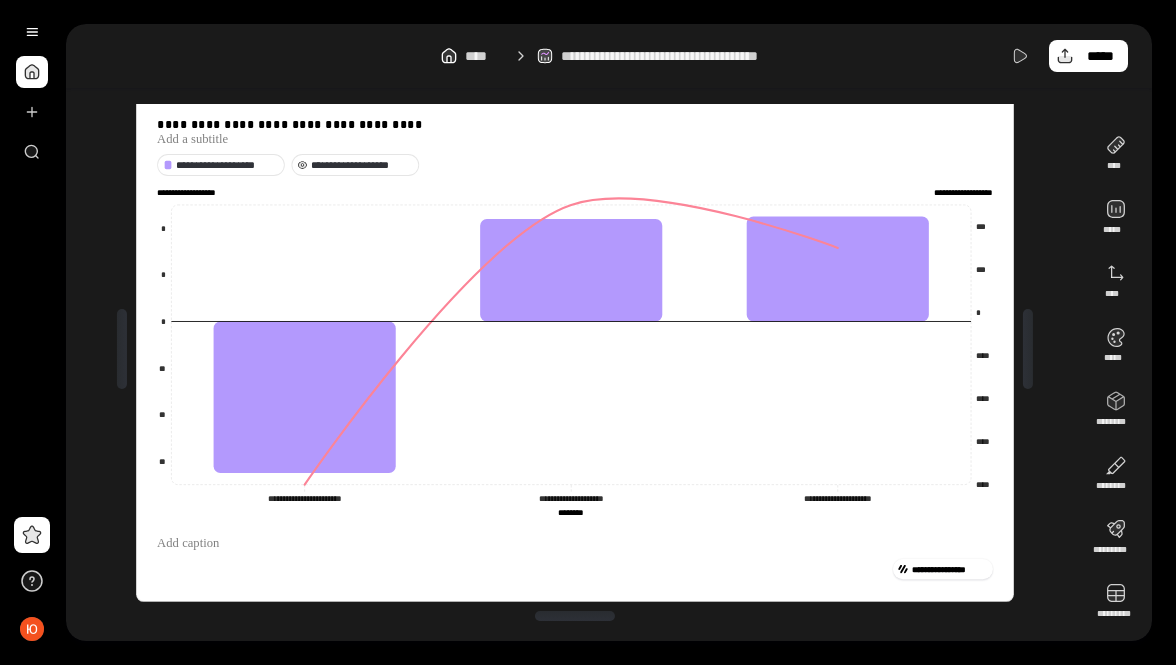click on "**********" at bounding box center [362, 165] 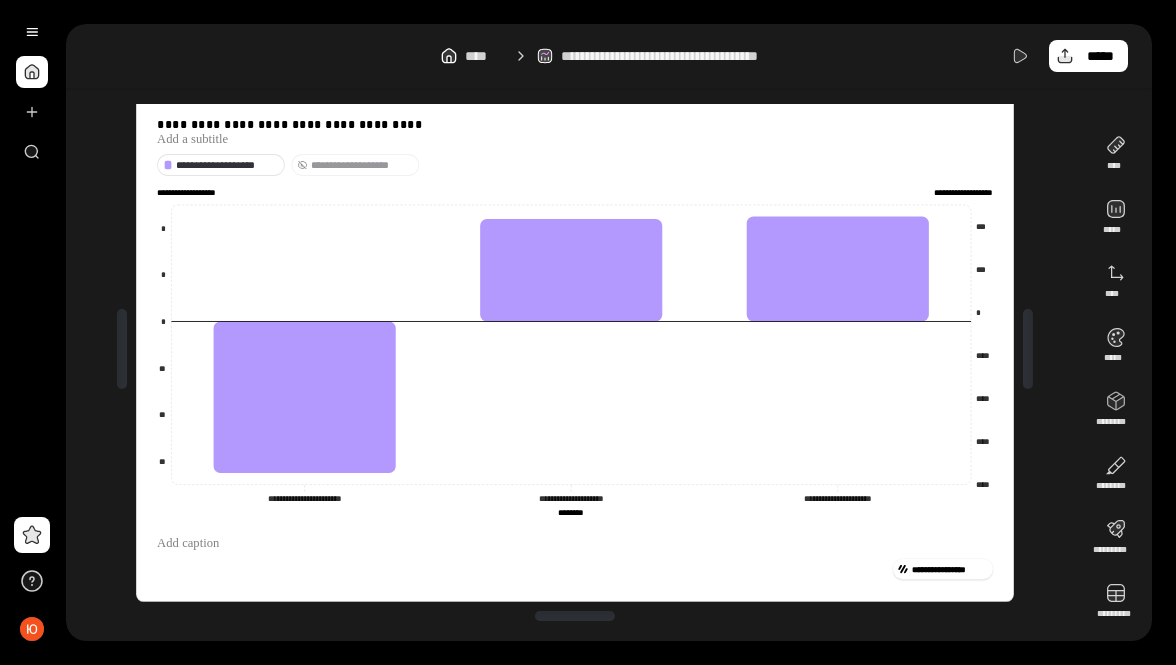 click on "**********" at bounding box center (362, 165) 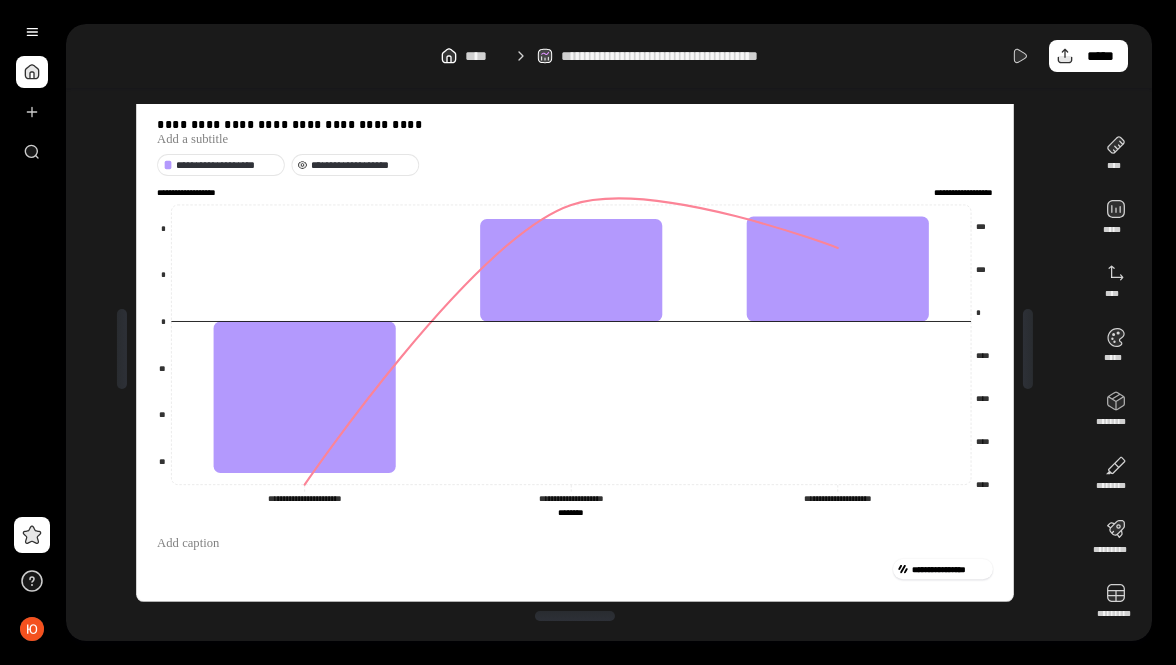 click on "**********" at bounding box center (362, 165) 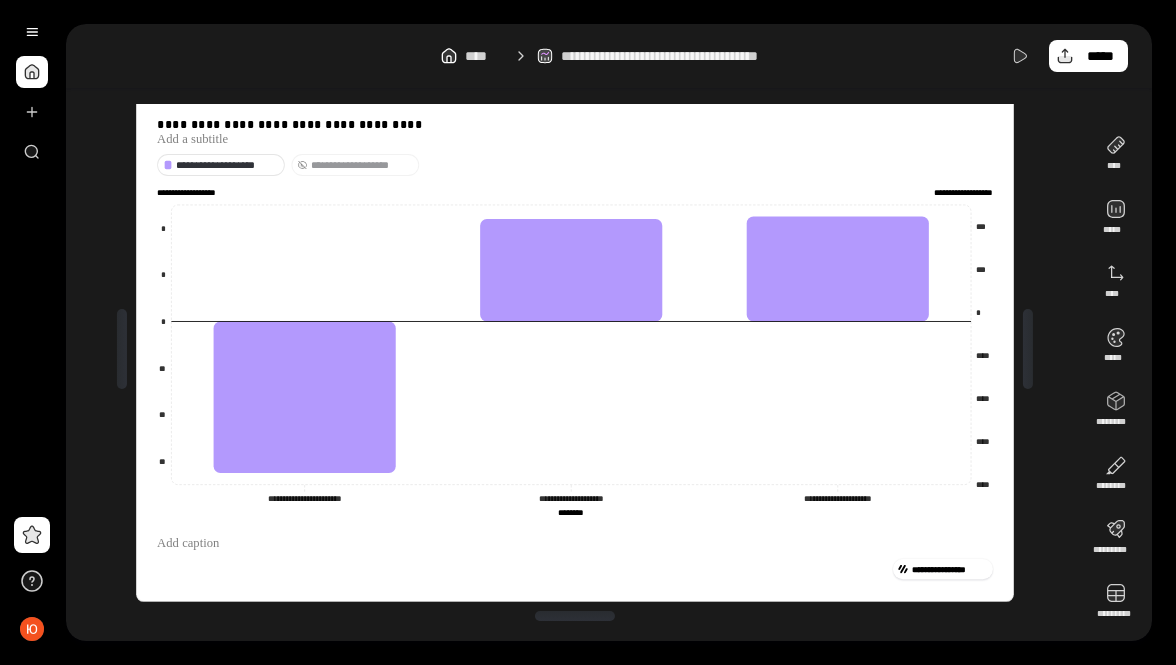 click on "**********" at bounding box center (362, 165) 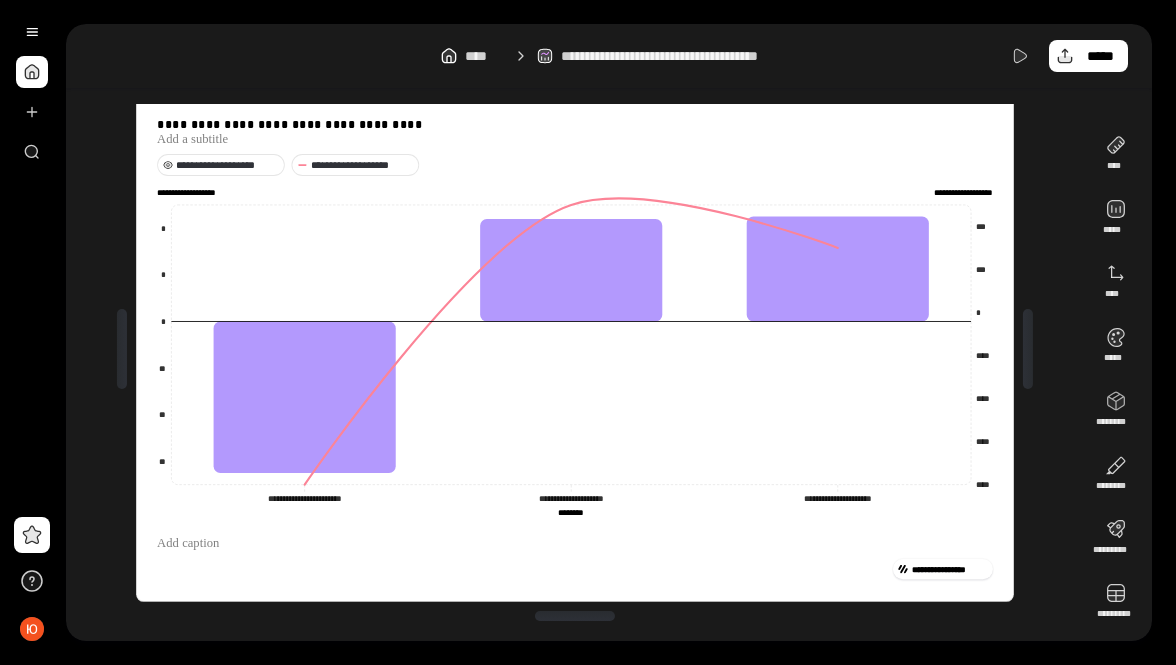 click on "**********" at bounding box center [227, 165] 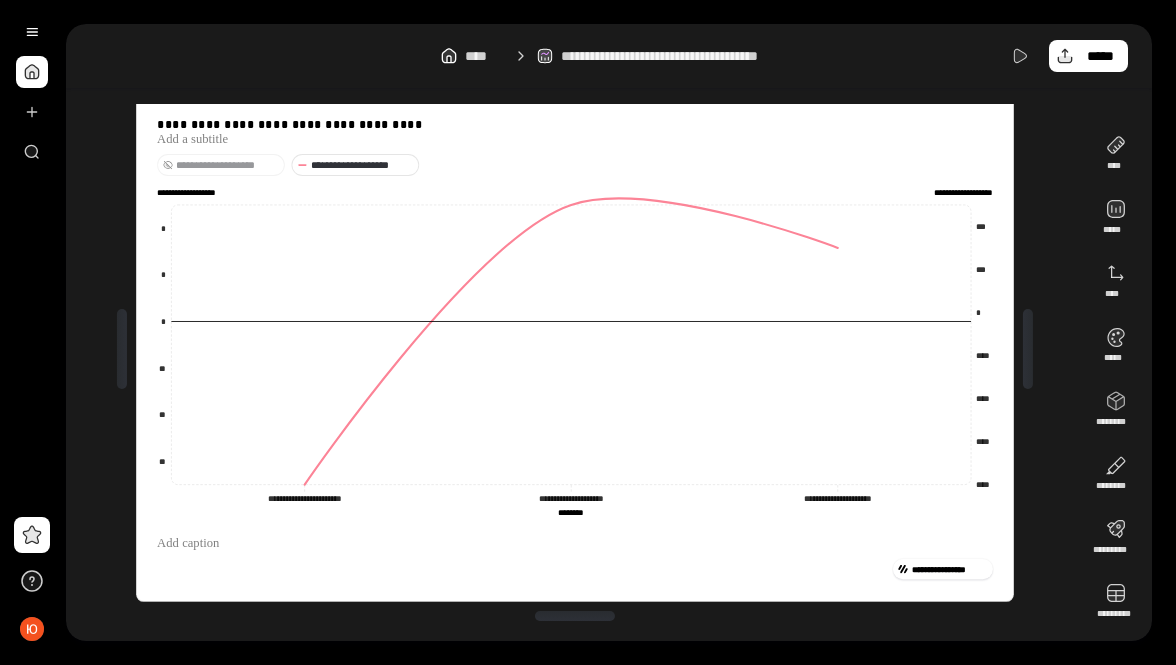 click on "**********" at bounding box center (227, 165) 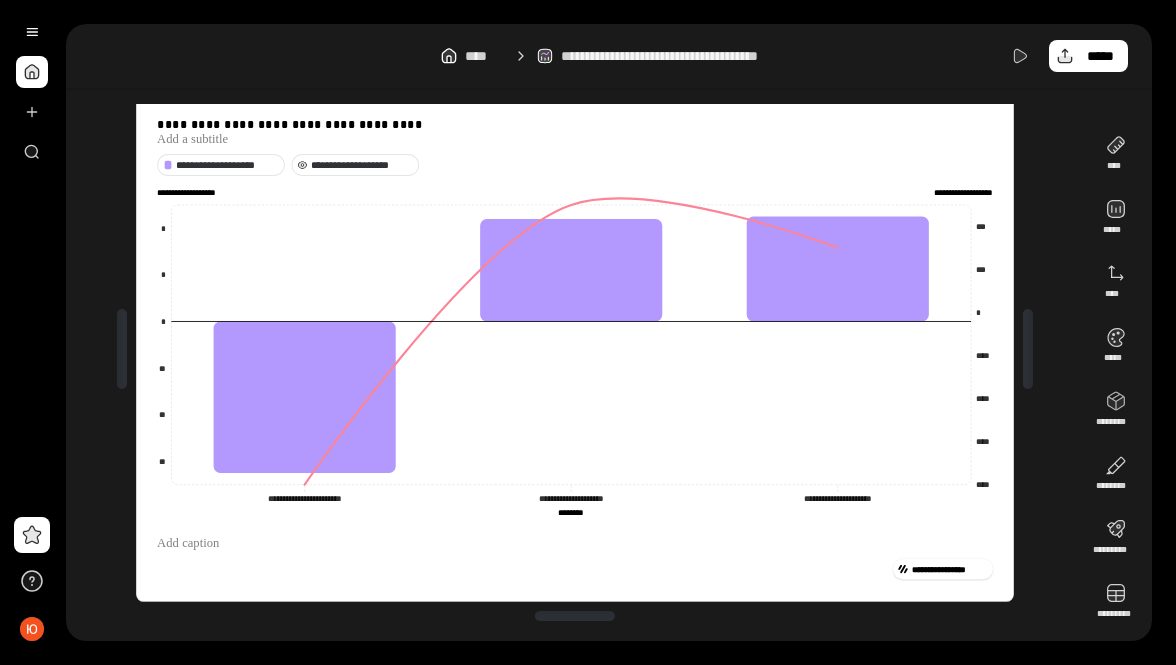 click on "**********" at bounding box center [362, 165] 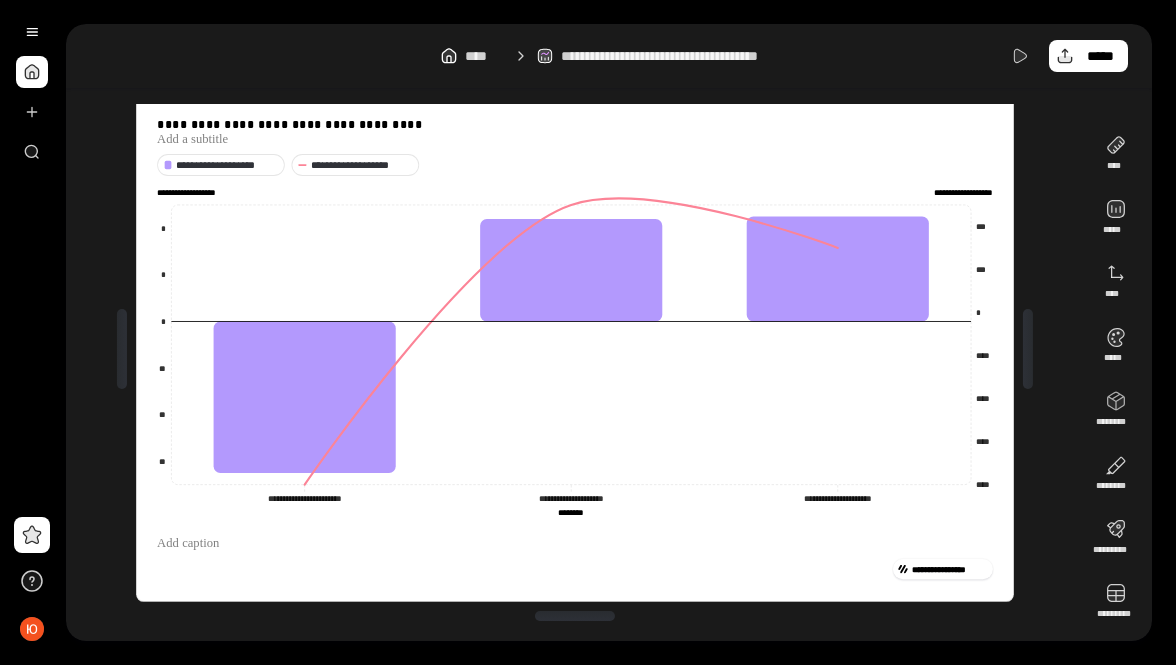 click on "**********" at bounding box center [609, 56] 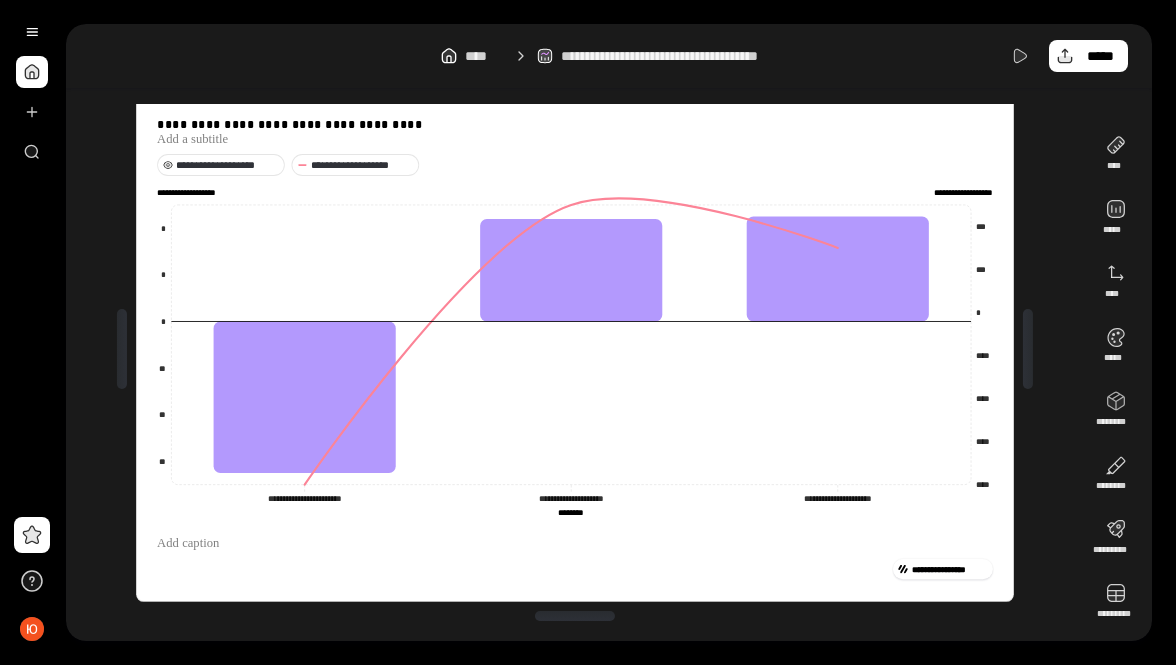 click on "**********" at bounding box center [227, 165] 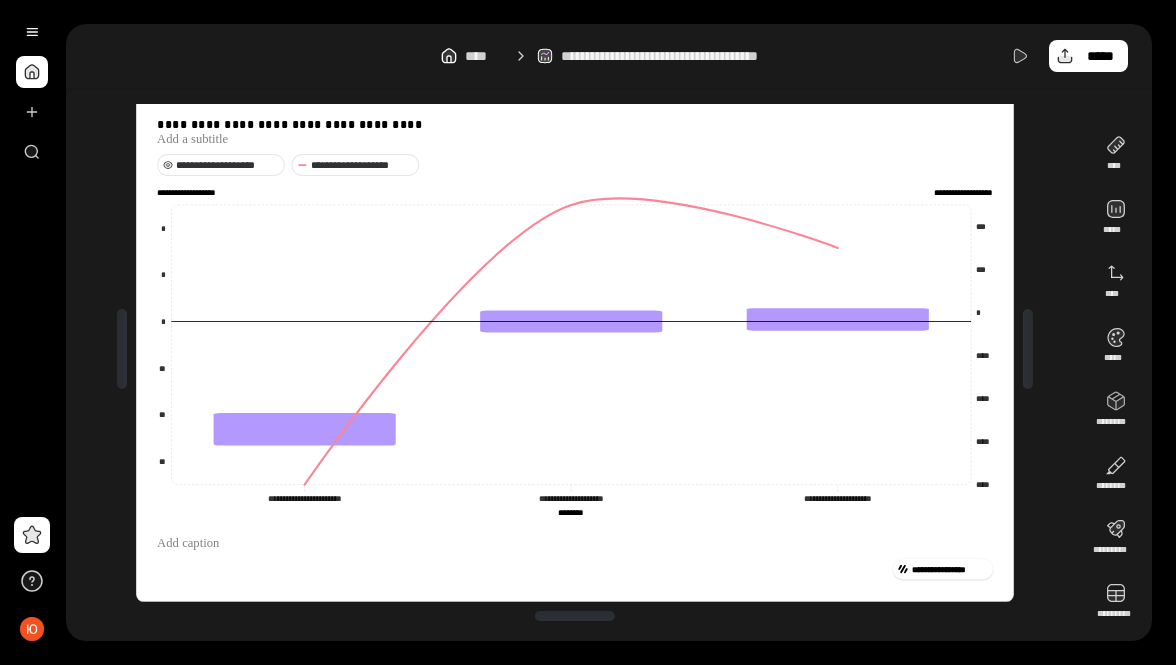 click on "**********" at bounding box center (227, 165) 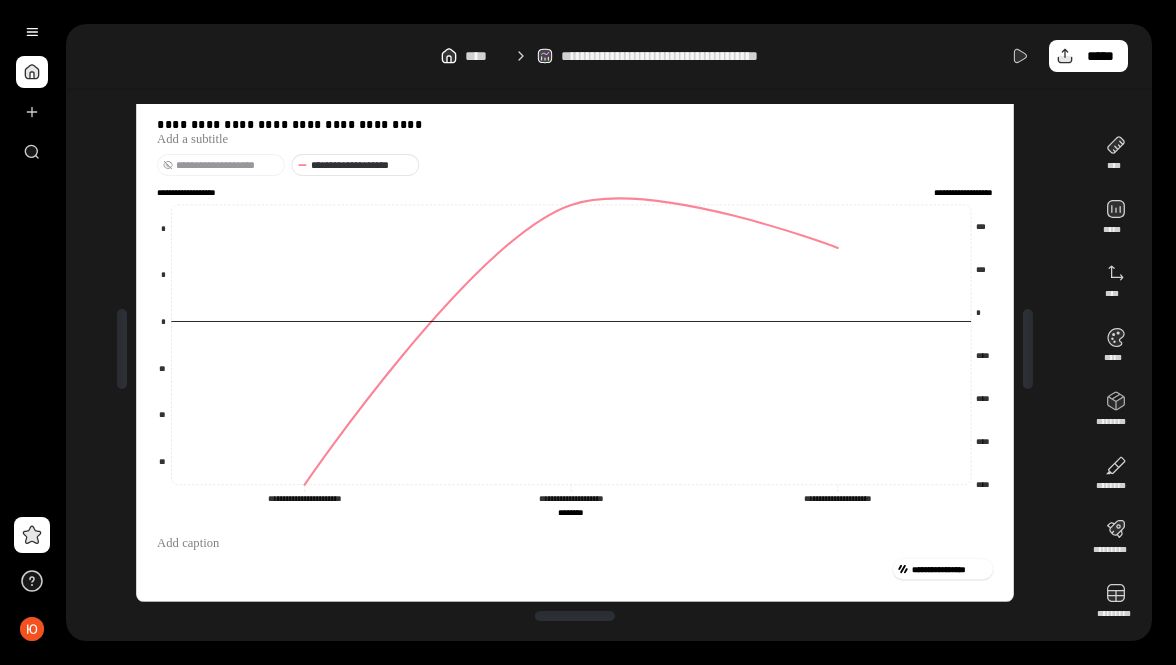 click on "**********" at bounding box center [227, 165] 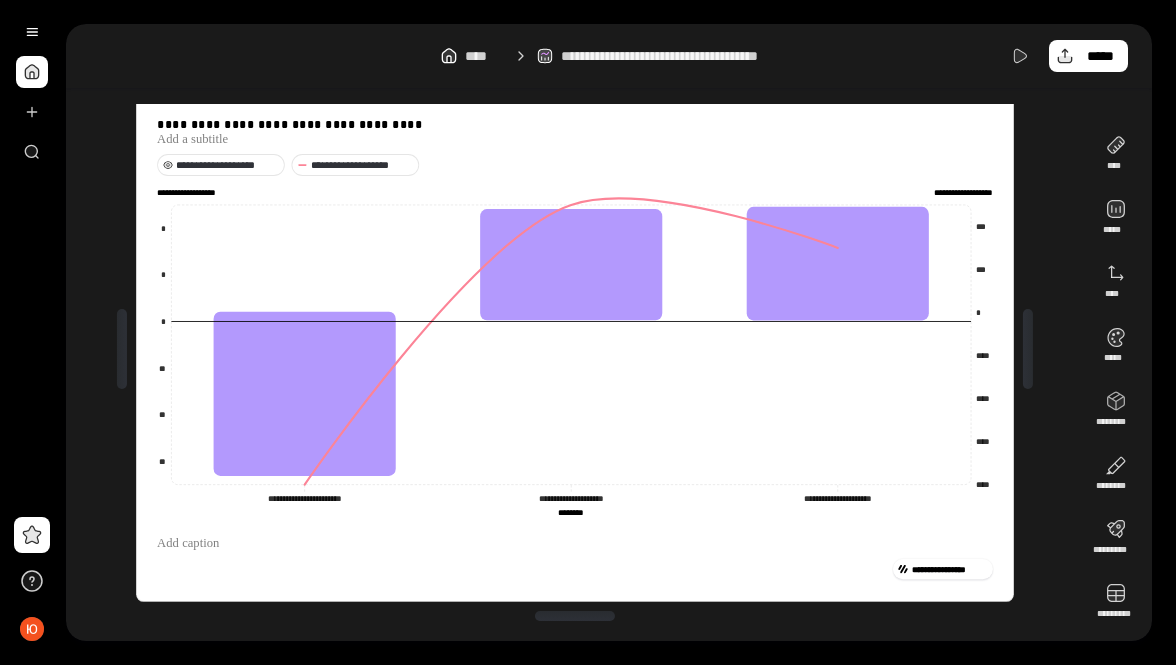 click on "**********" at bounding box center (227, 165) 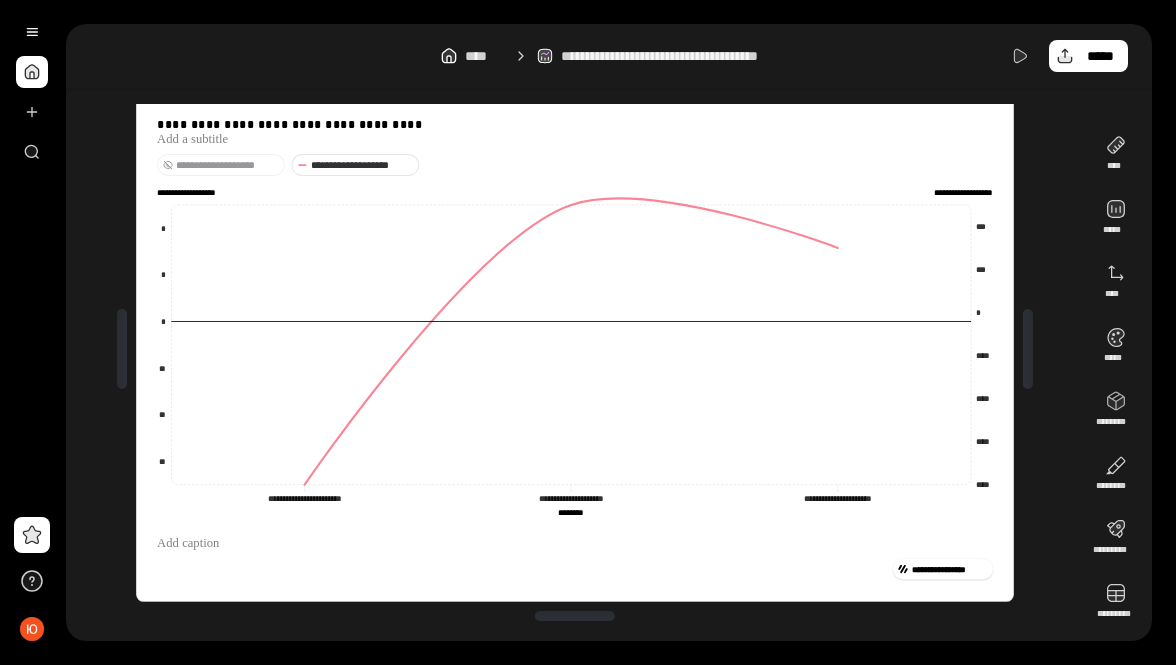 click on "**********" at bounding box center [227, 165] 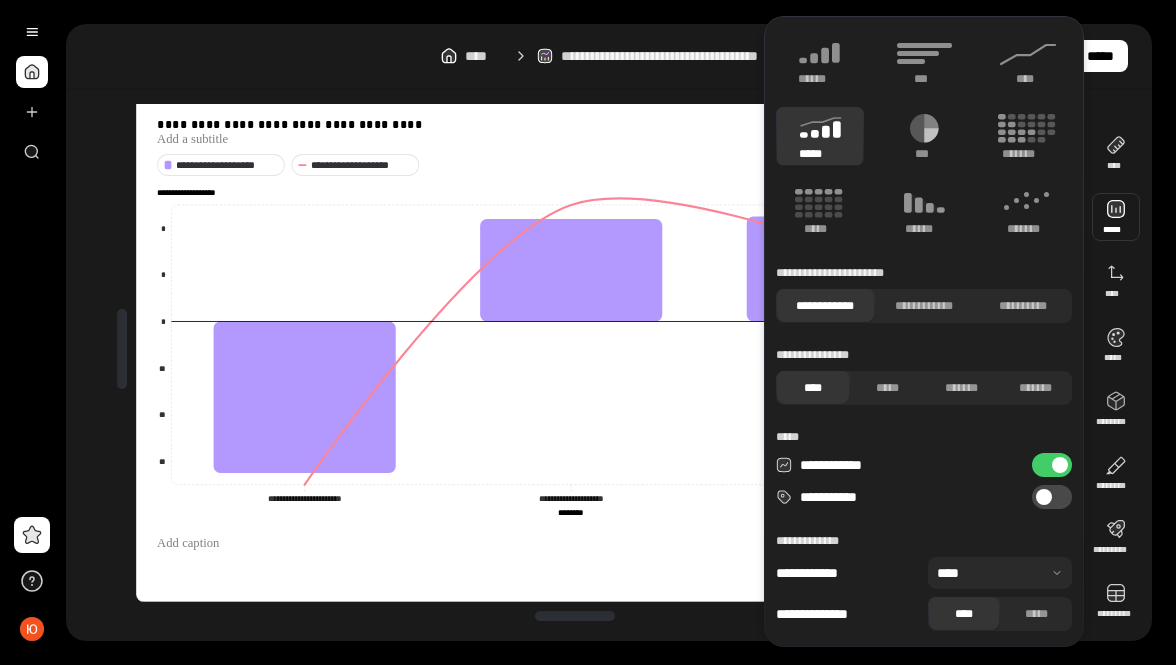 click on "**********" at bounding box center (609, 56) 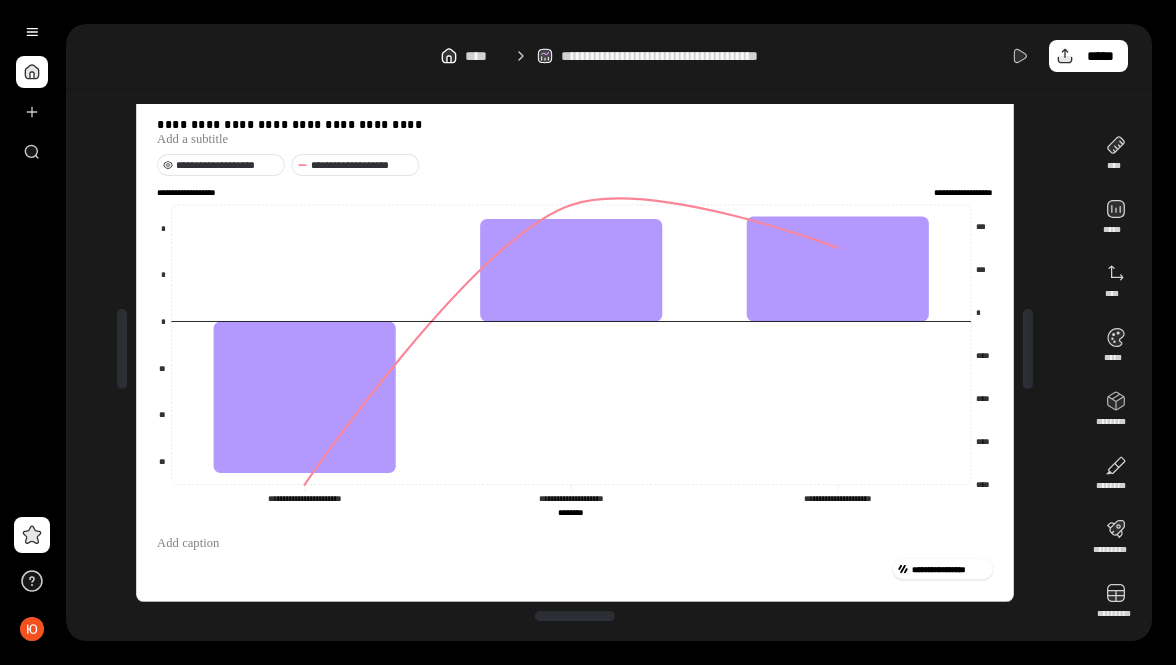 click on "**********" at bounding box center (227, 165) 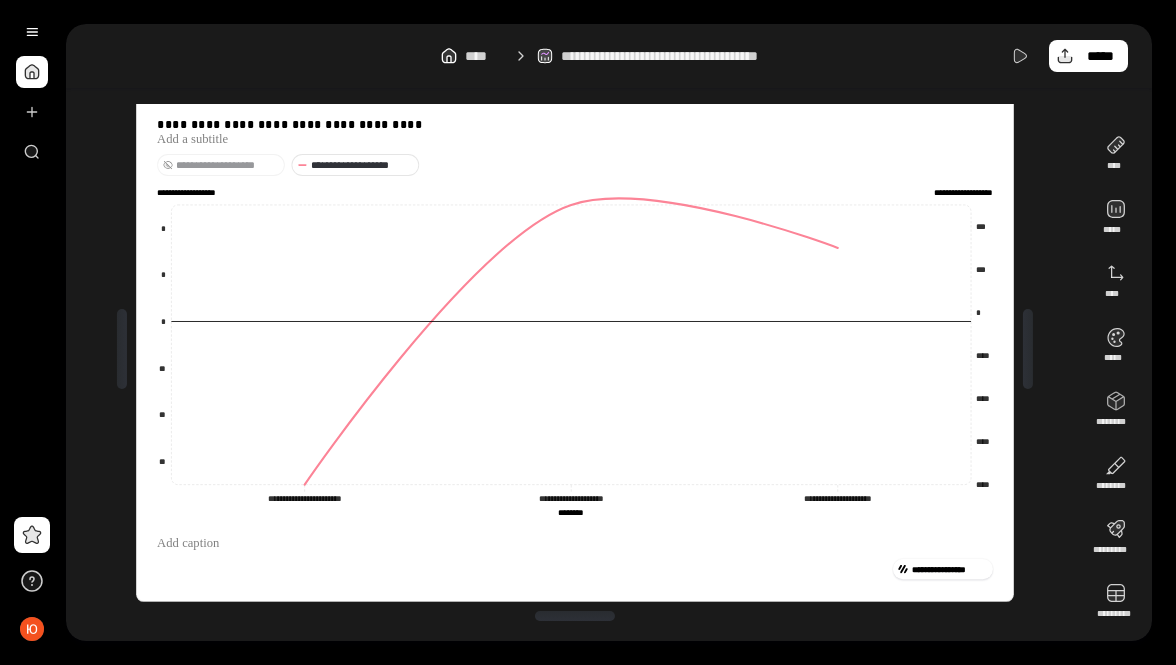click on "**********" at bounding box center (227, 165) 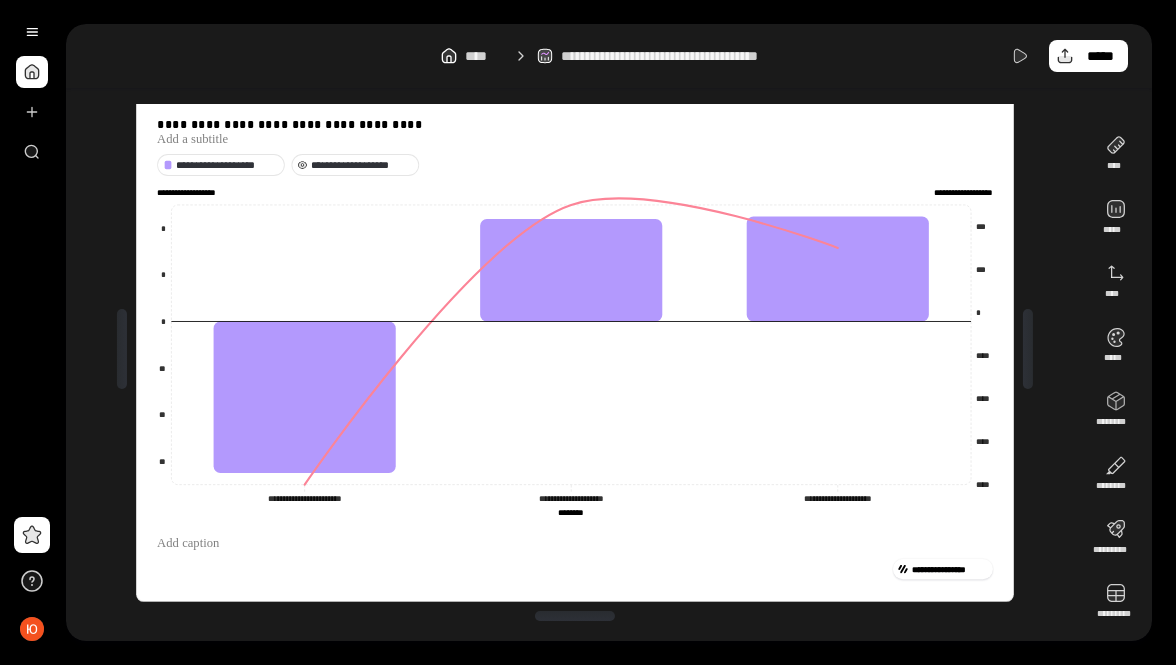 click on "**********" at bounding box center [362, 165] 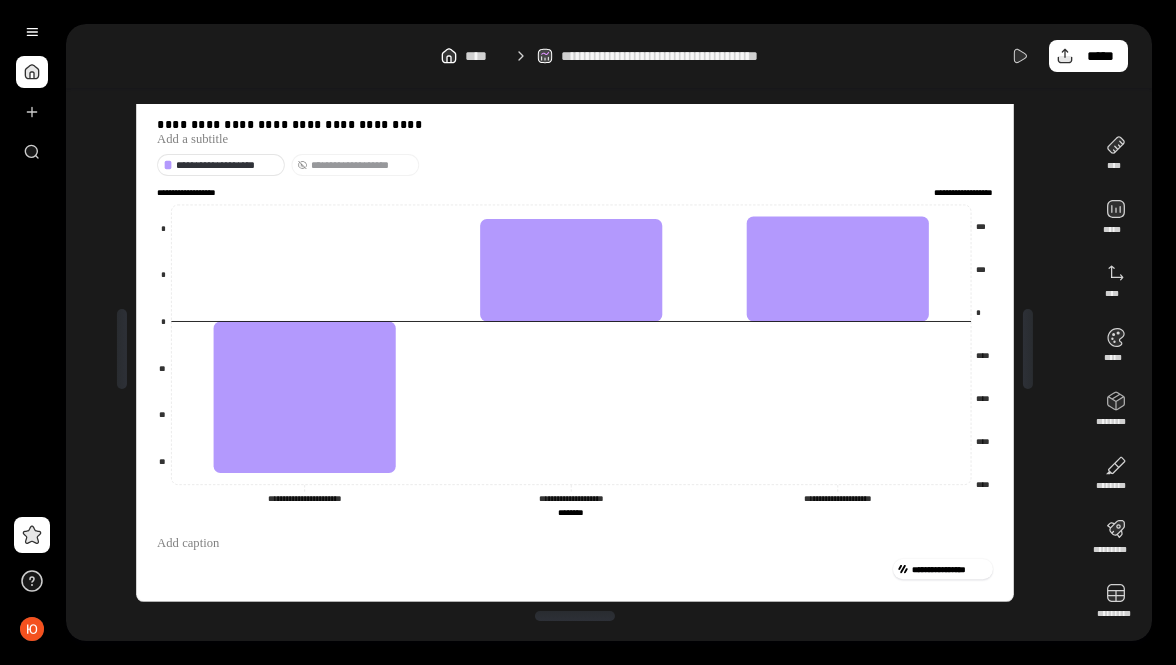click on "**********" at bounding box center [362, 165] 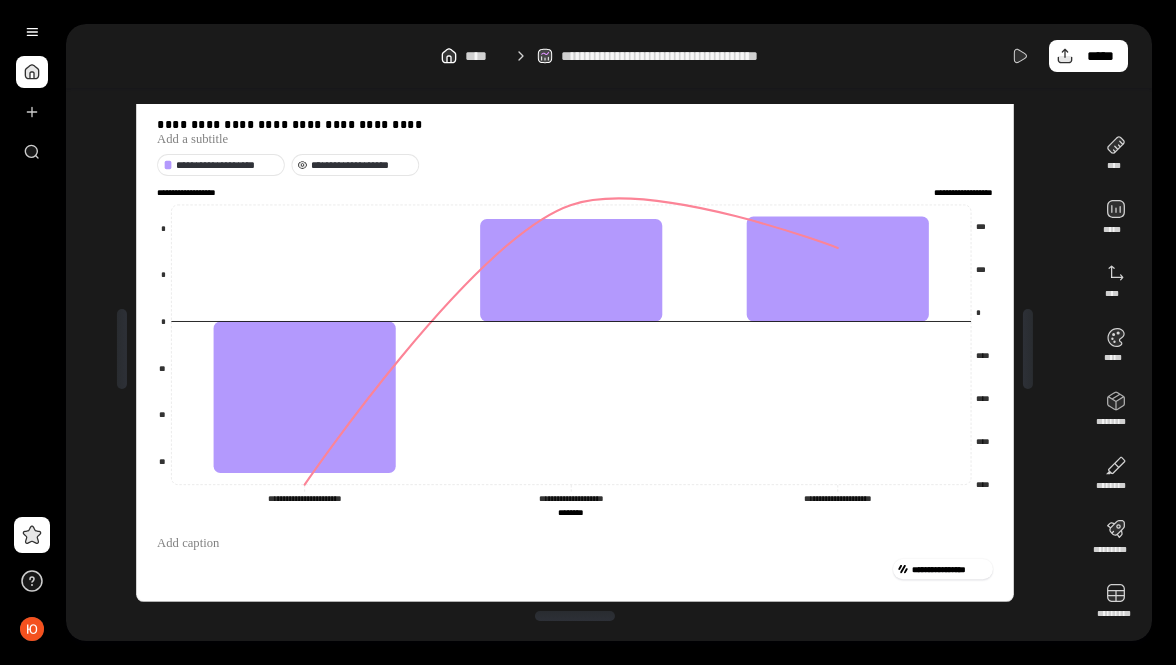 click on "**********" at bounding box center (362, 165) 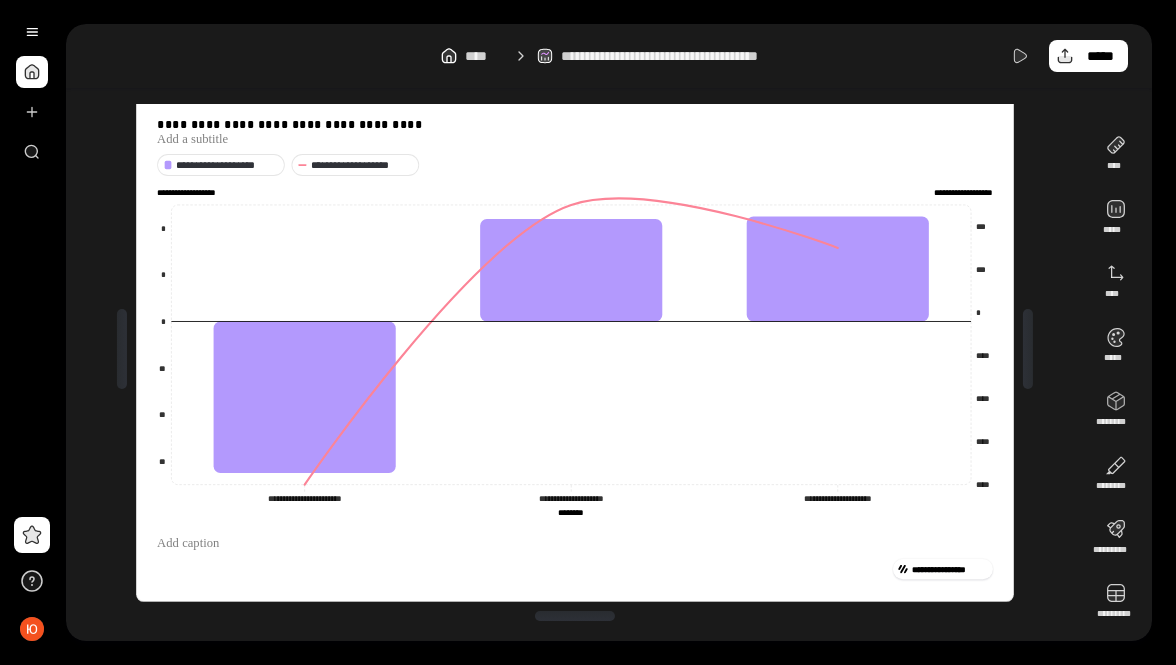 click on "**********" at bounding box center [951, 192] 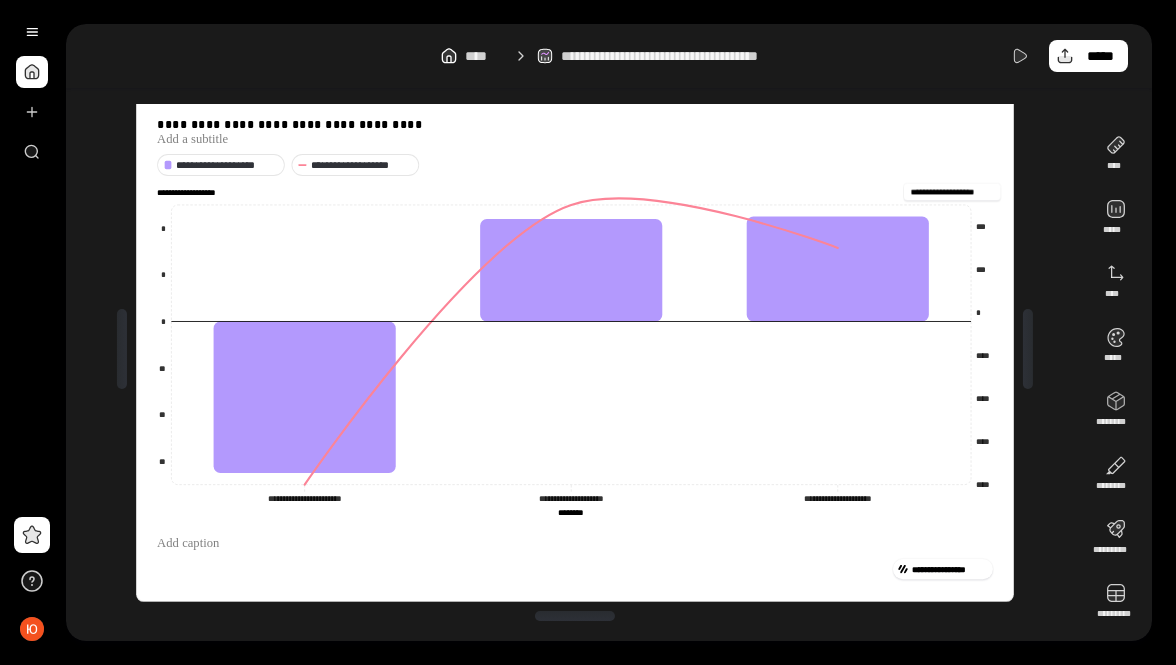 click on "**********" at bounding box center [951, 192] 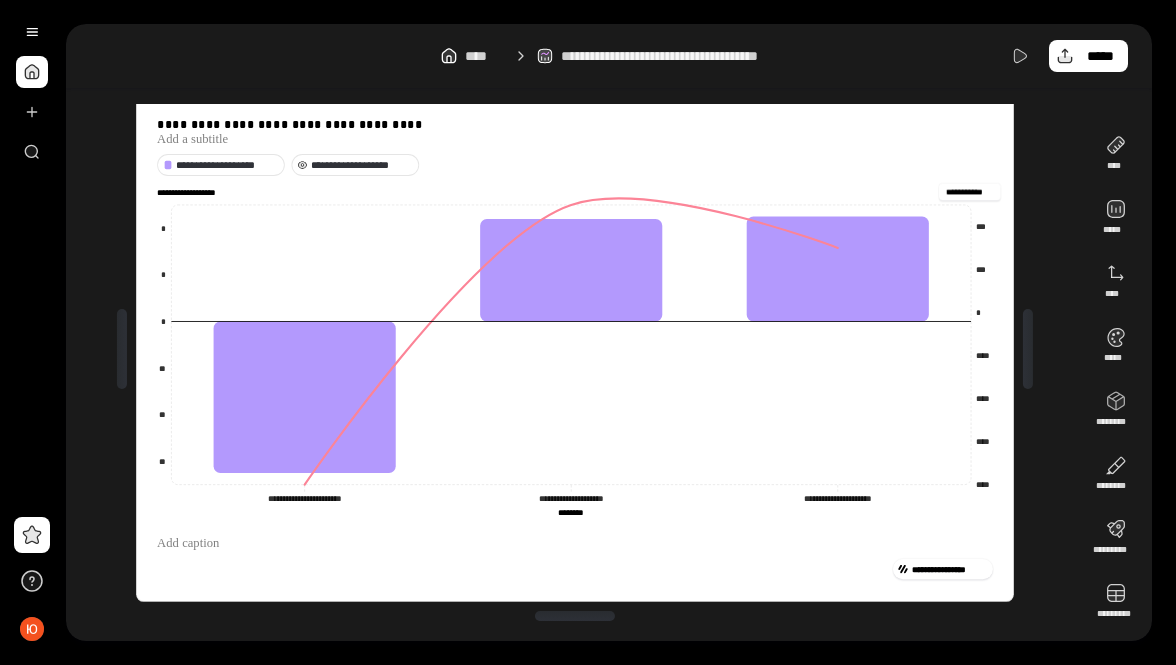 type on "**********" 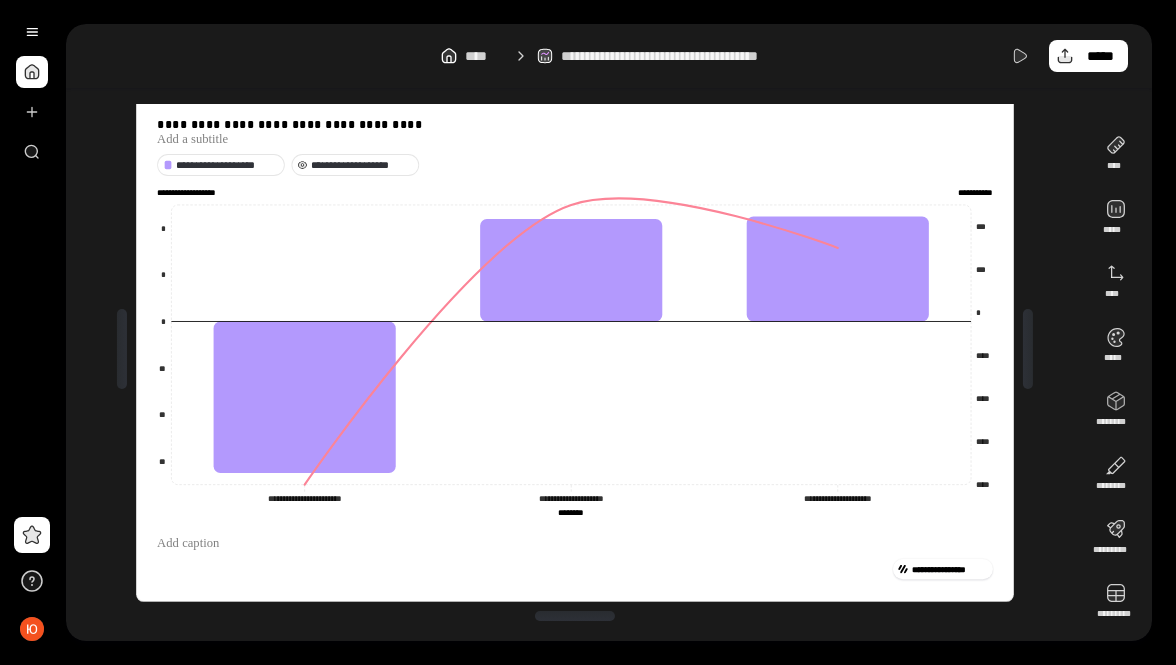 click on "**********" at bounding box center (362, 165) 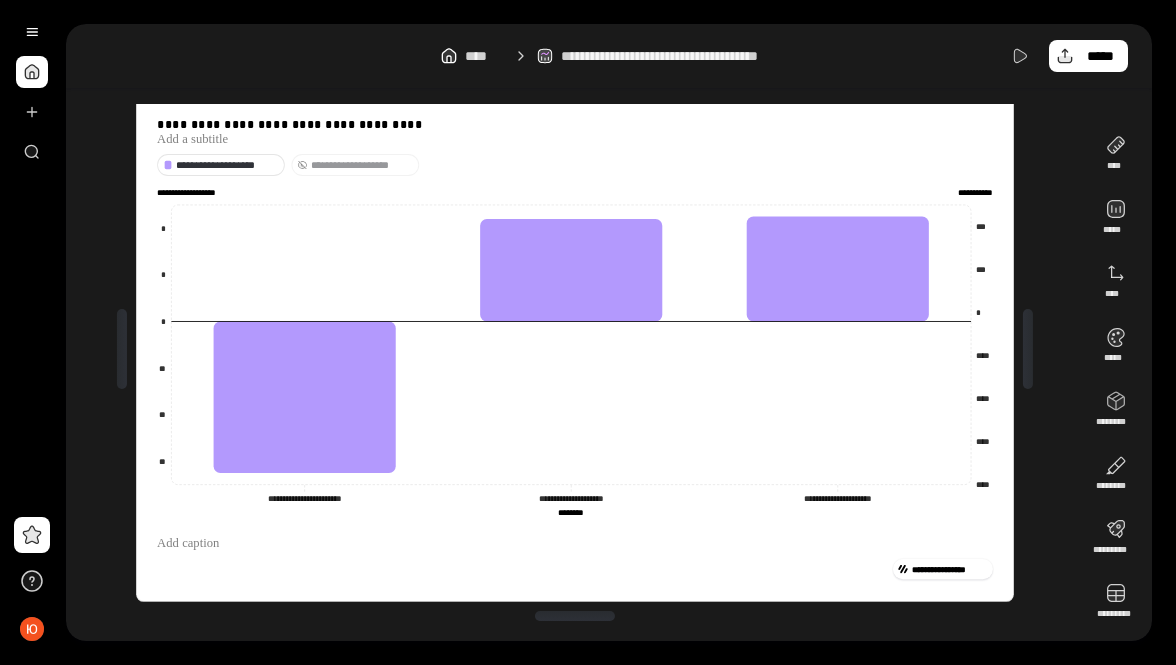 click on "**********" at bounding box center (362, 165) 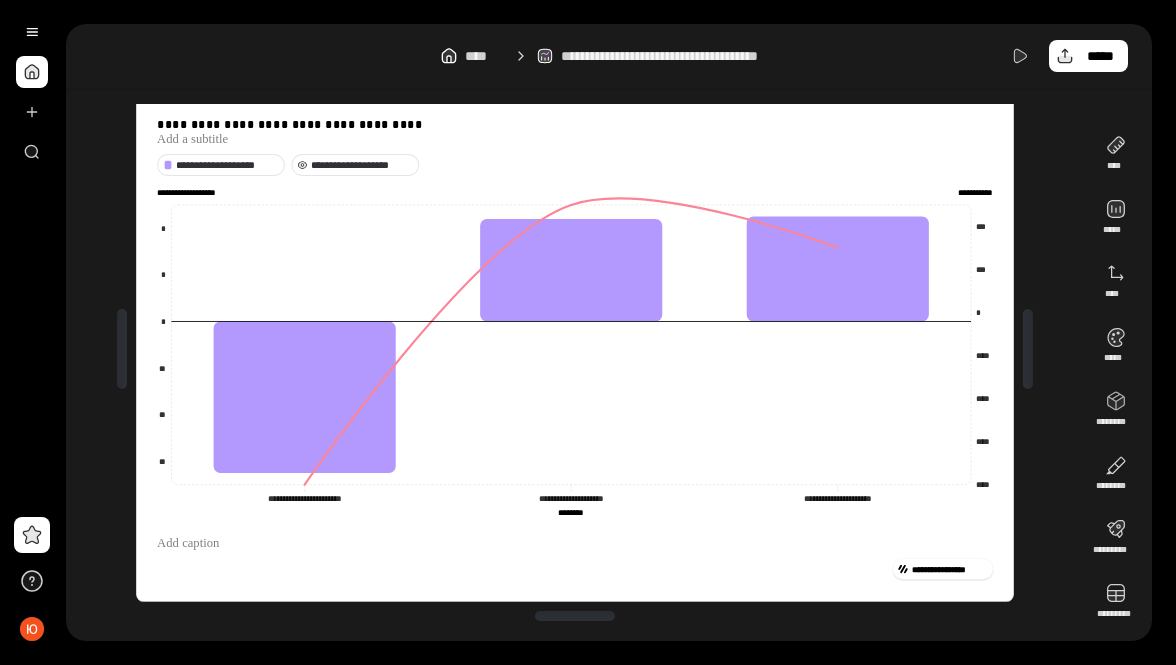 click on "**********" at bounding box center [362, 165] 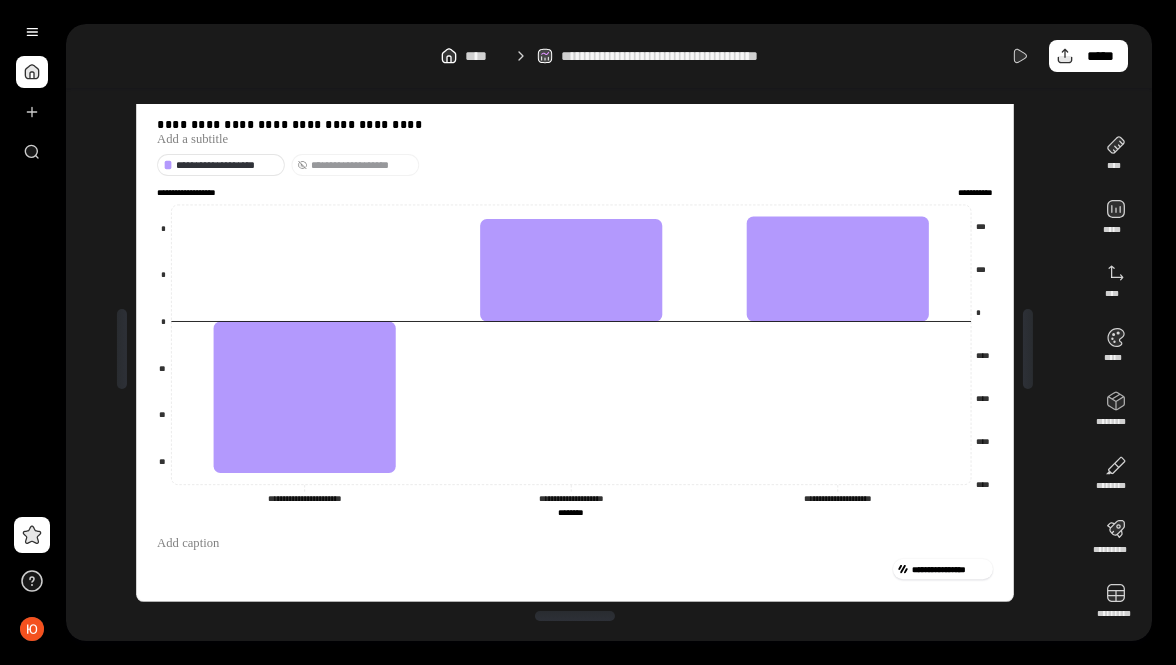 click on "**********" at bounding box center [362, 165] 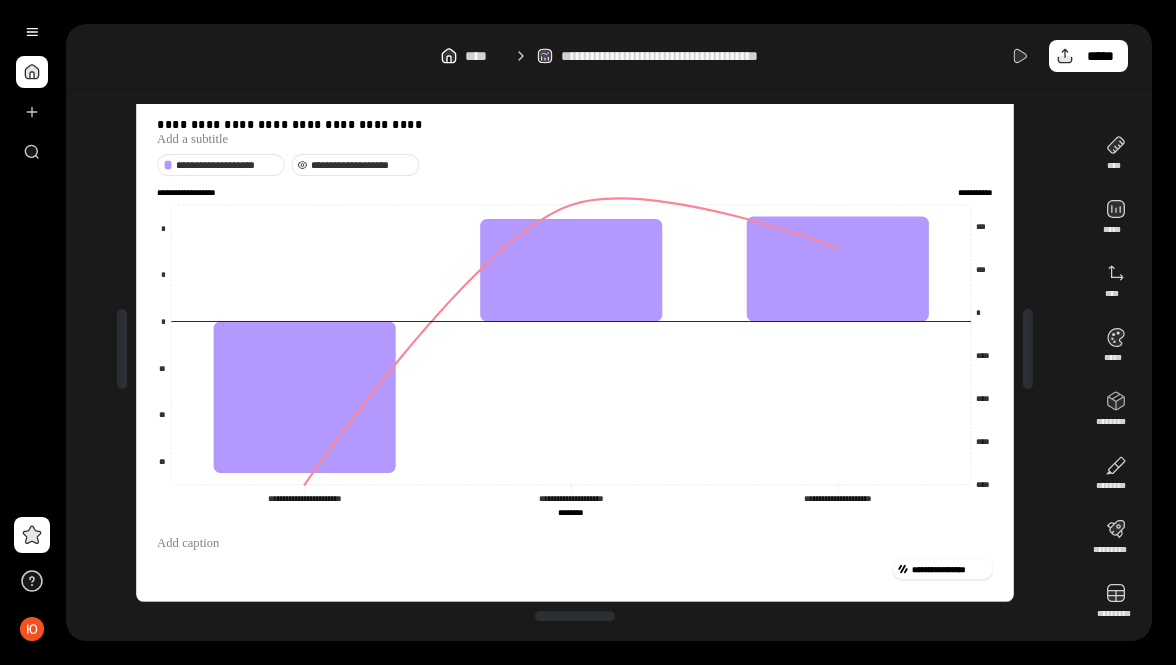 click on "**********" at bounding box center [362, 165] 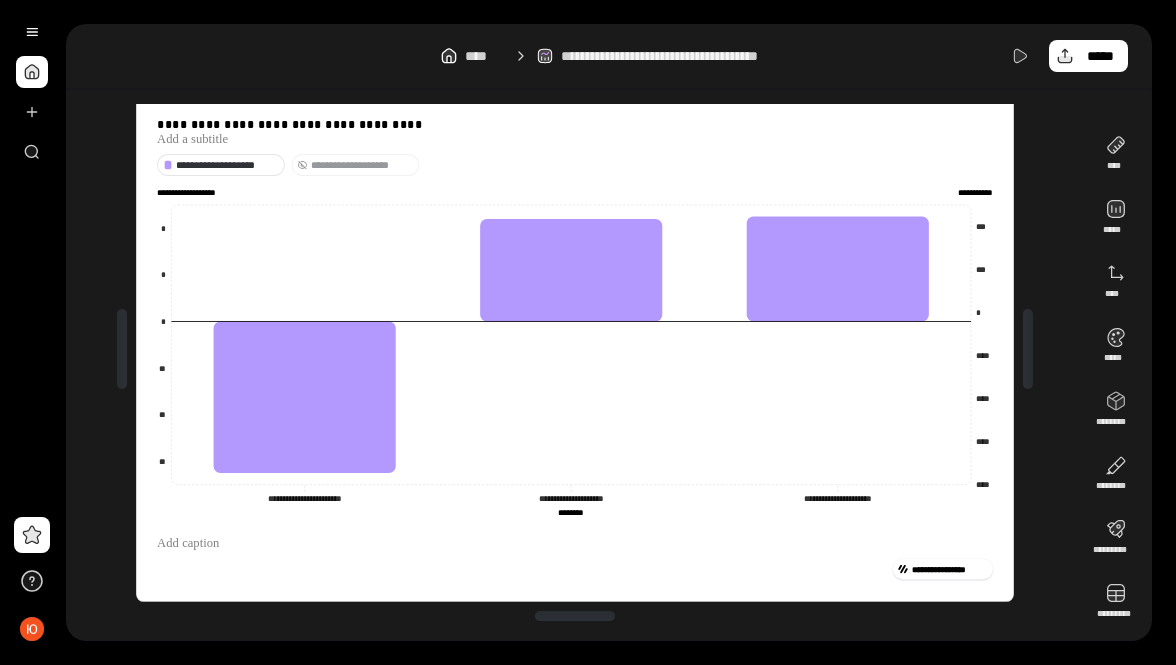 click on "**********" at bounding box center (362, 165) 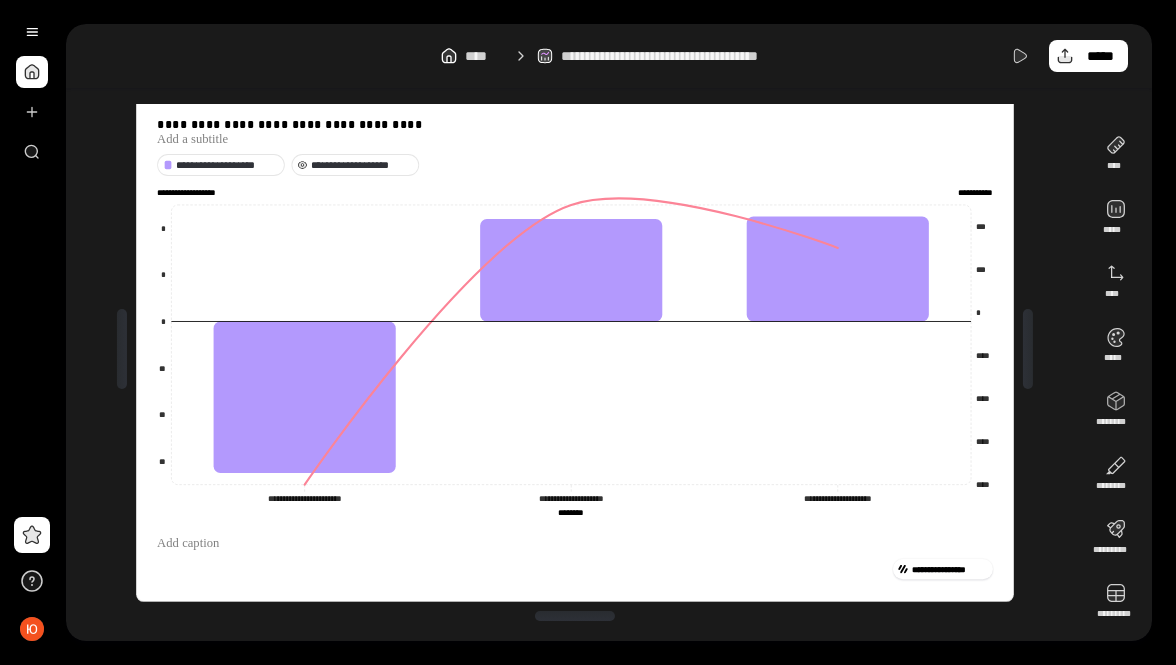click on "**********" at bounding box center [362, 165] 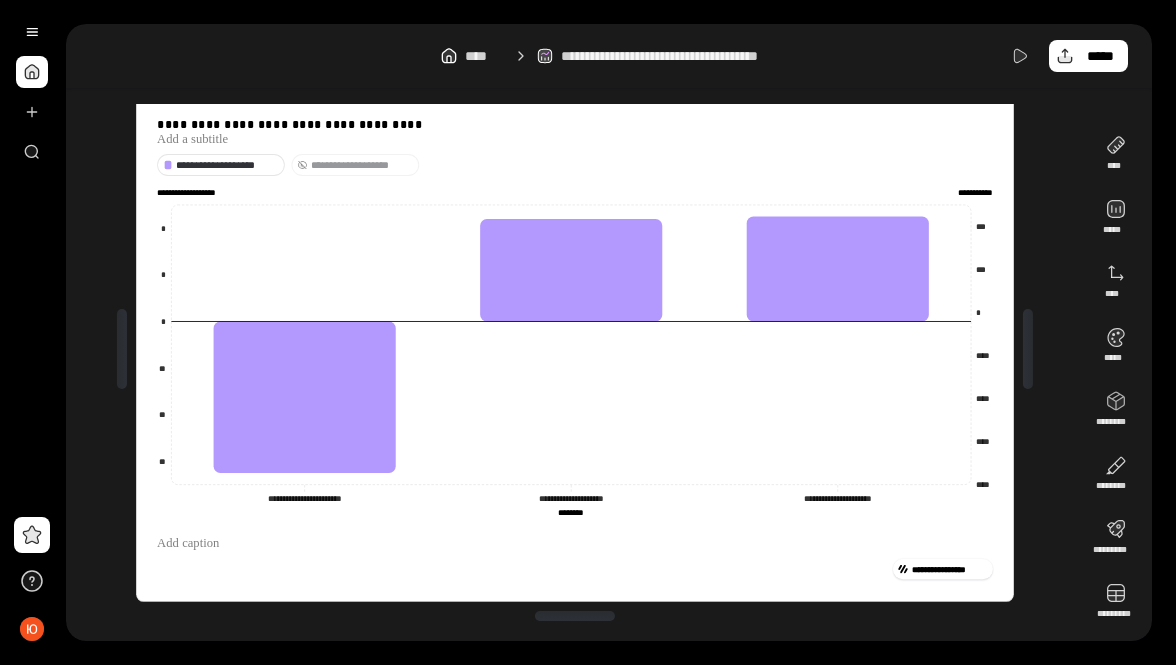 click on "**********" at bounding box center (362, 165) 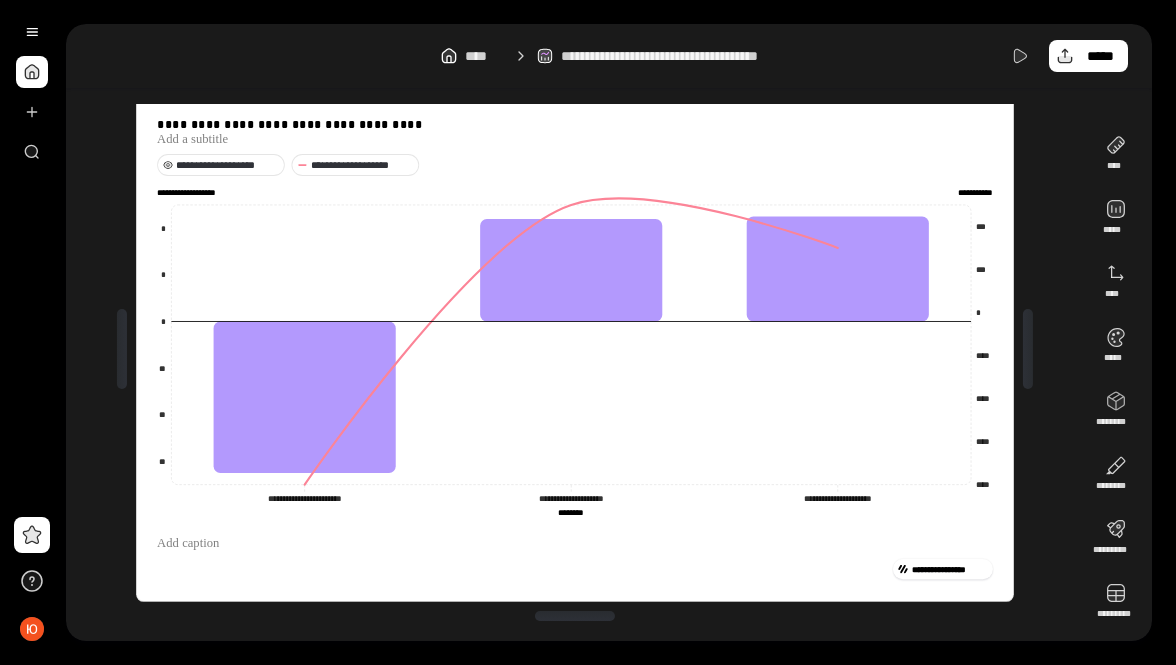 click 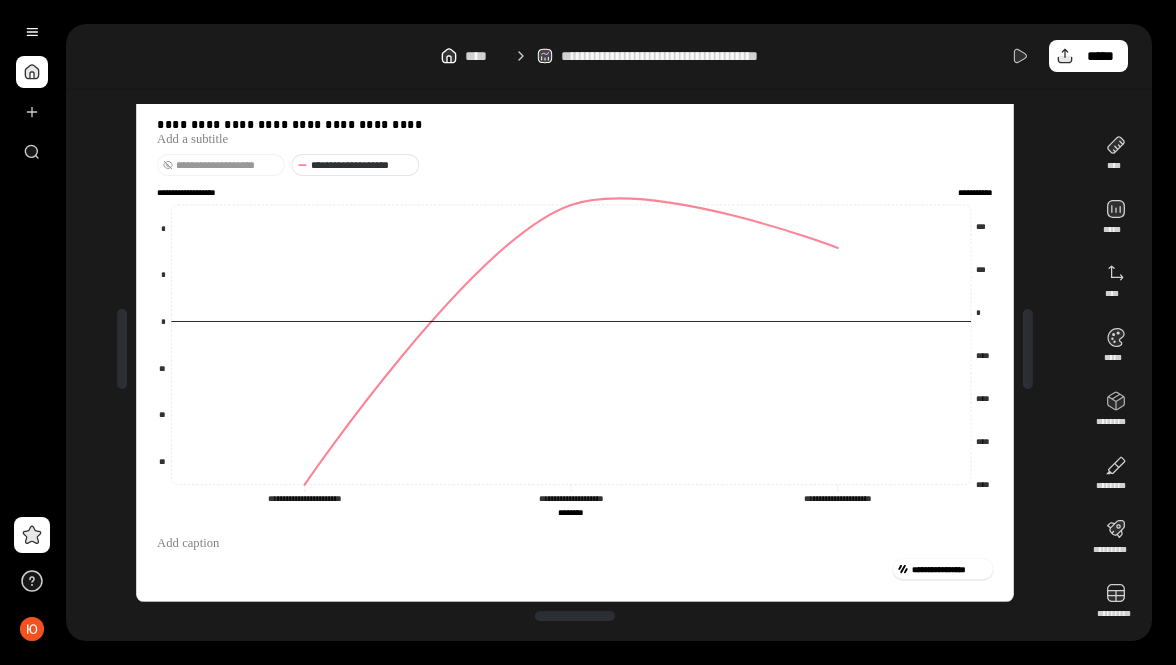 click 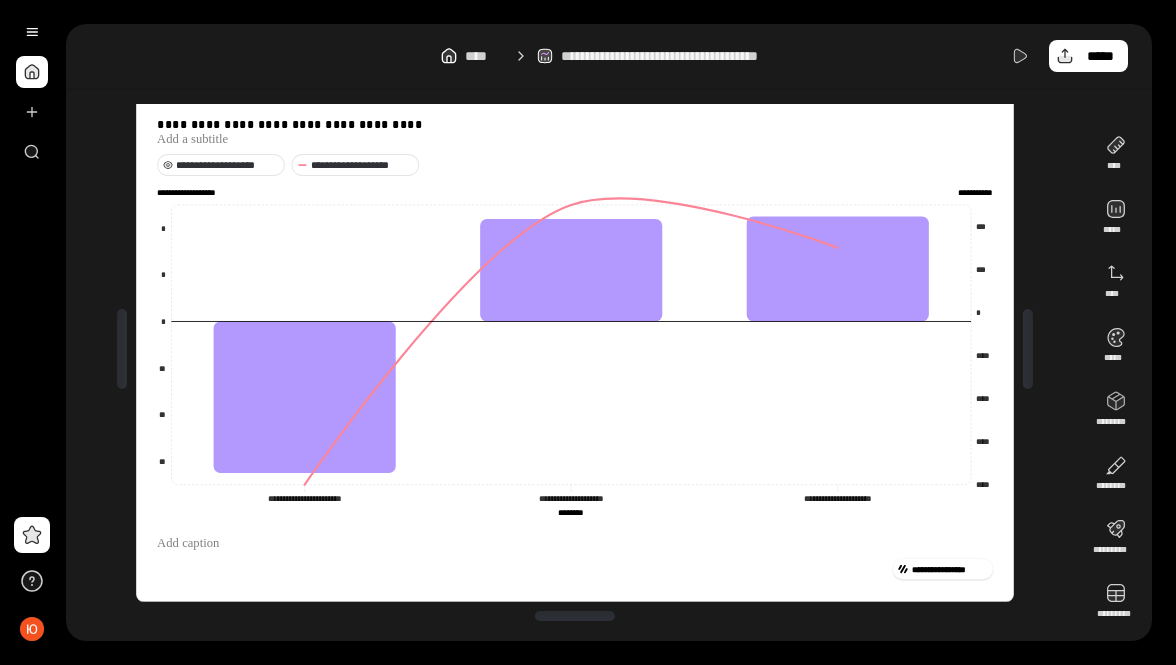 click on "**********" at bounding box center [227, 165] 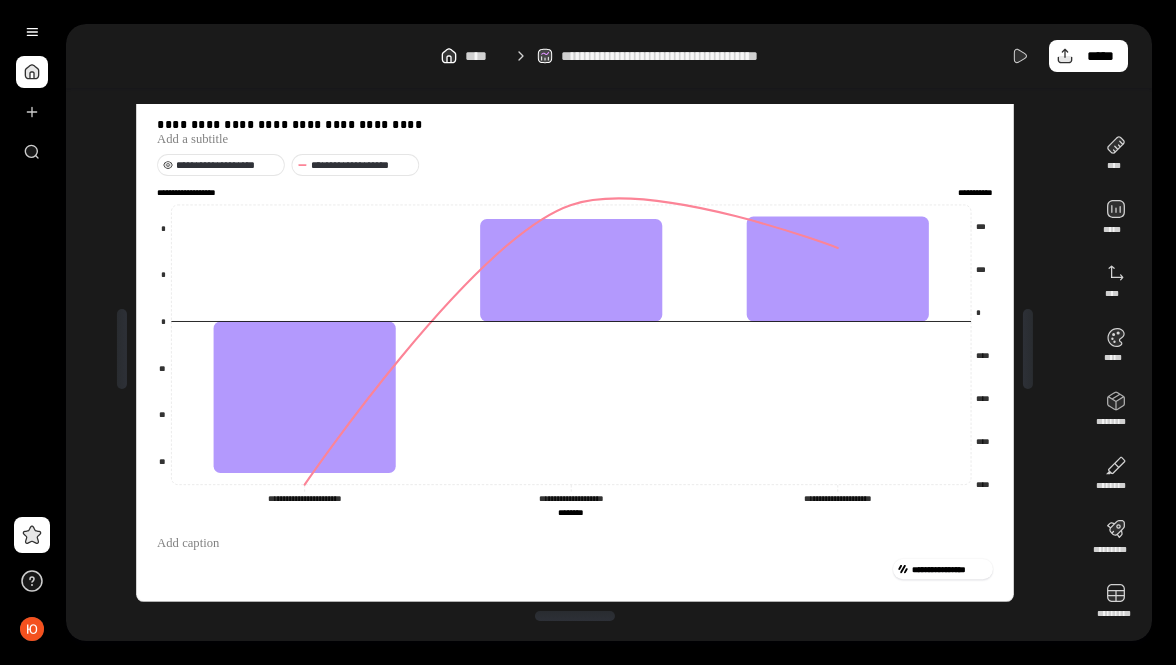 click on "**********" at bounding box center [227, 165] 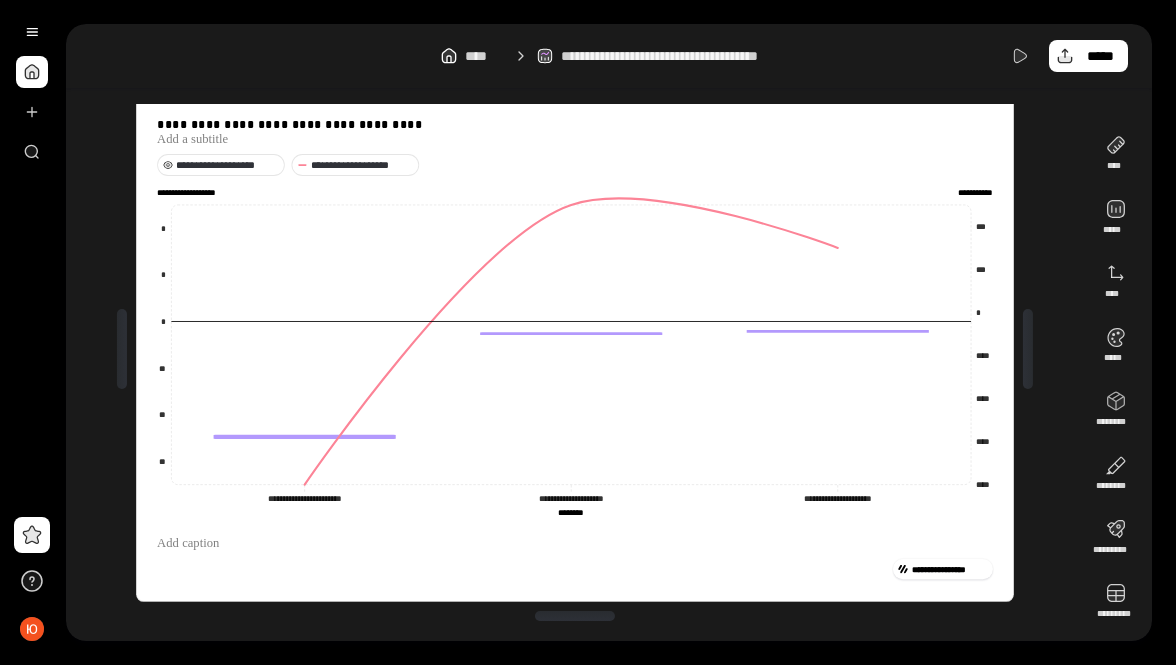click on "**********" at bounding box center [227, 165] 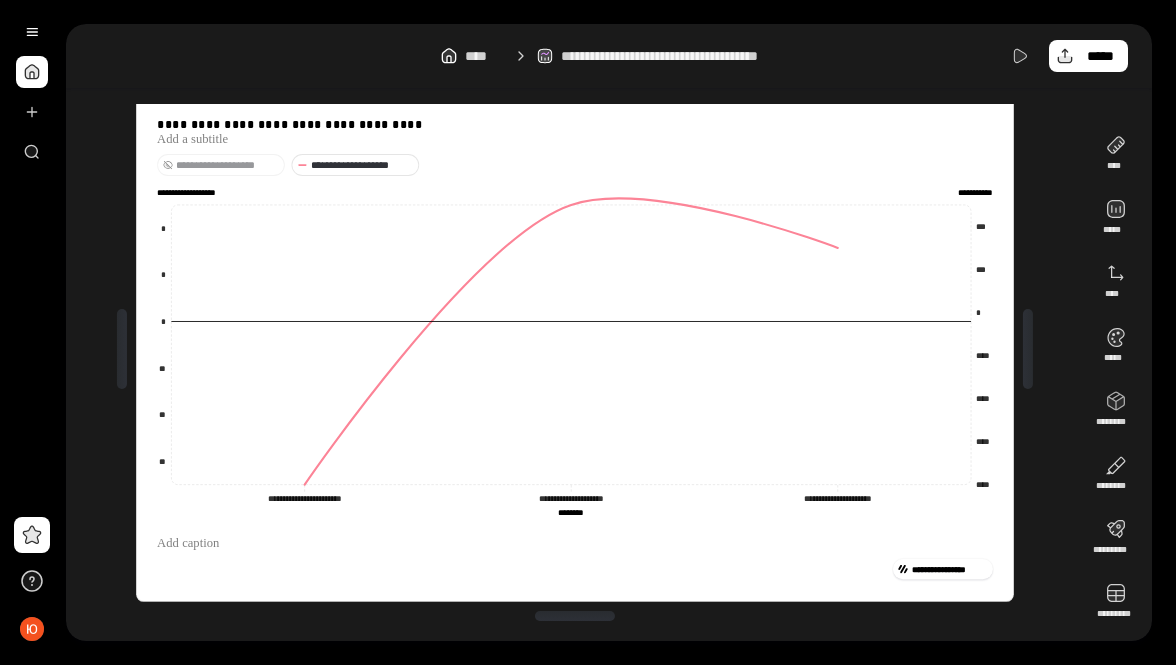 click on "**********" at bounding box center [227, 165] 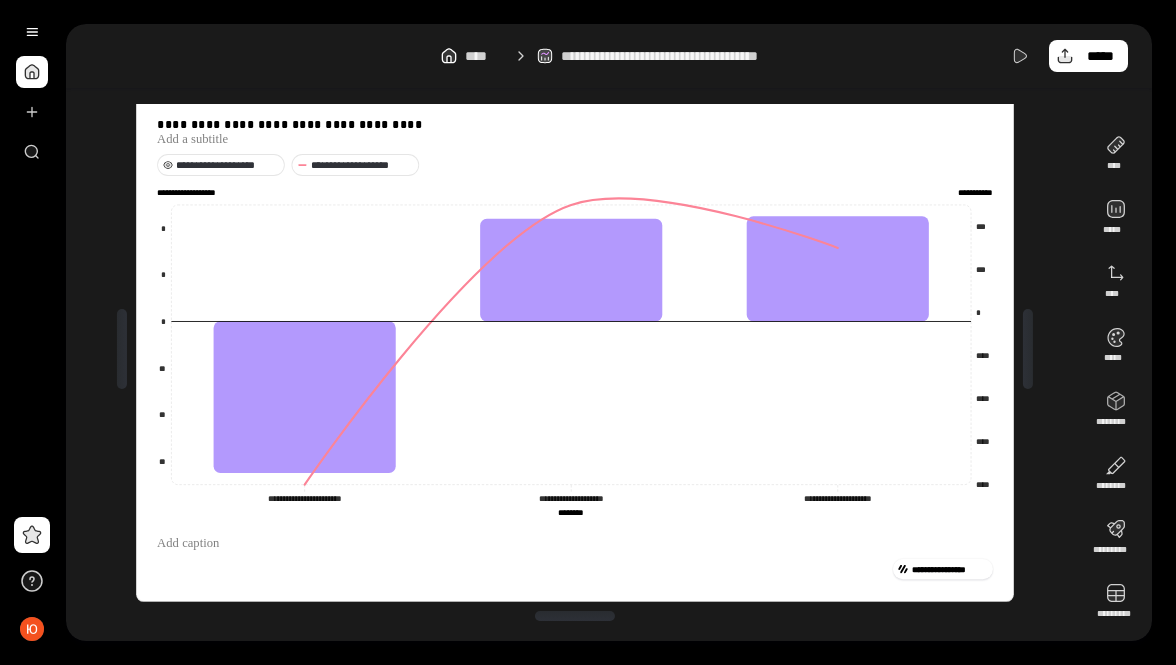 click on "**********" at bounding box center [227, 165] 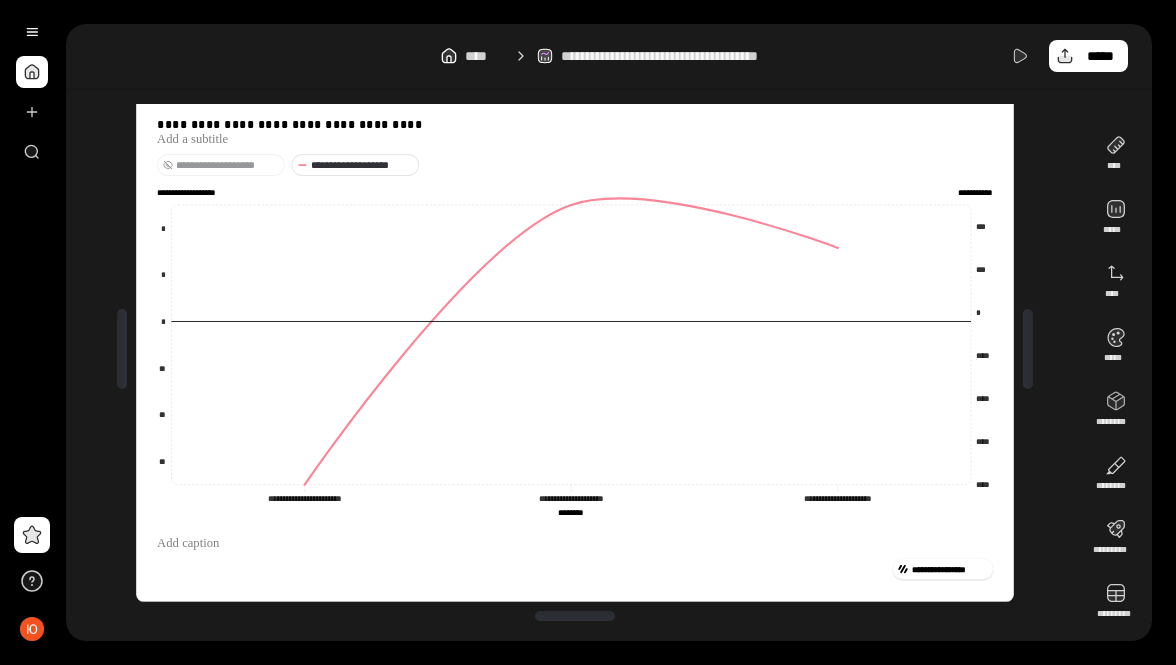 click on "**********" at bounding box center [227, 165] 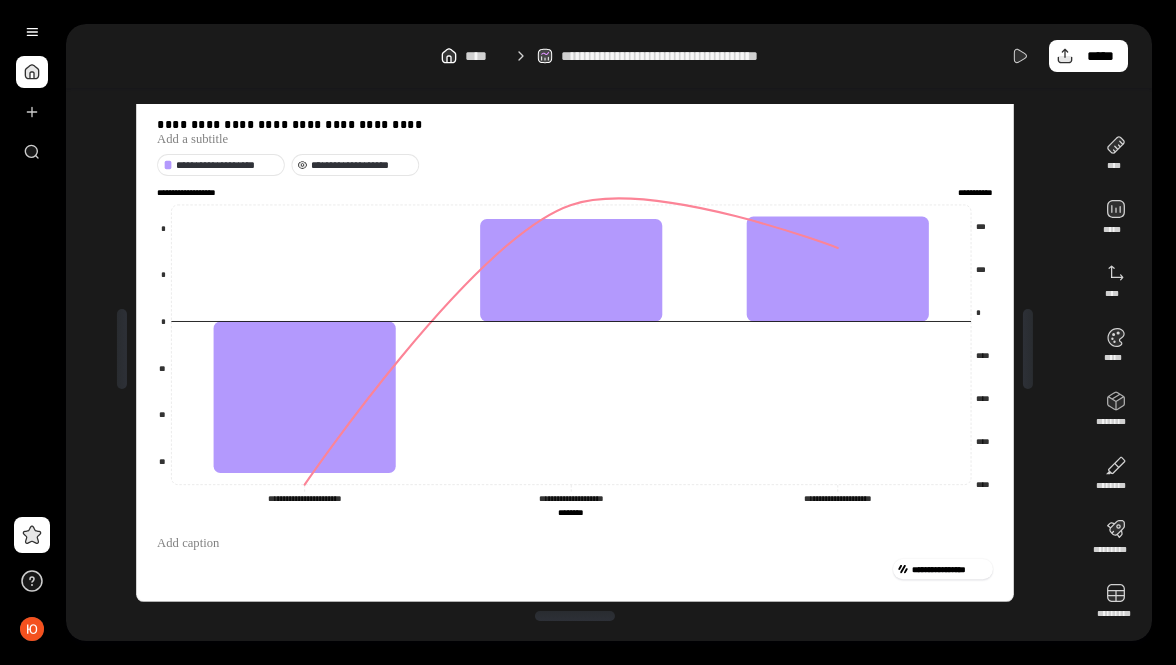 click on "**********" at bounding box center [362, 165] 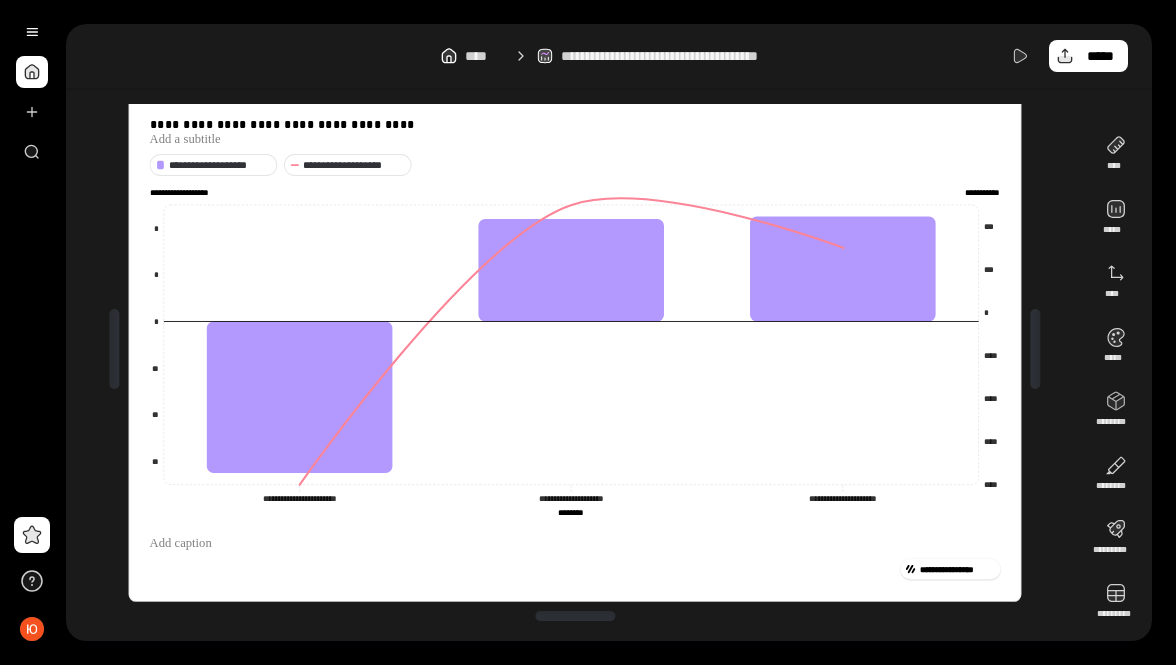 click at bounding box center (1036, 349) 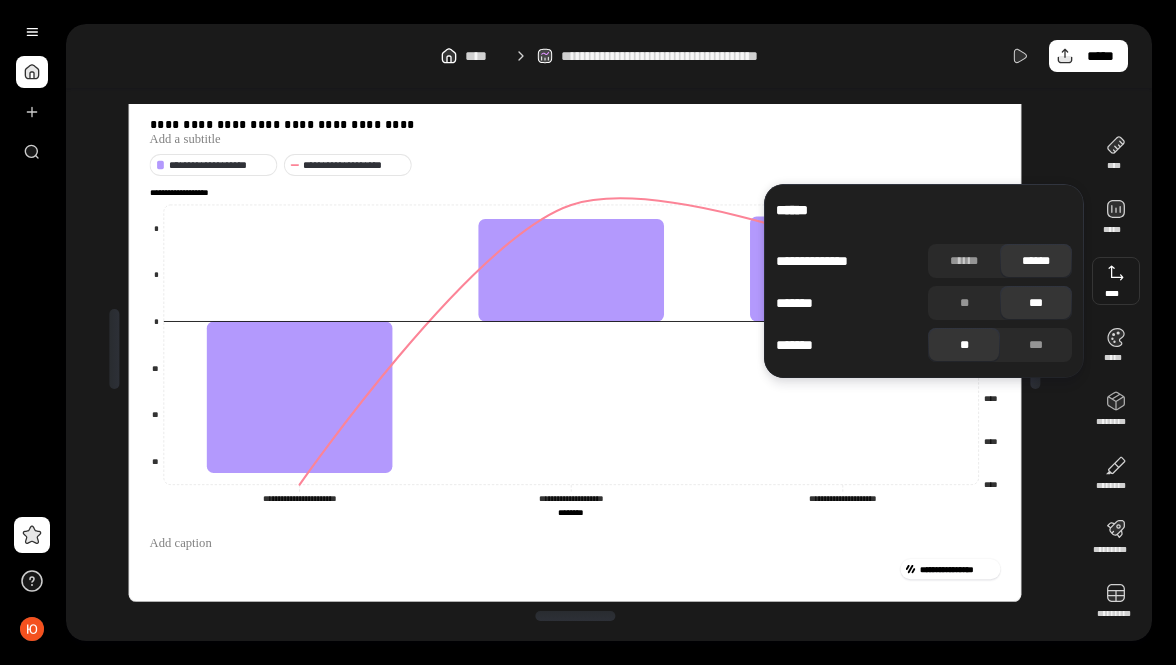 click on "**********" at bounding box center (609, 56) 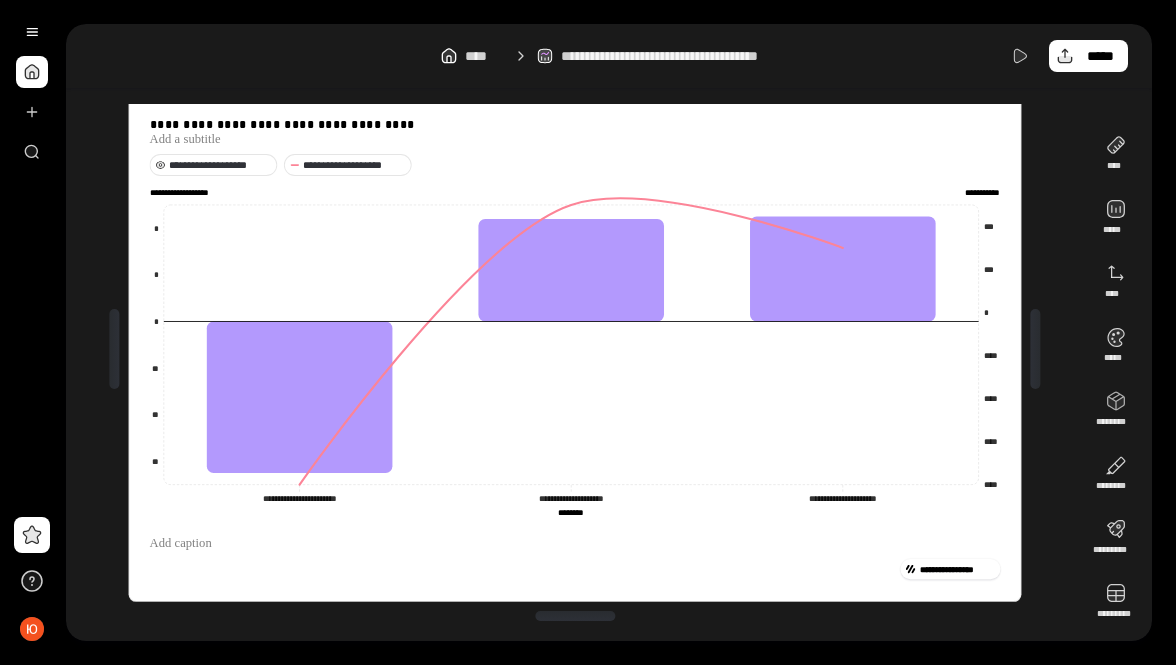 click on "**********" at bounding box center [220, 165] 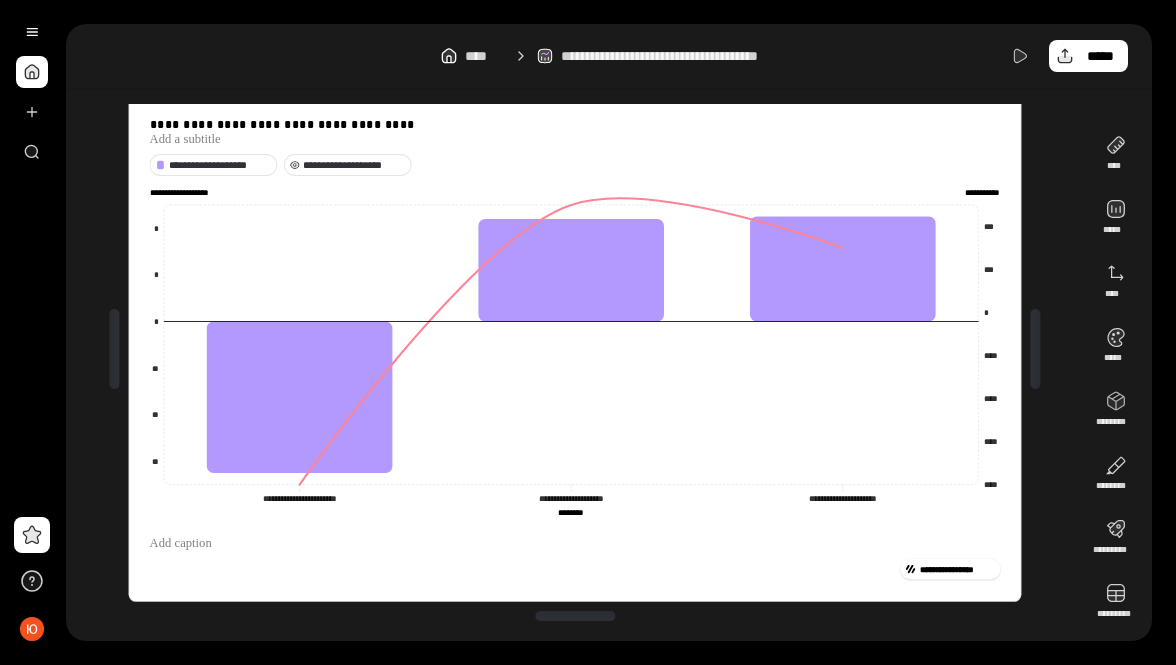 click on "**********" at bounding box center [354, 165] 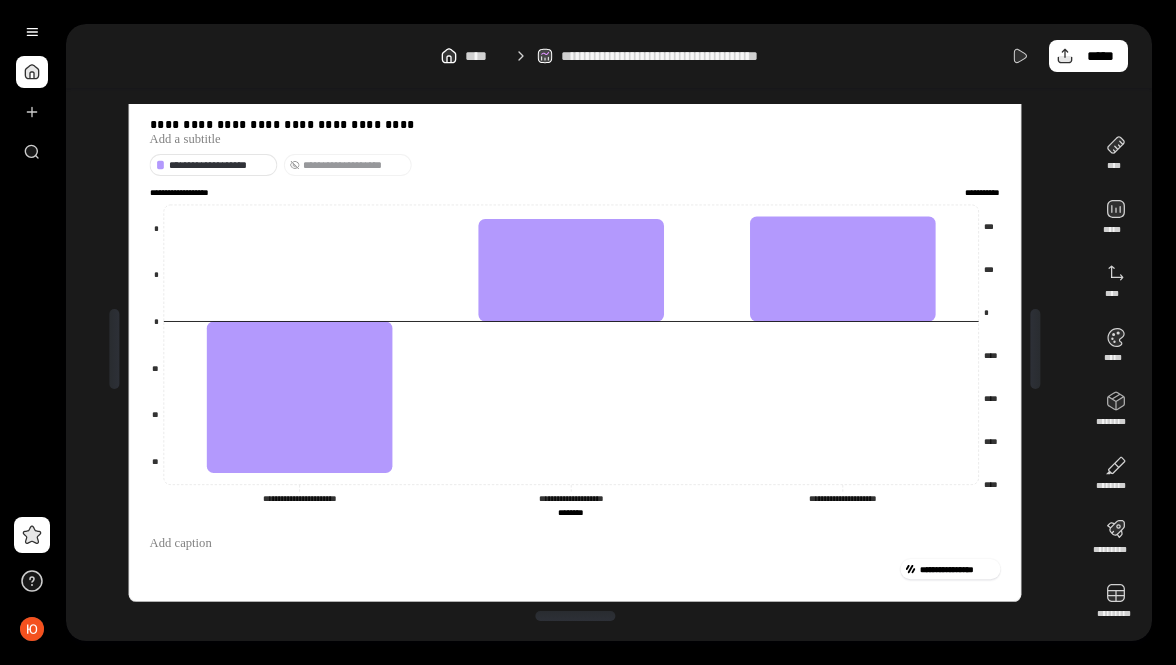 click on "**********" at bounding box center [354, 165] 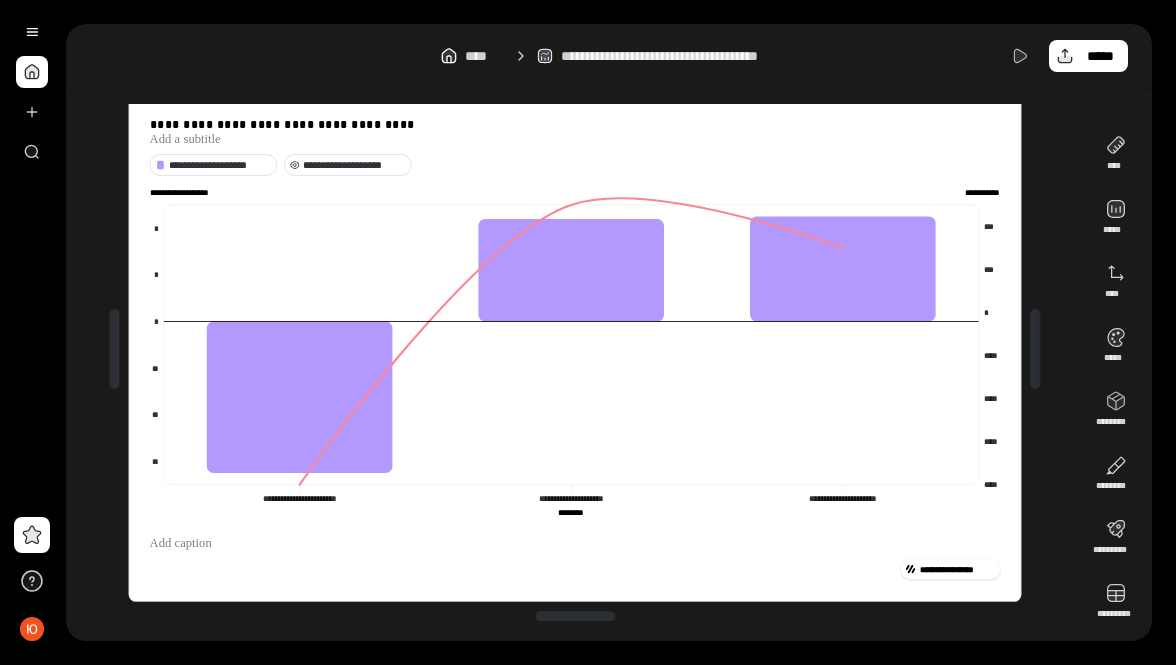 click on "**********" at bounding box center [354, 165] 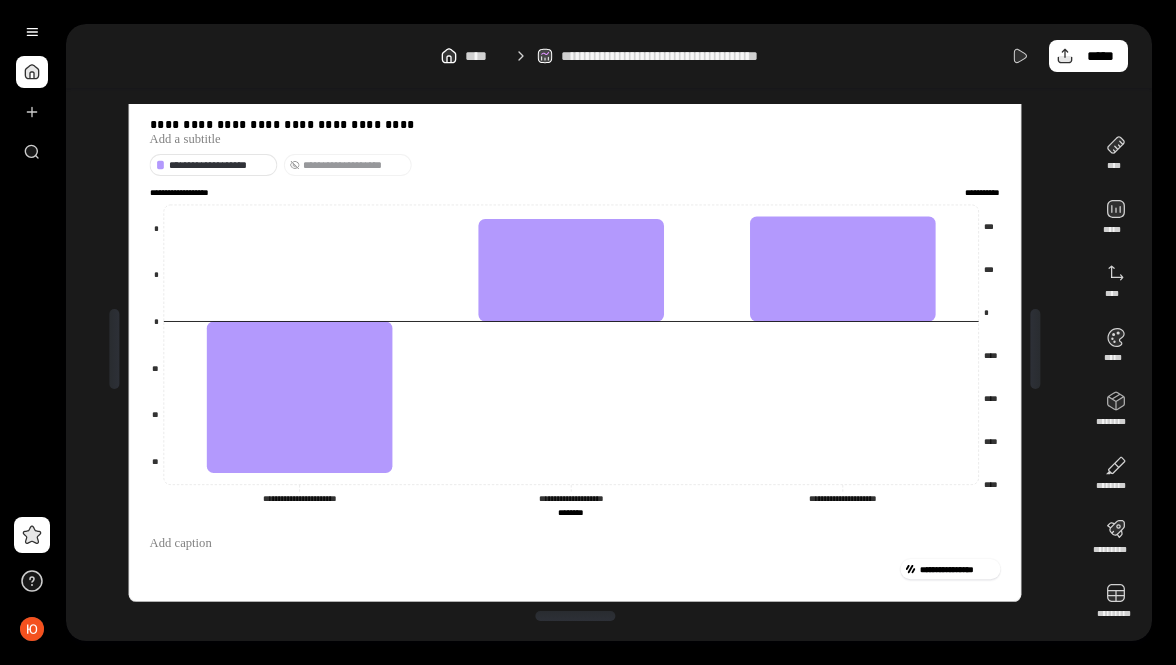 click on "**********" at bounding box center [354, 165] 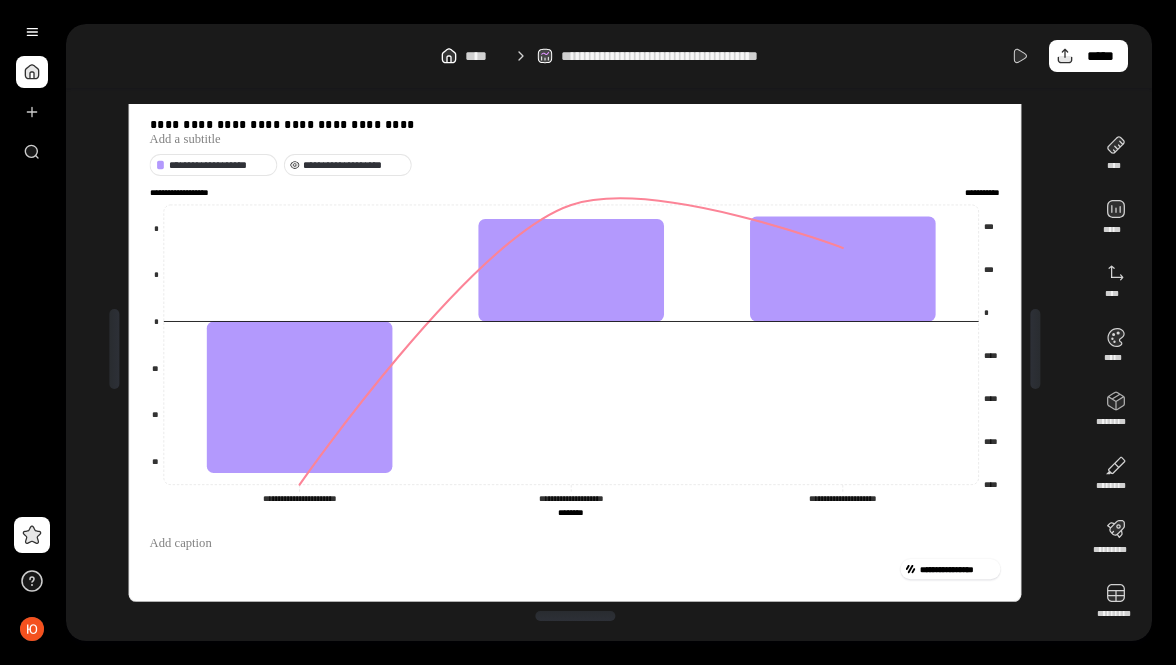 click on "**********" at bounding box center (354, 165) 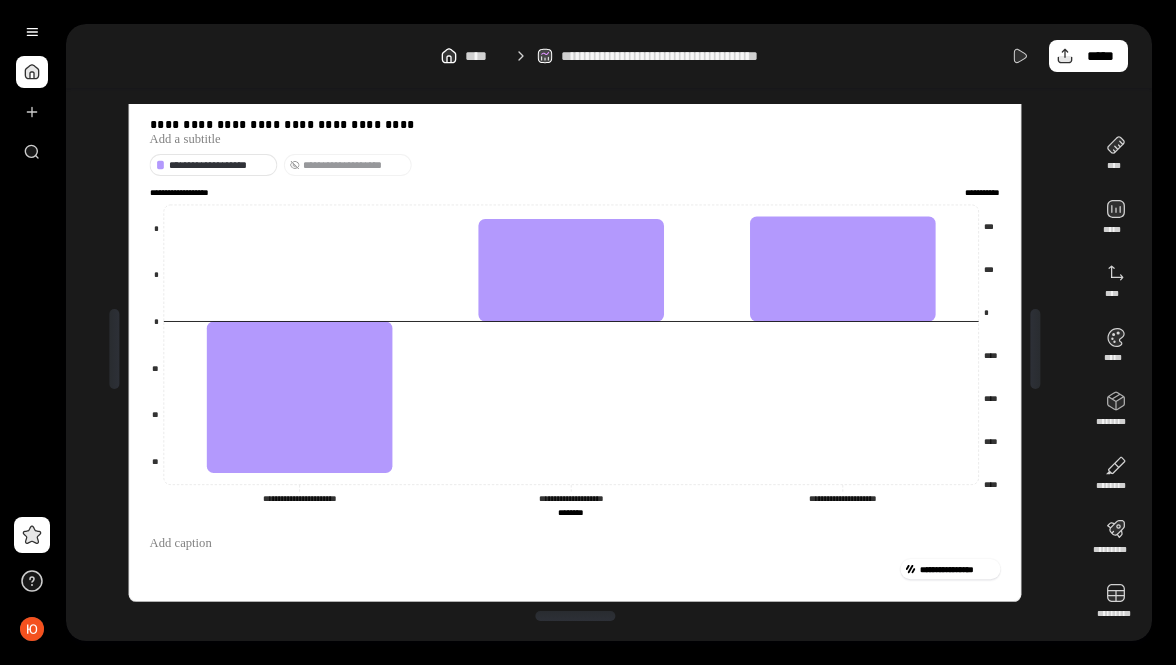 click on "**********" at bounding box center (354, 165) 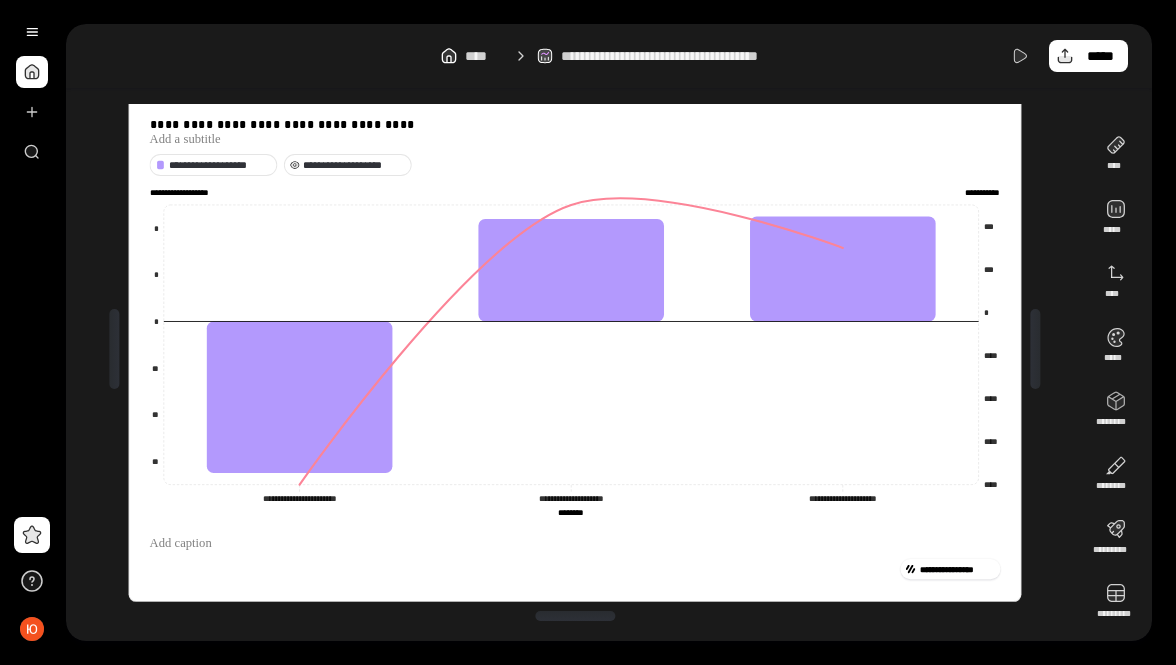 click on "**********" at bounding box center [354, 165] 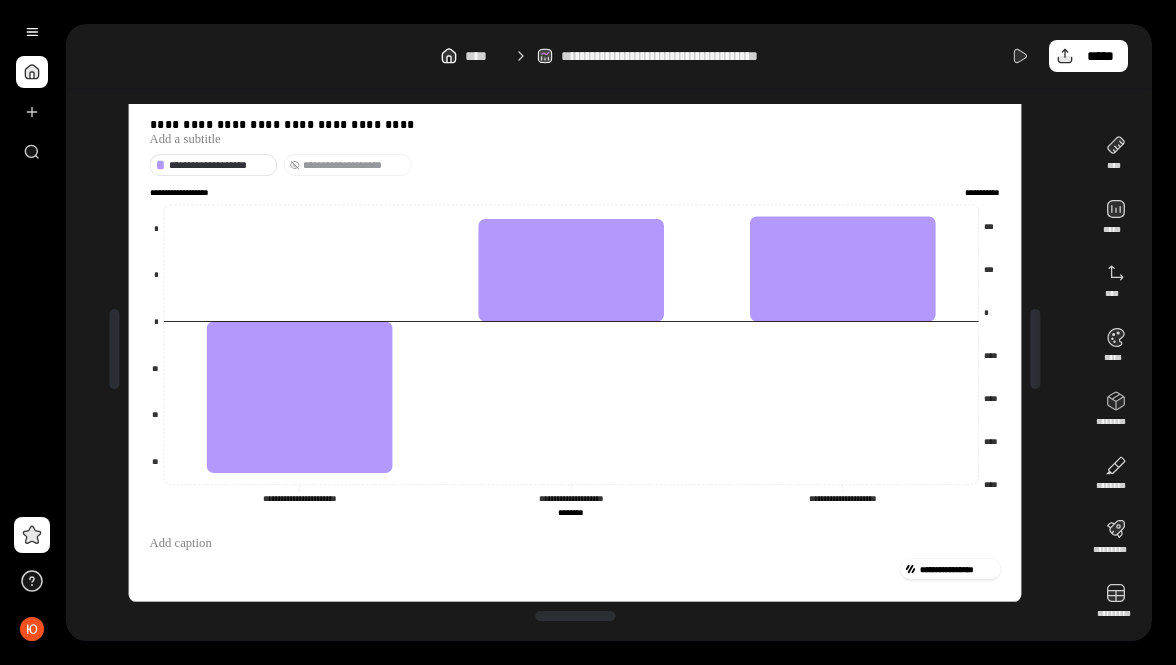 click on "**********" at bounding box center [354, 165] 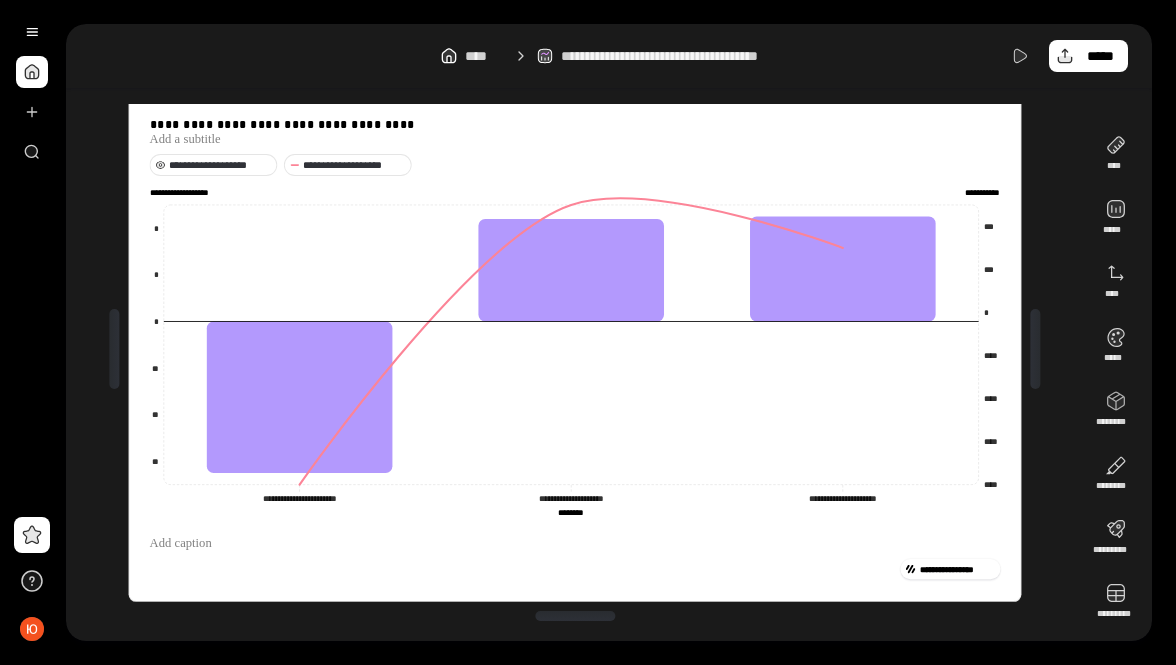 click on "**********" at bounding box center [220, 165] 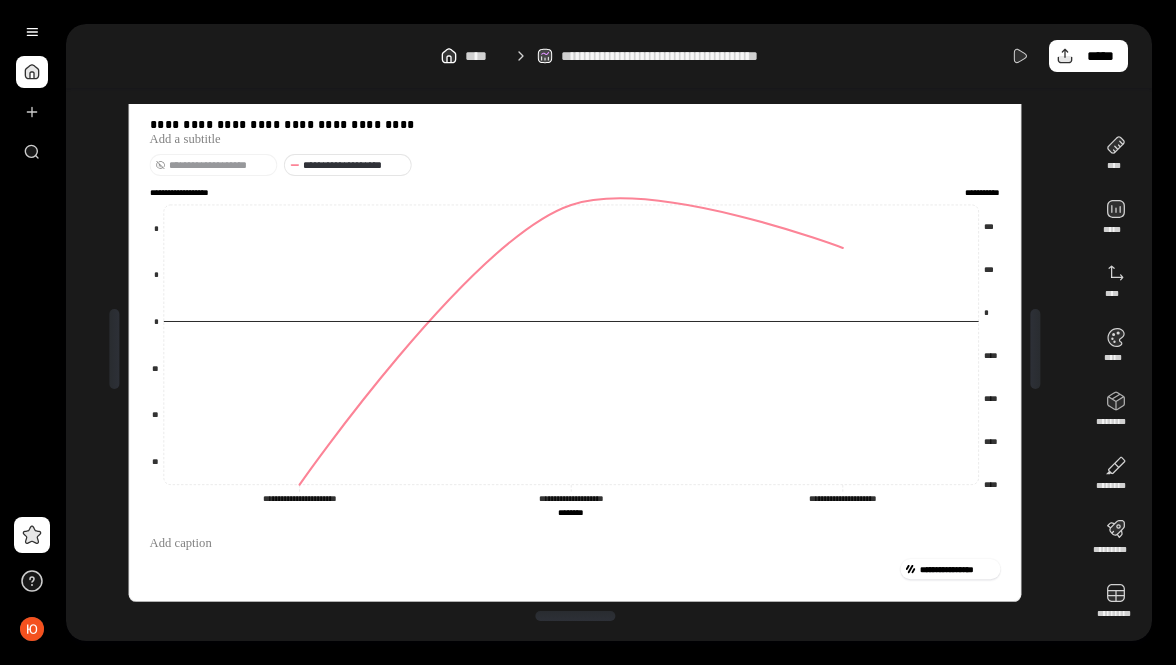 click on "**********" at bounding box center [220, 165] 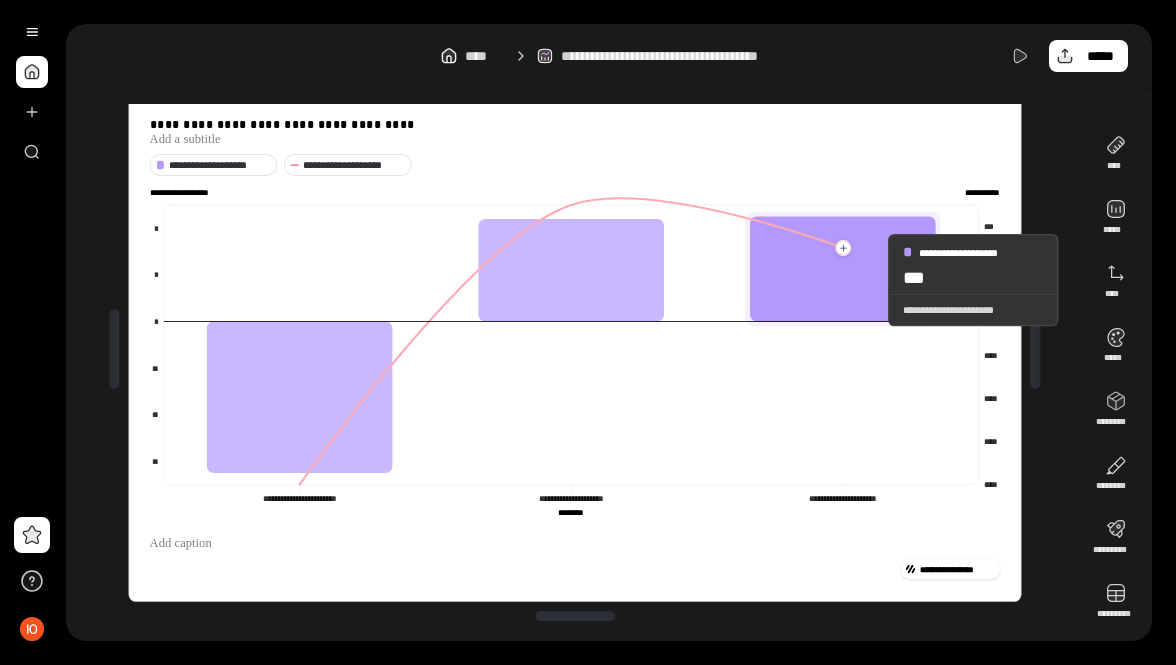 click 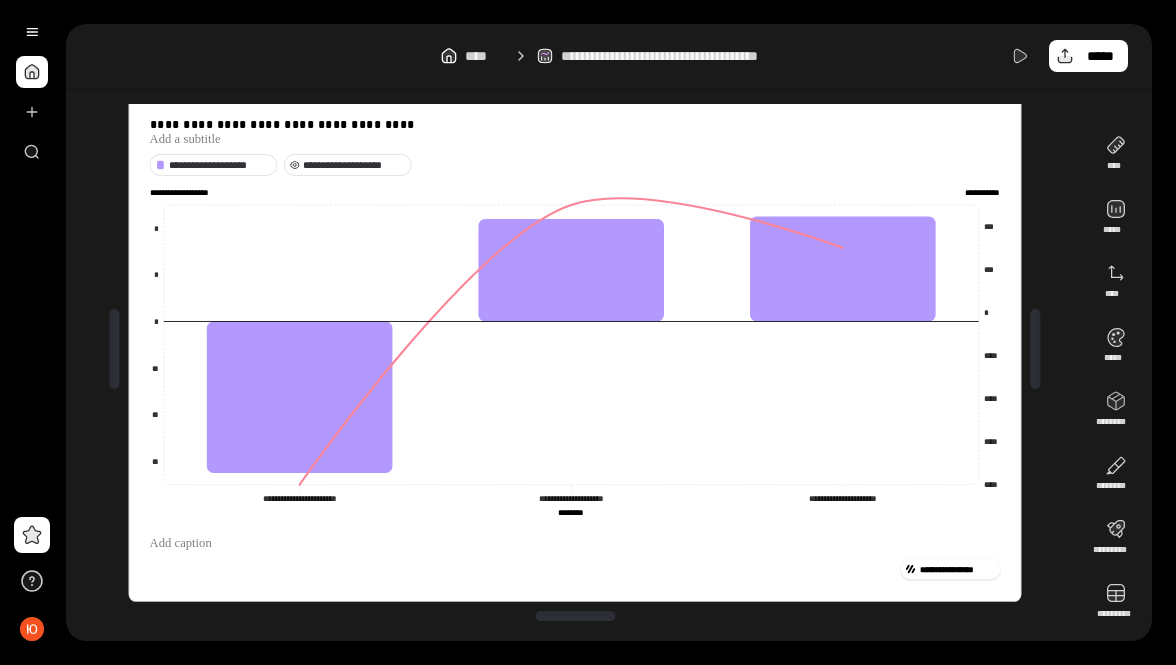 click on "**********" at bounding box center (354, 165) 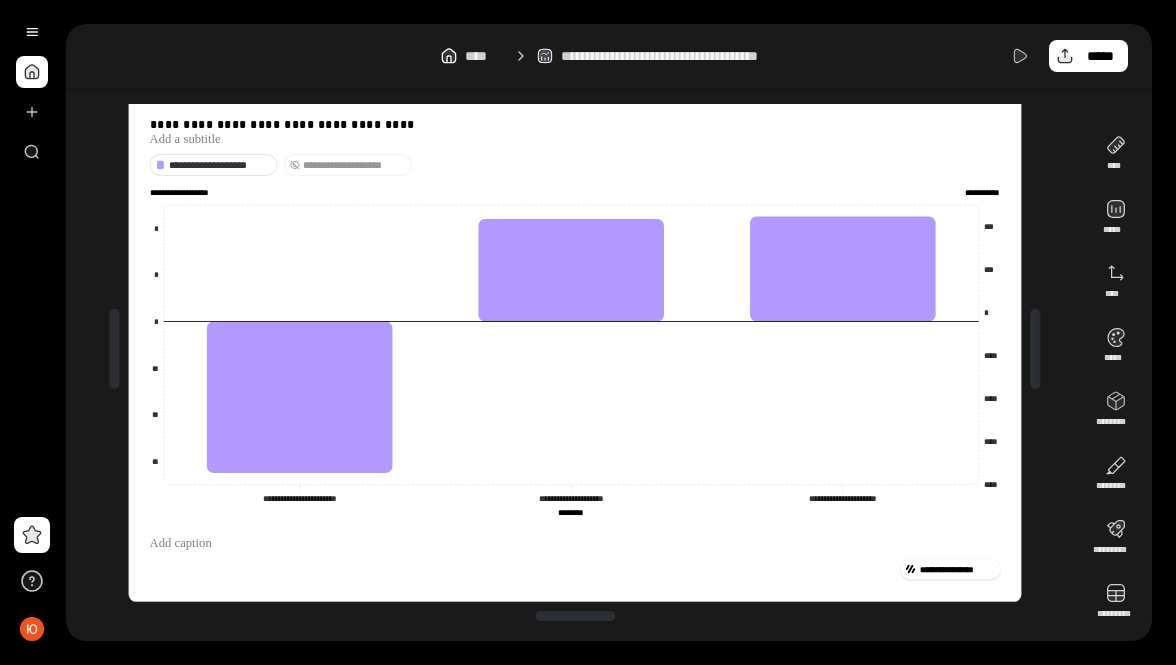 click on "**********" at bounding box center (354, 165) 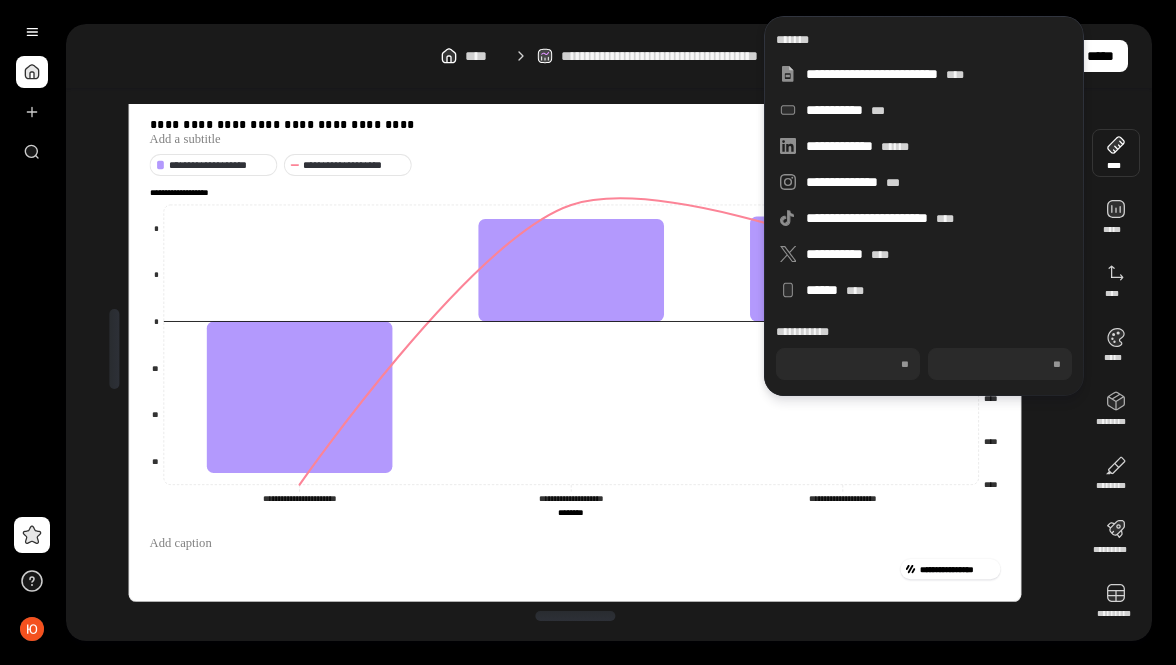 click on "**********" at bounding box center (609, 56) 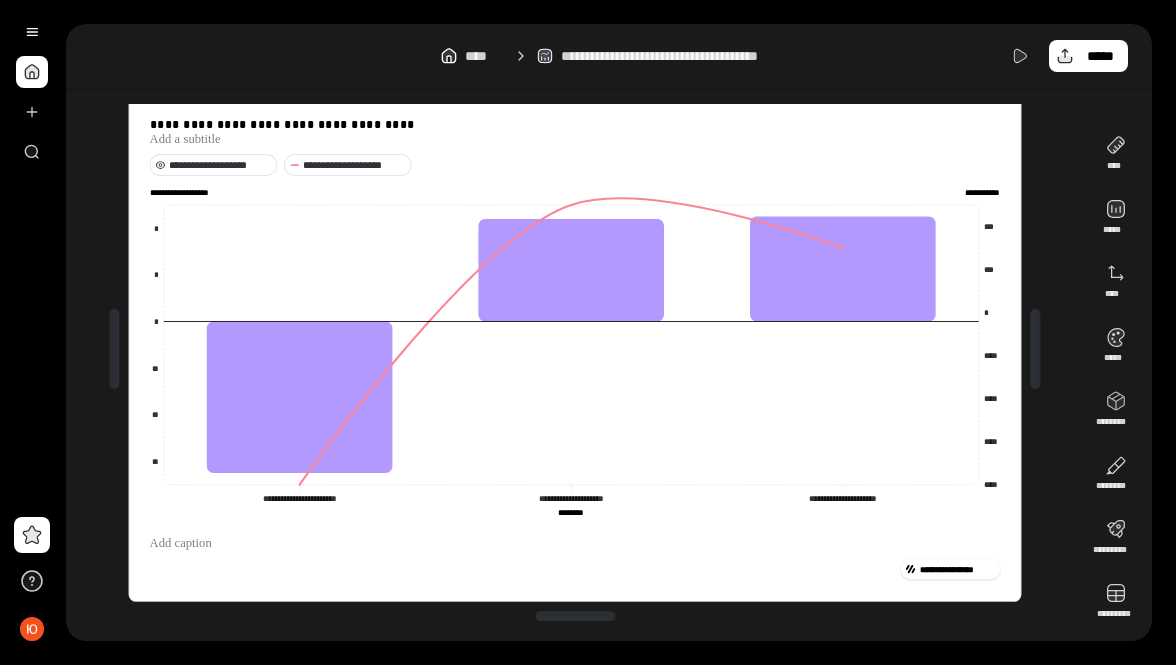click on "**********" at bounding box center [220, 165] 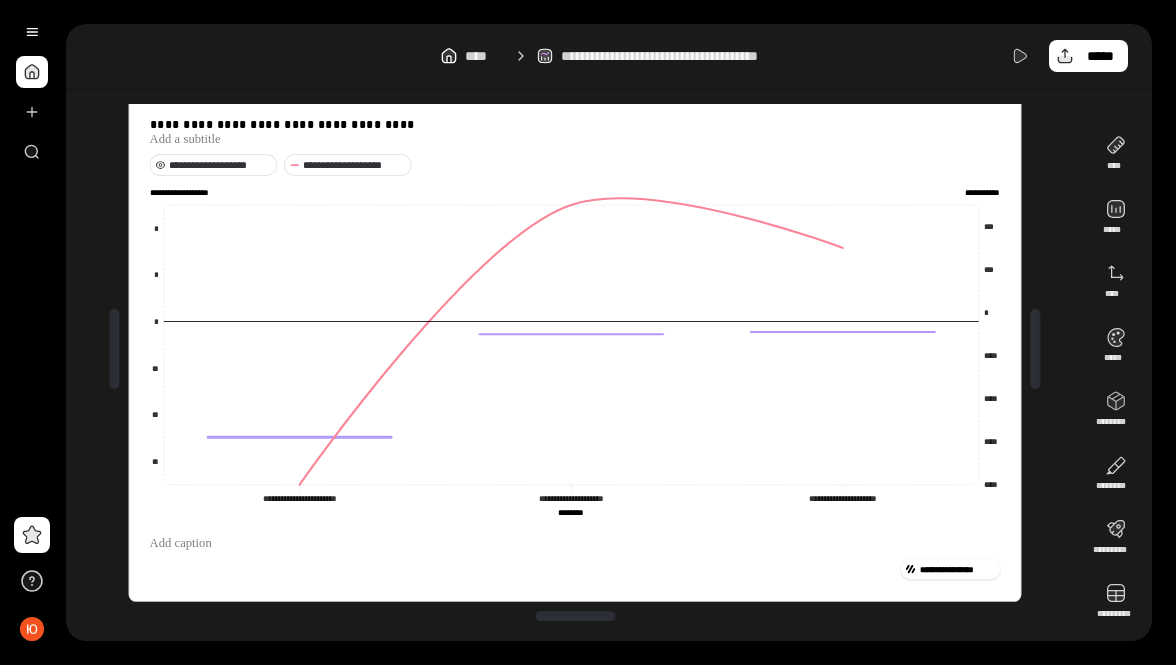 click on "**********" at bounding box center [220, 165] 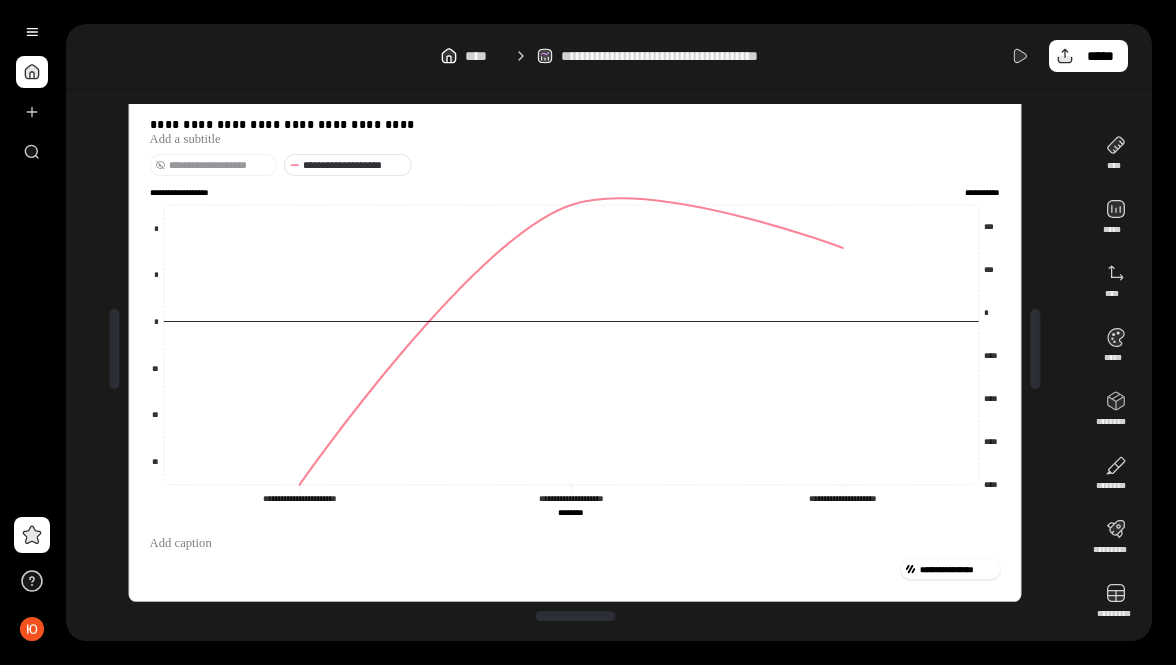 click on "**********" at bounding box center (220, 165) 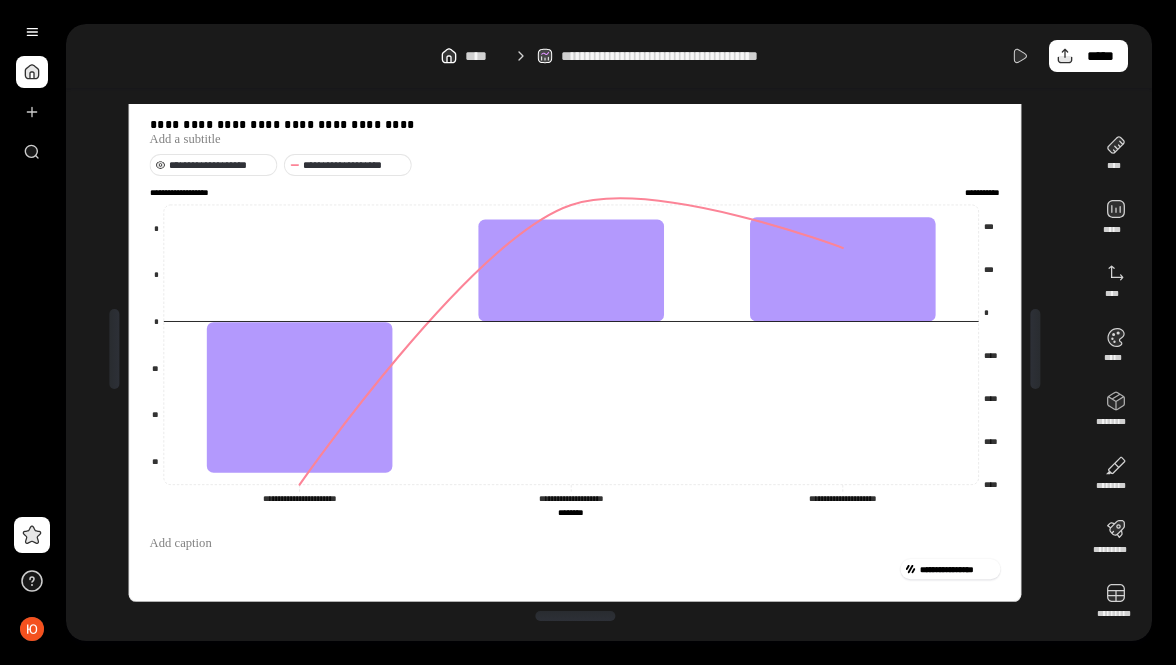 click on "**********" at bounding box center (220, 165) 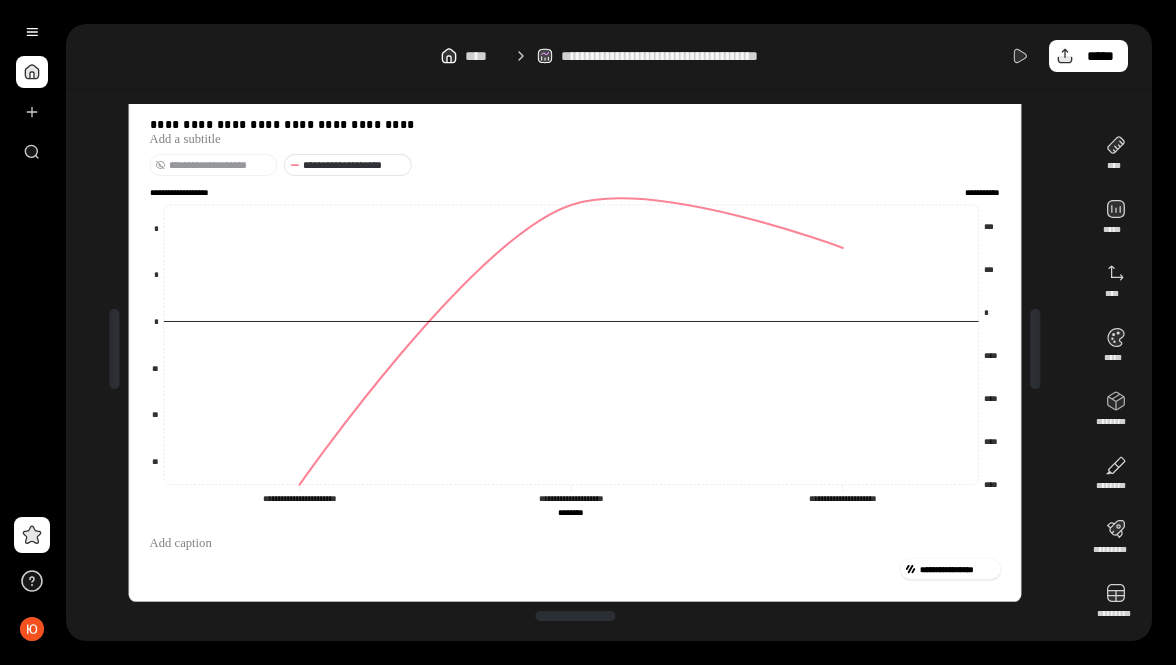 click on "**********" at bounding box center [220, 165] 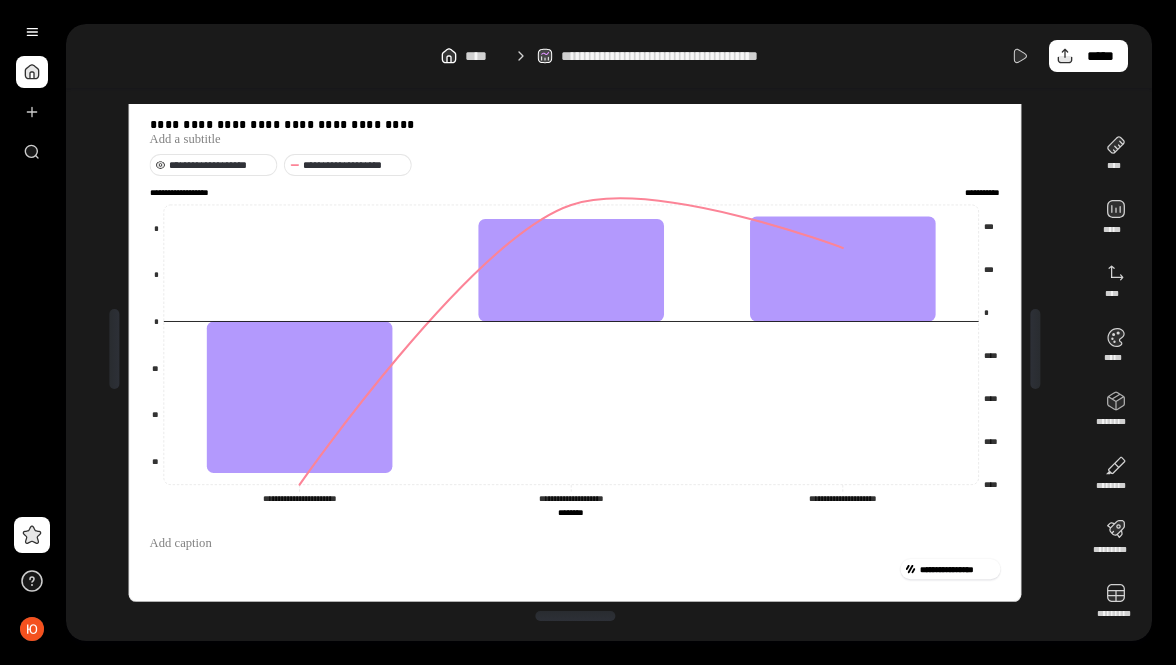 drag, startPoint x: 261, startPoint y: 166, endPoint x: 224, endPoint y: 164, distance: 37.054016 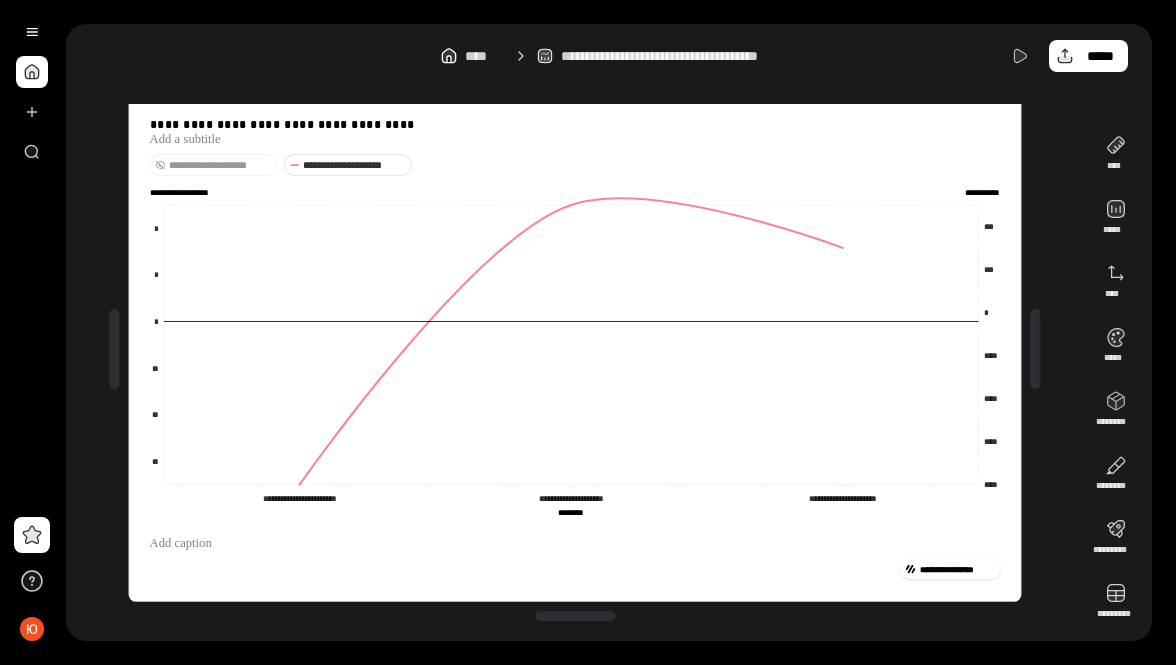 drag, startPoint x: 228, startPoint y: 165, endPoint x: 281, endPoint y: 165, distance: 53 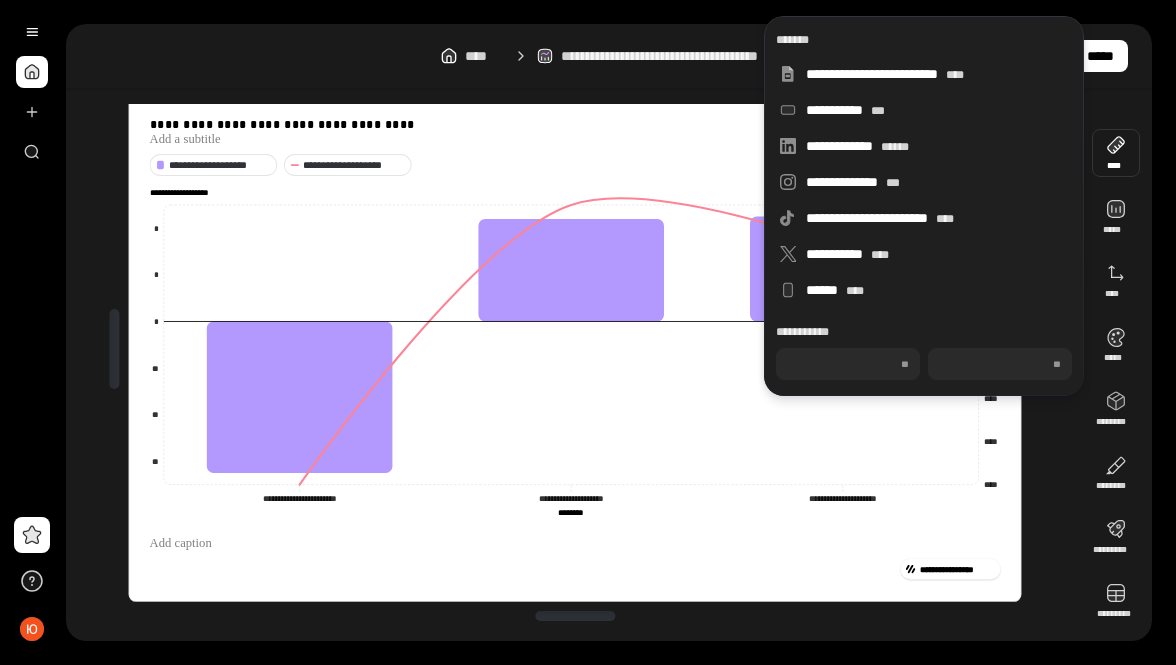 click at bounding box center [1116, 153] 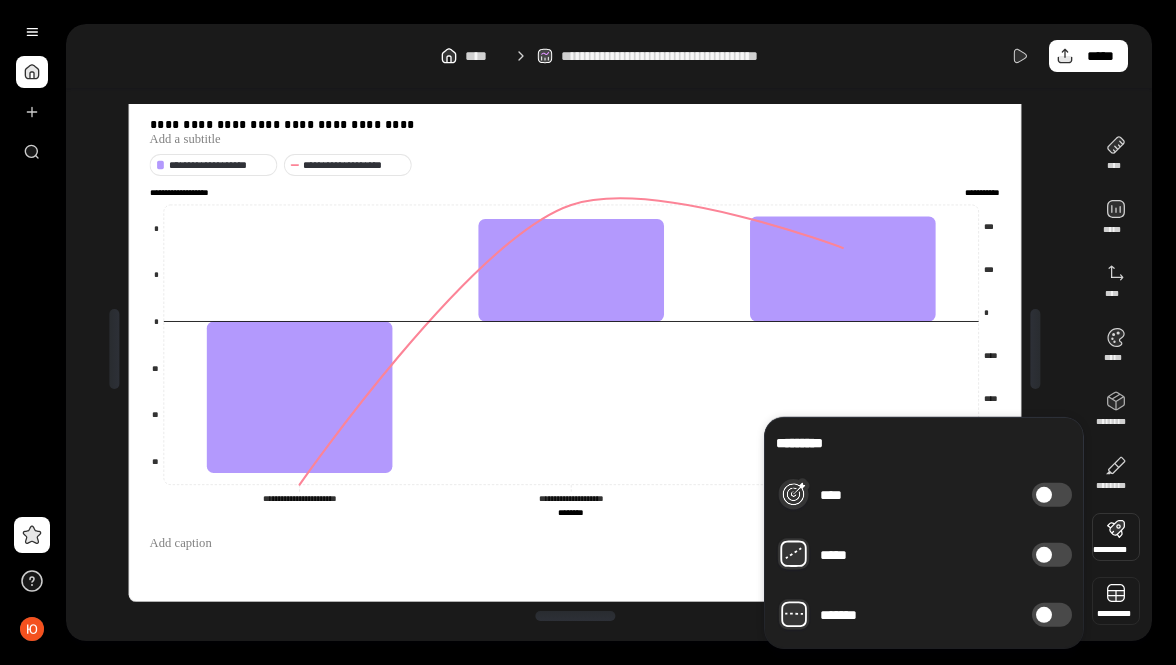 click at bounding box center [1116, 601] 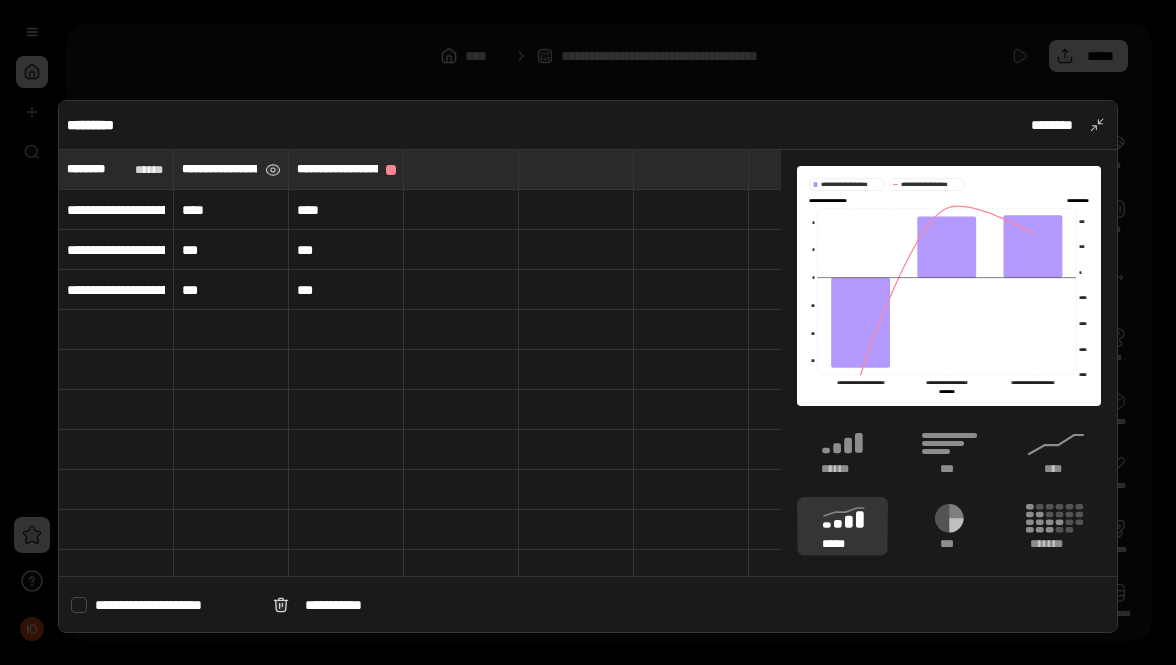 click on "**********" at bounding box center (219, 169) 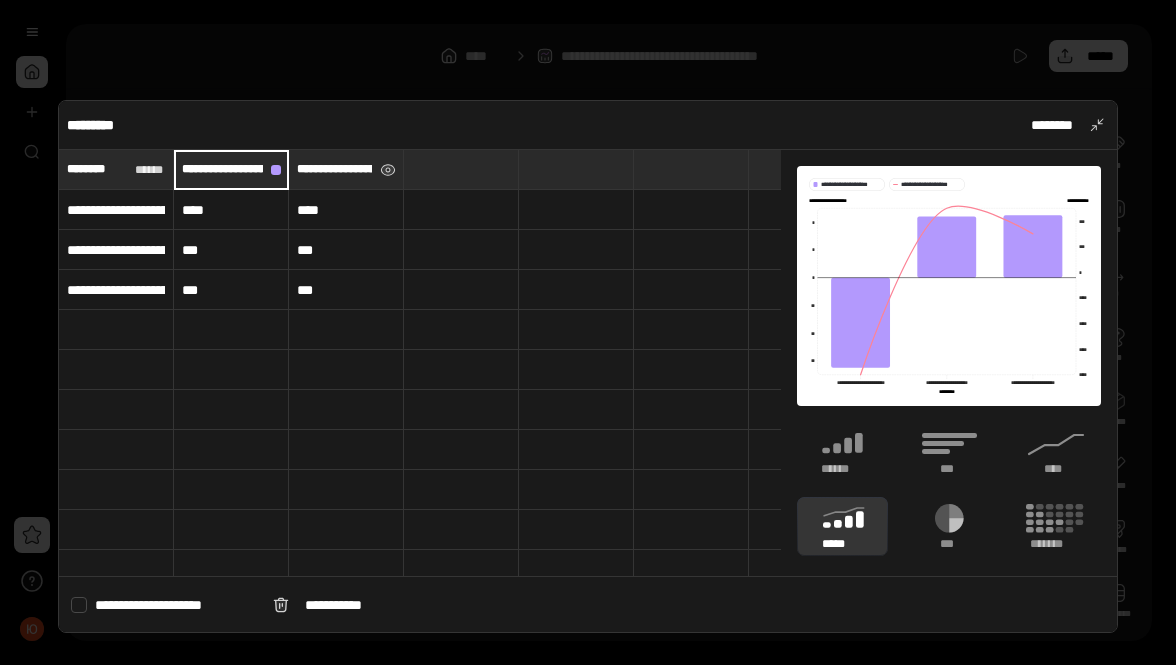 click on "**********" at bounding box center (334, 169) 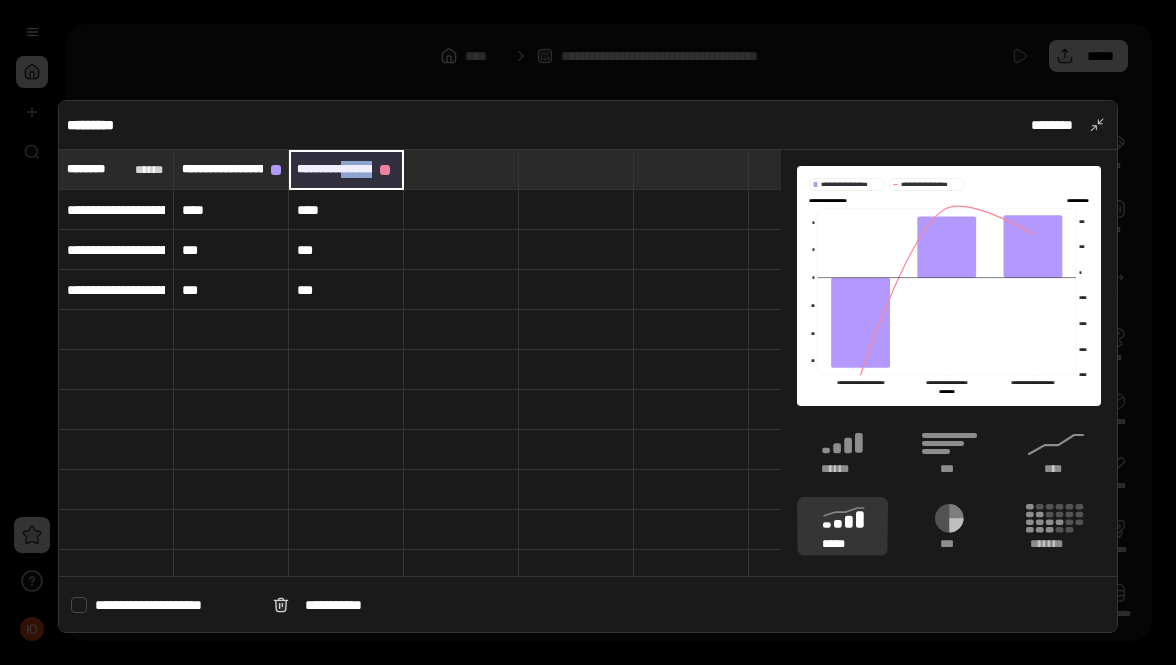 drag, startPoint x: 353, startPoint y: 173, endPoint x: 405, endPoint y: 173, distance: 52 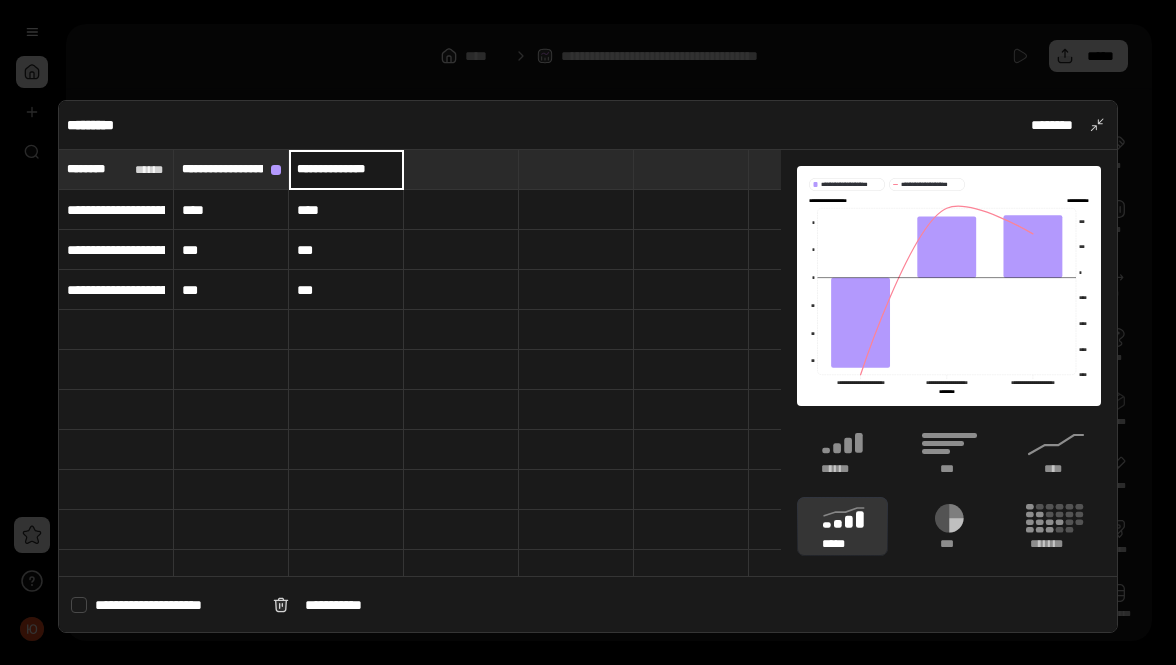 scroll, scrollTop: 0, scrollLeft: 0, axis: both 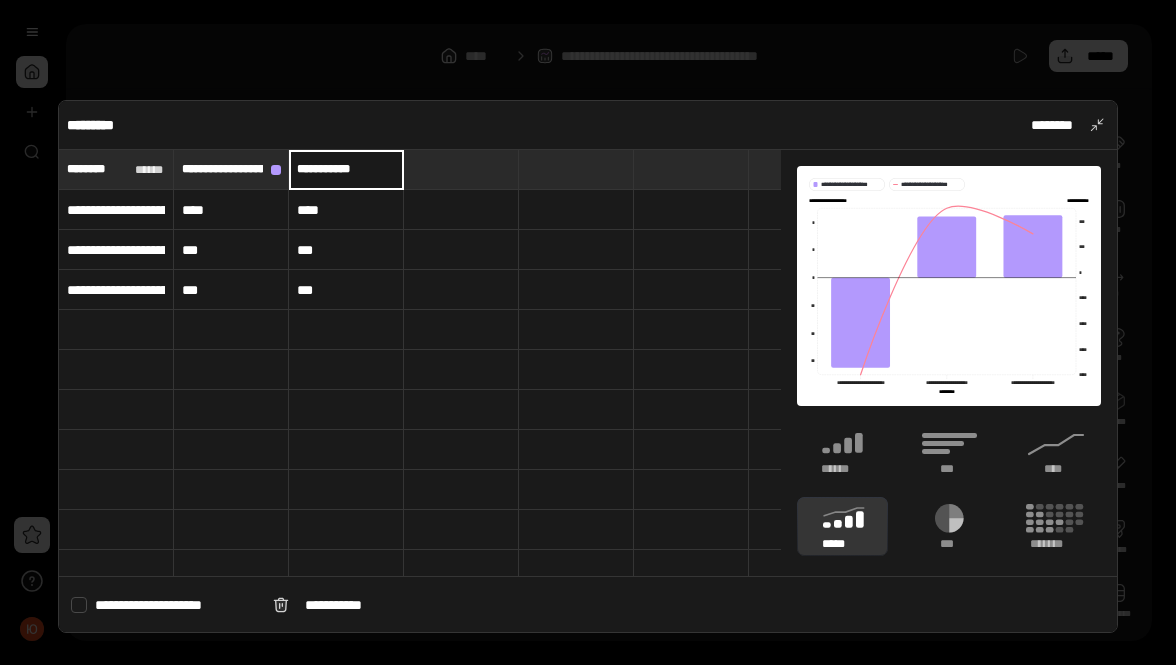 type on "**********" 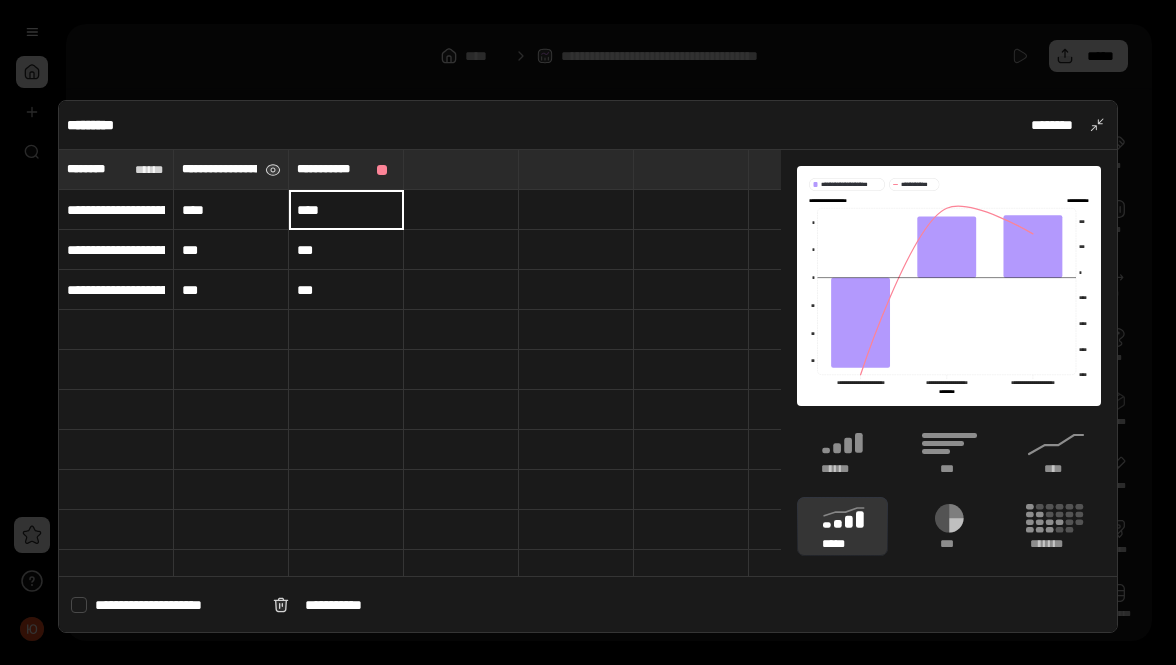 click on "**********" at bounding box center (219, 169) 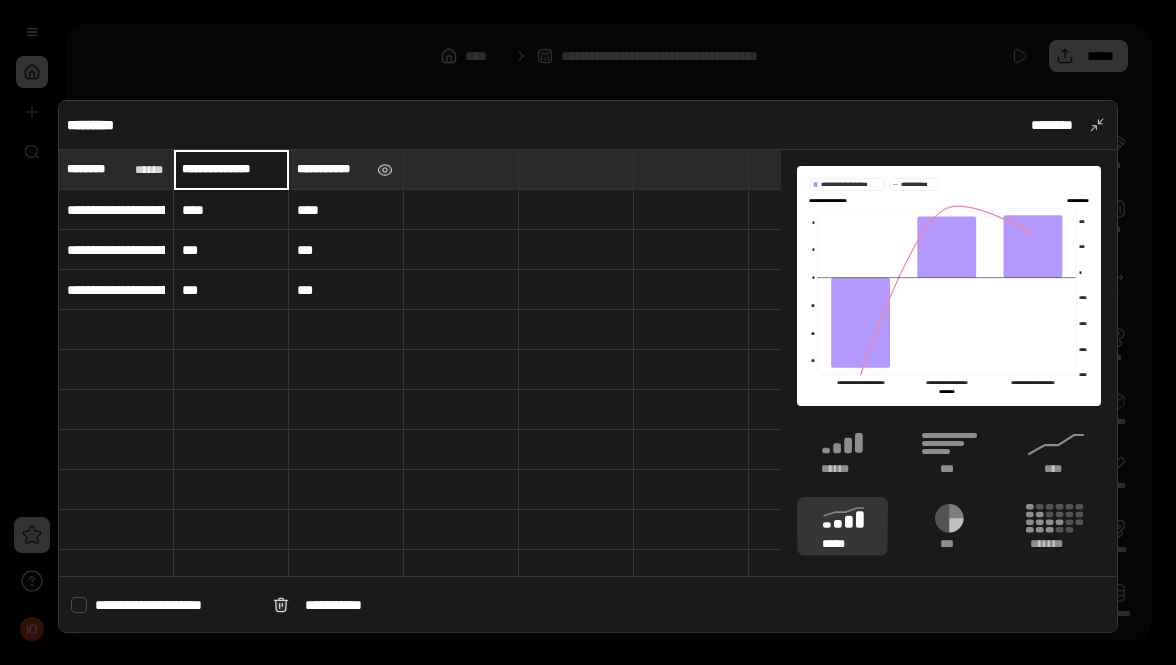 scroll, scrollTop: 0, scrollLeft: 0, axis: both 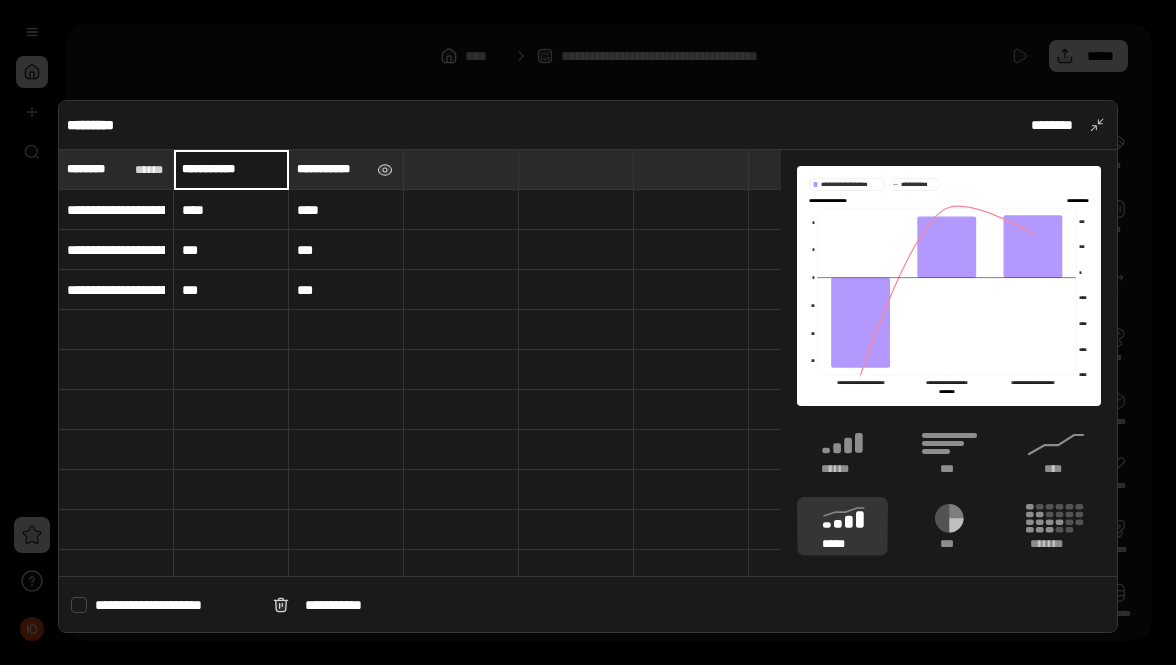 type on "**********" 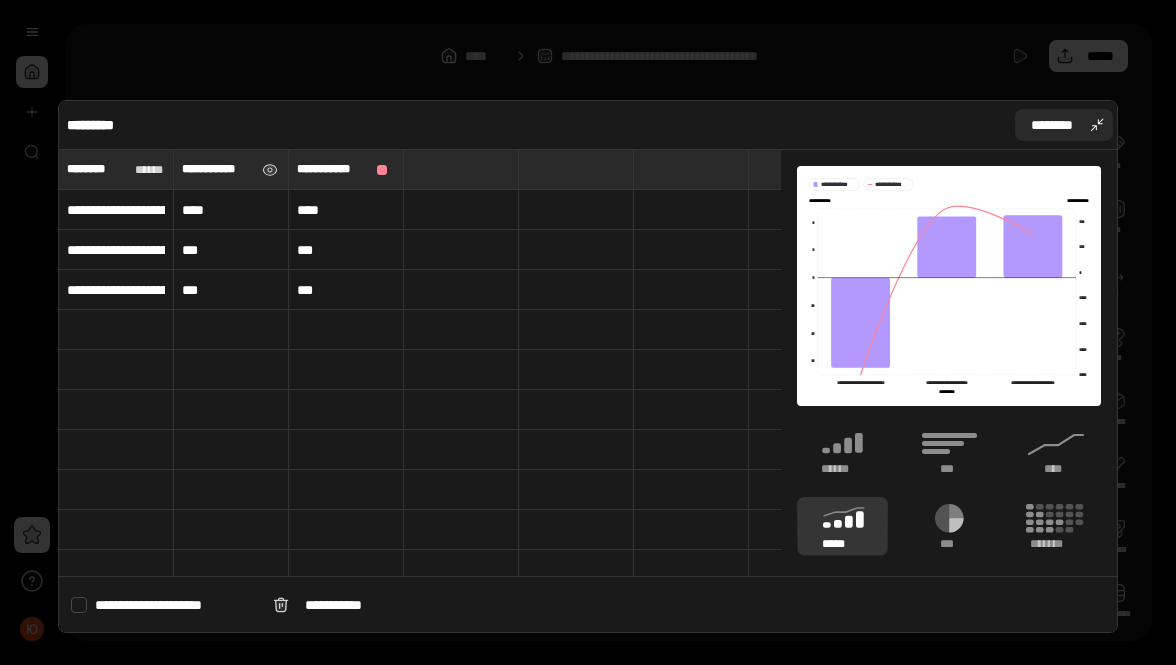 click on "********" at bounding box center [1064, 125] 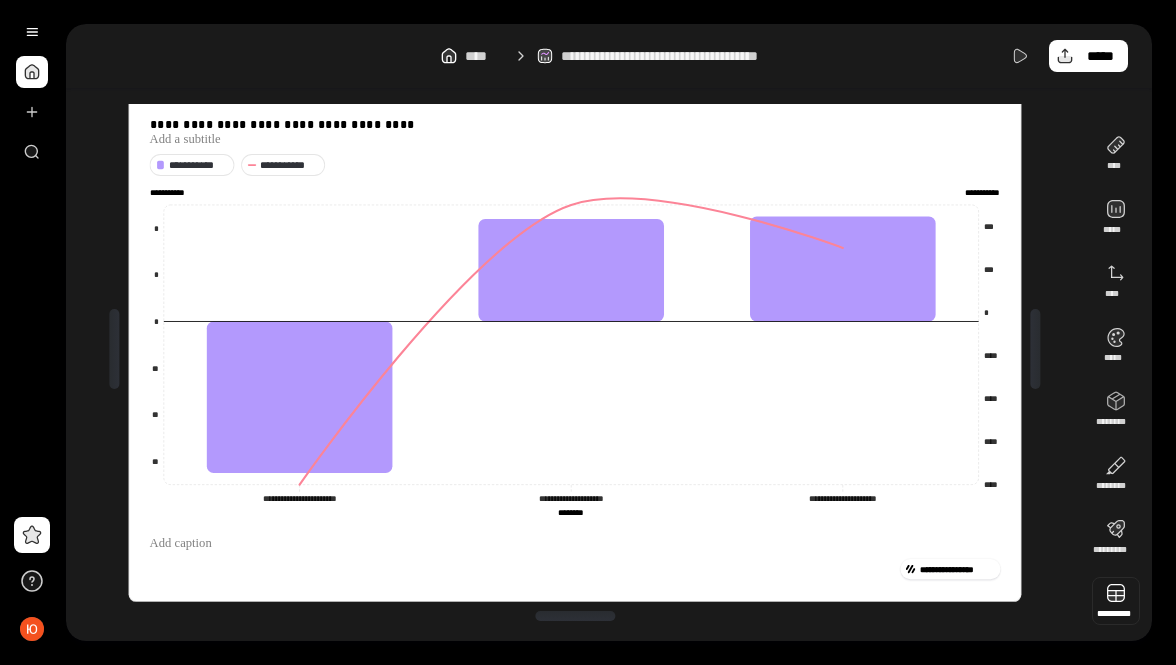 type 